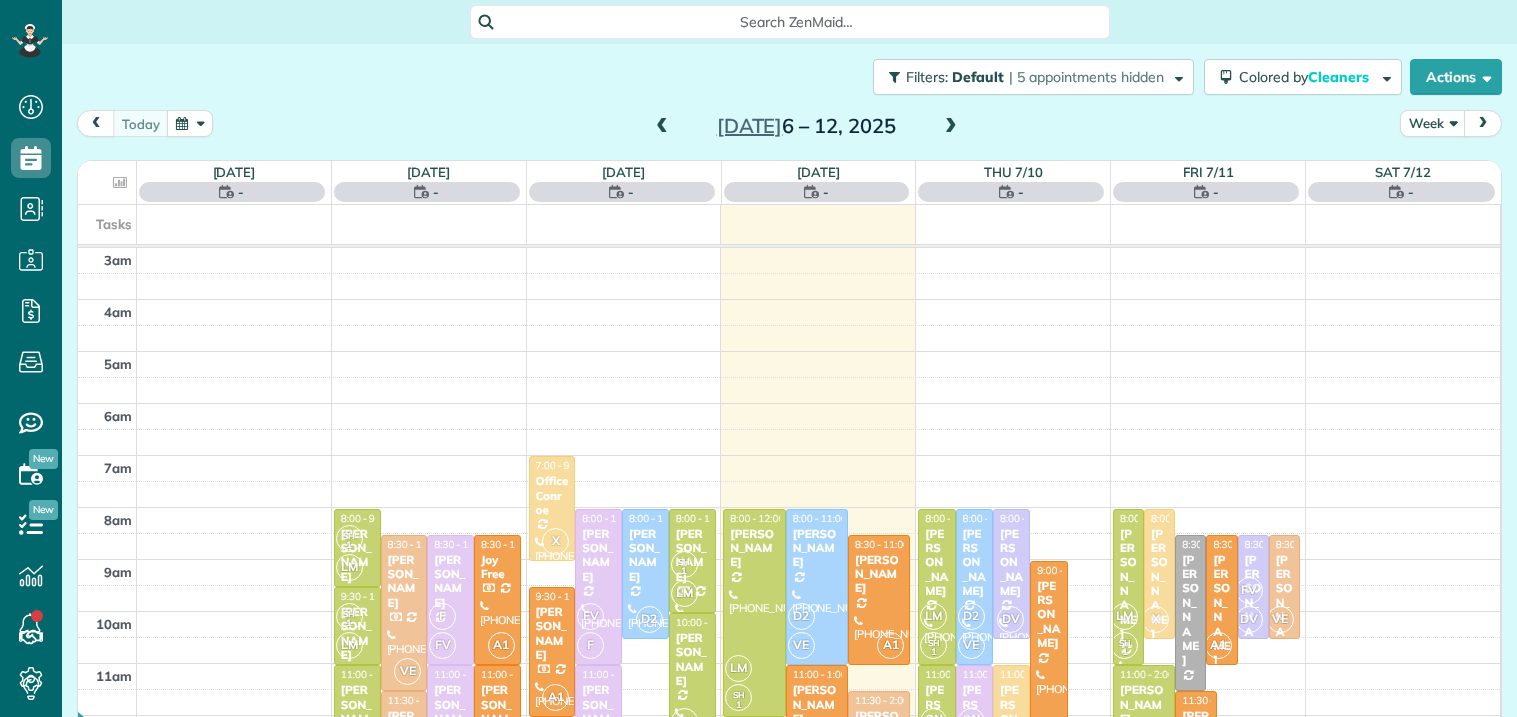 scroll, scrollTop: 0, scrollLeft: 0, axis: both 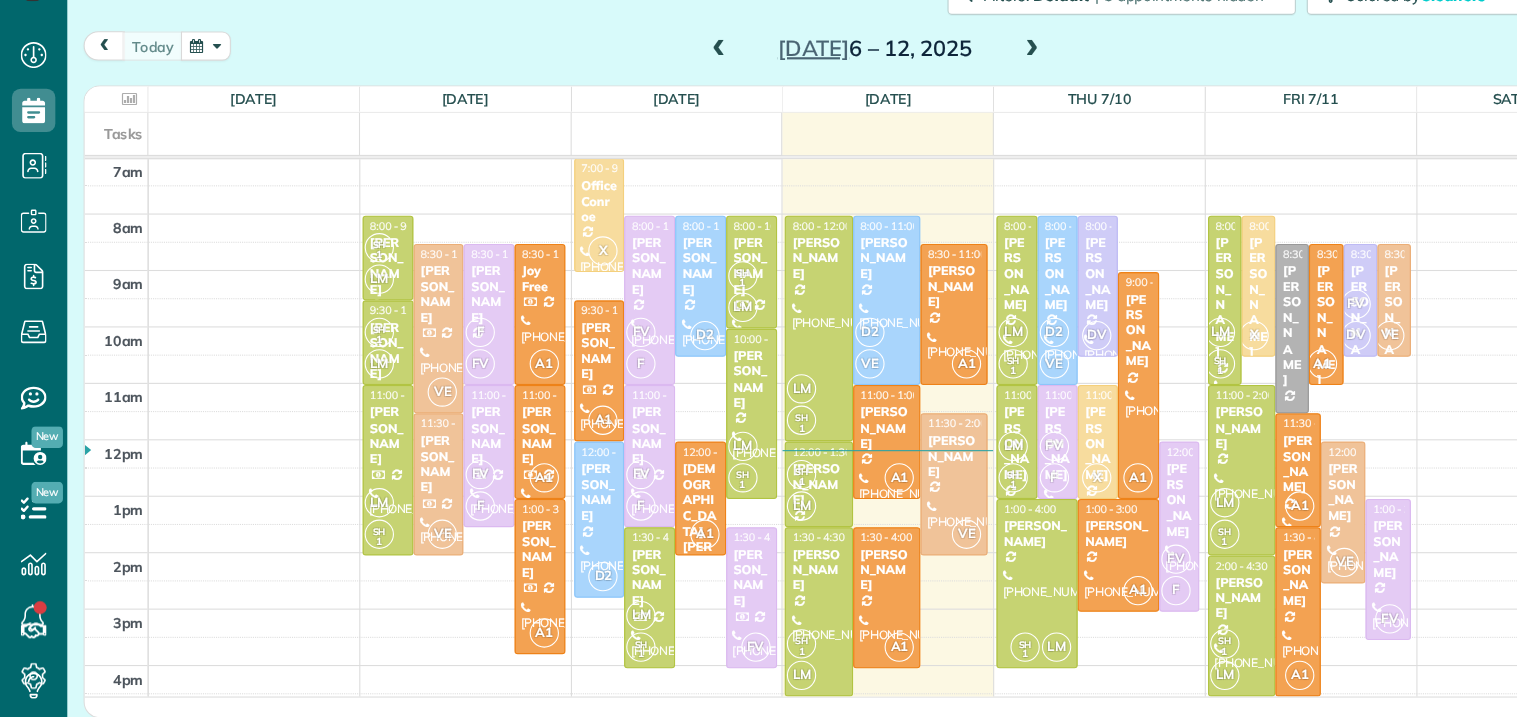 click at bounding box center (951, 102) 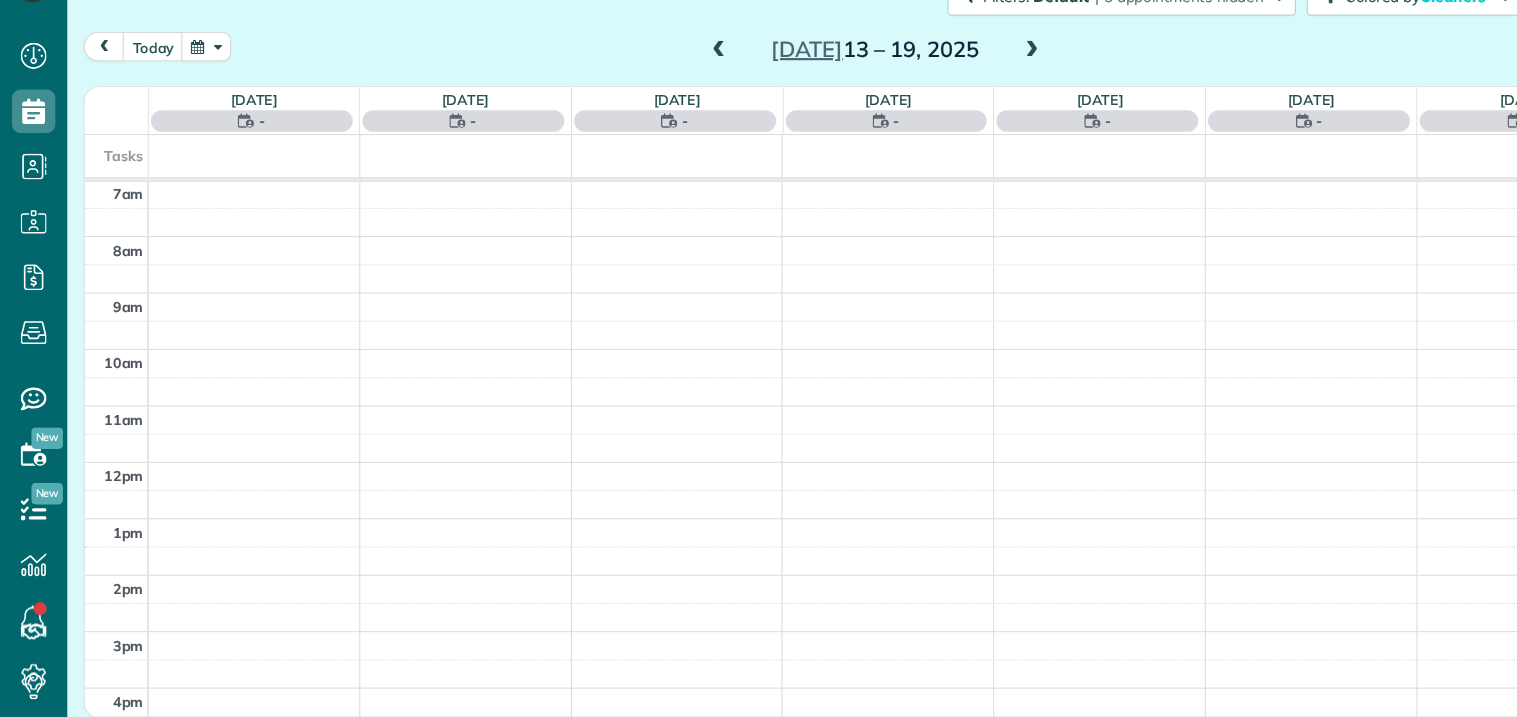 scroll, scrollTop: 0, scrollLeft: 0, axis: both 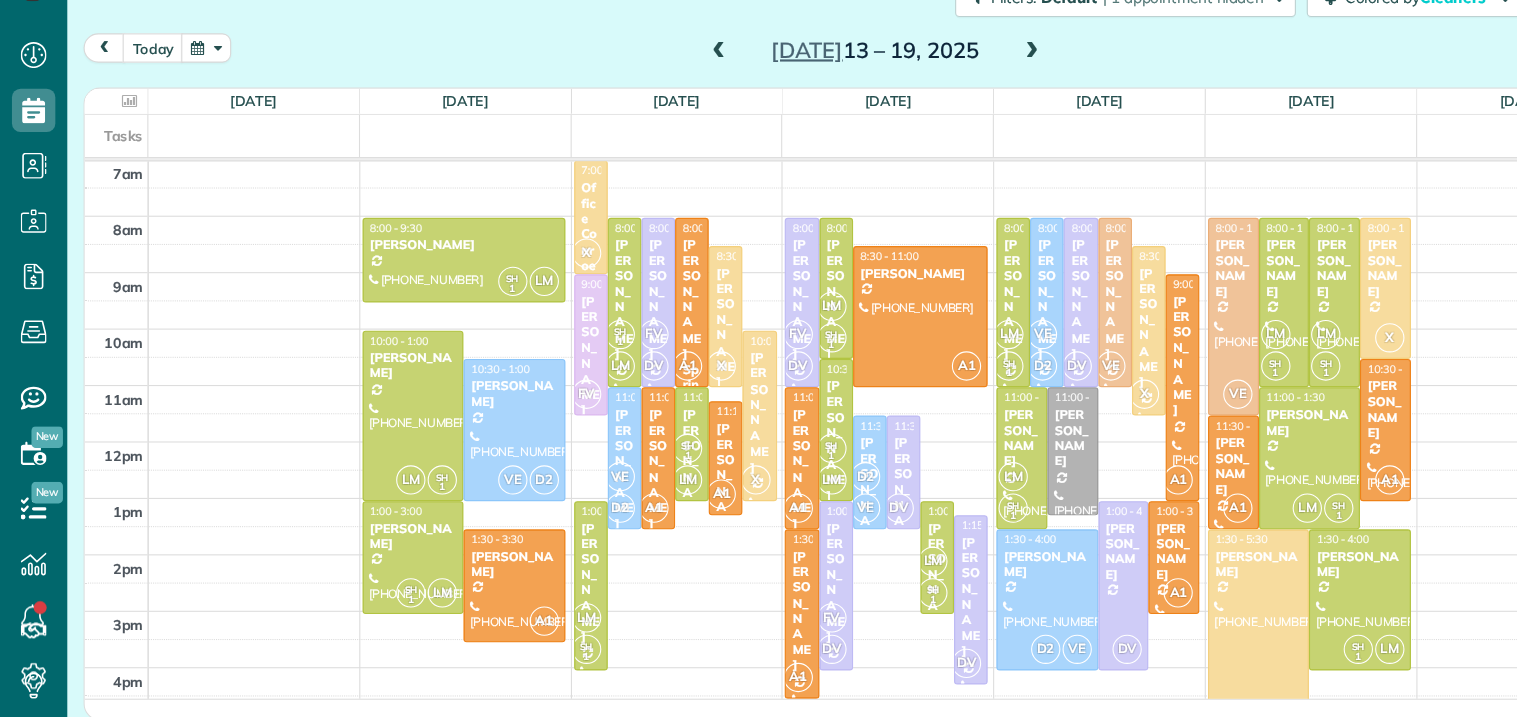 click at bounding box center [662, 104] 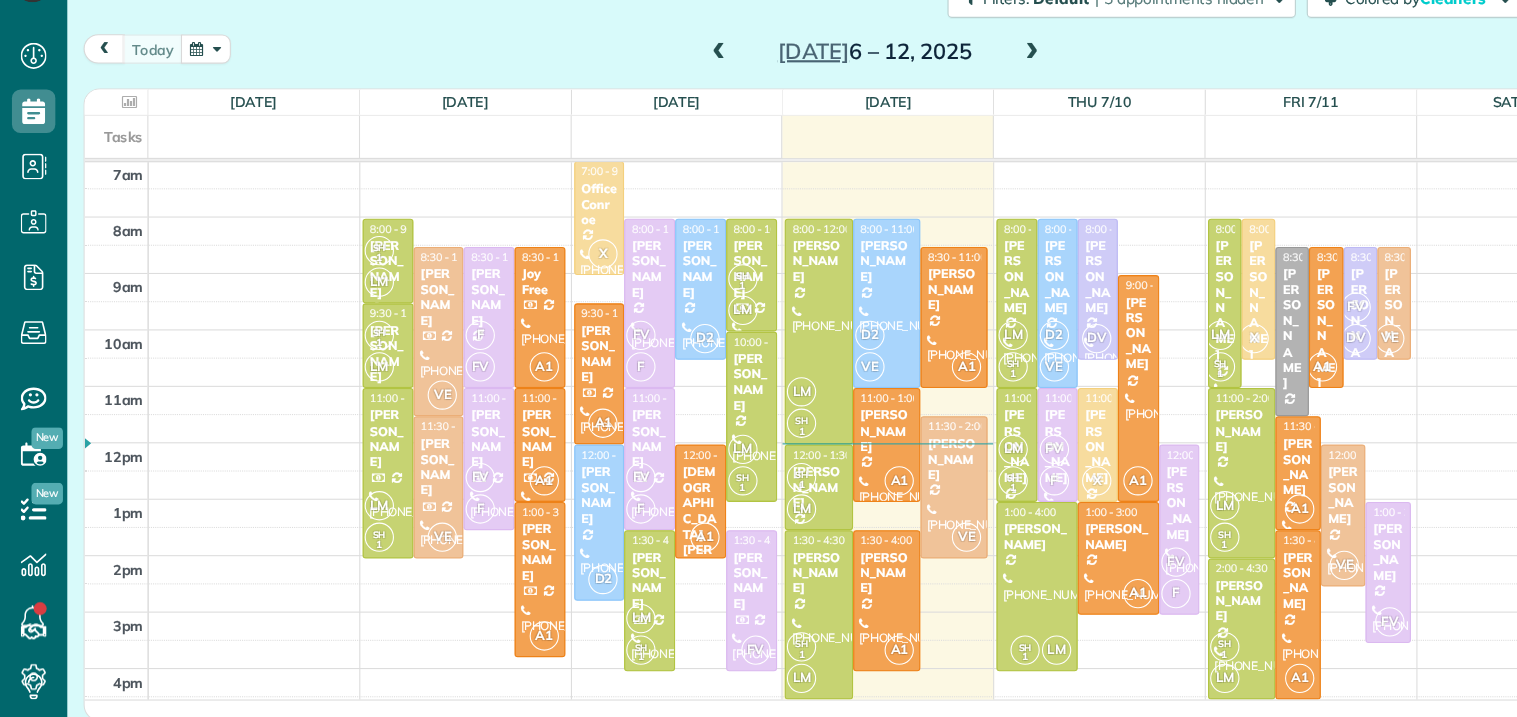 click at bounding box center [662, 104] 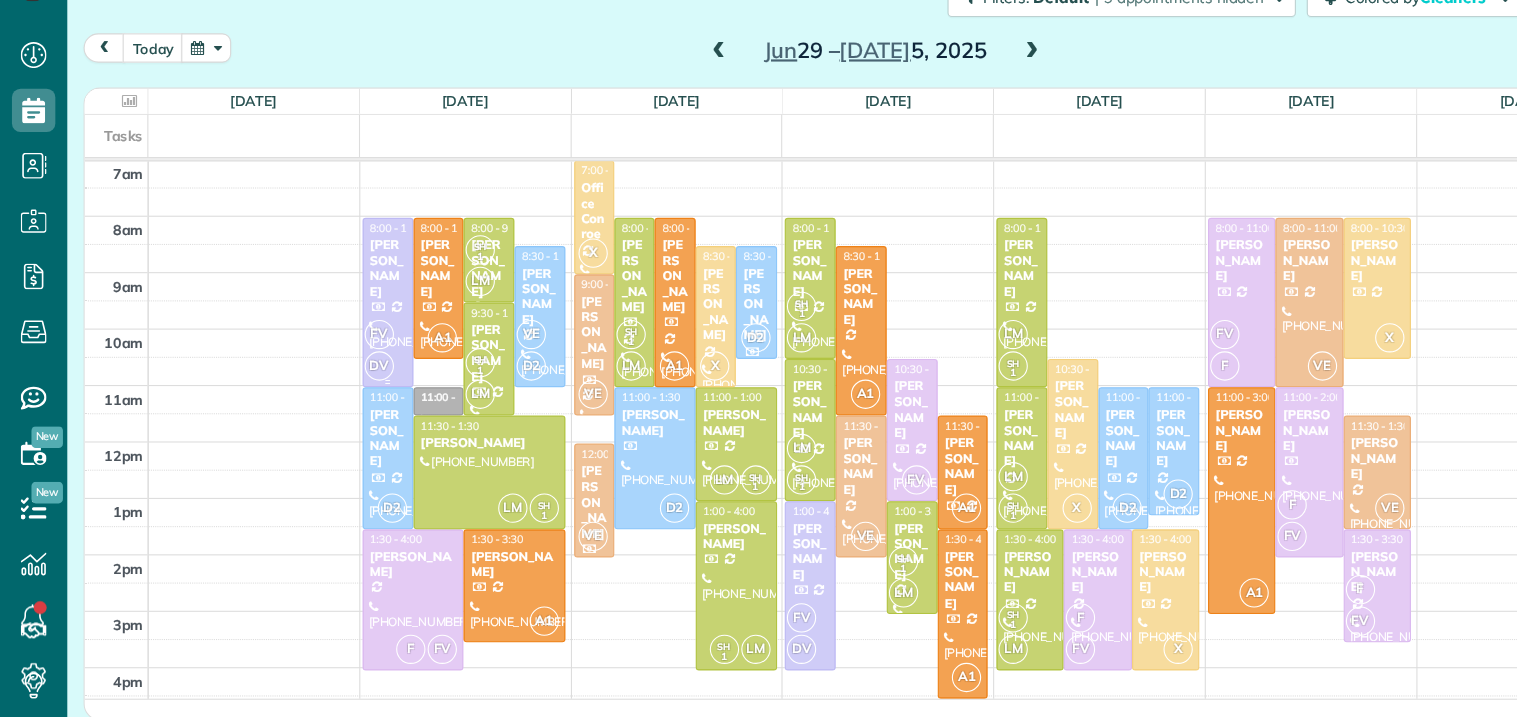 click on "FV" at bounding box center (349, 364) 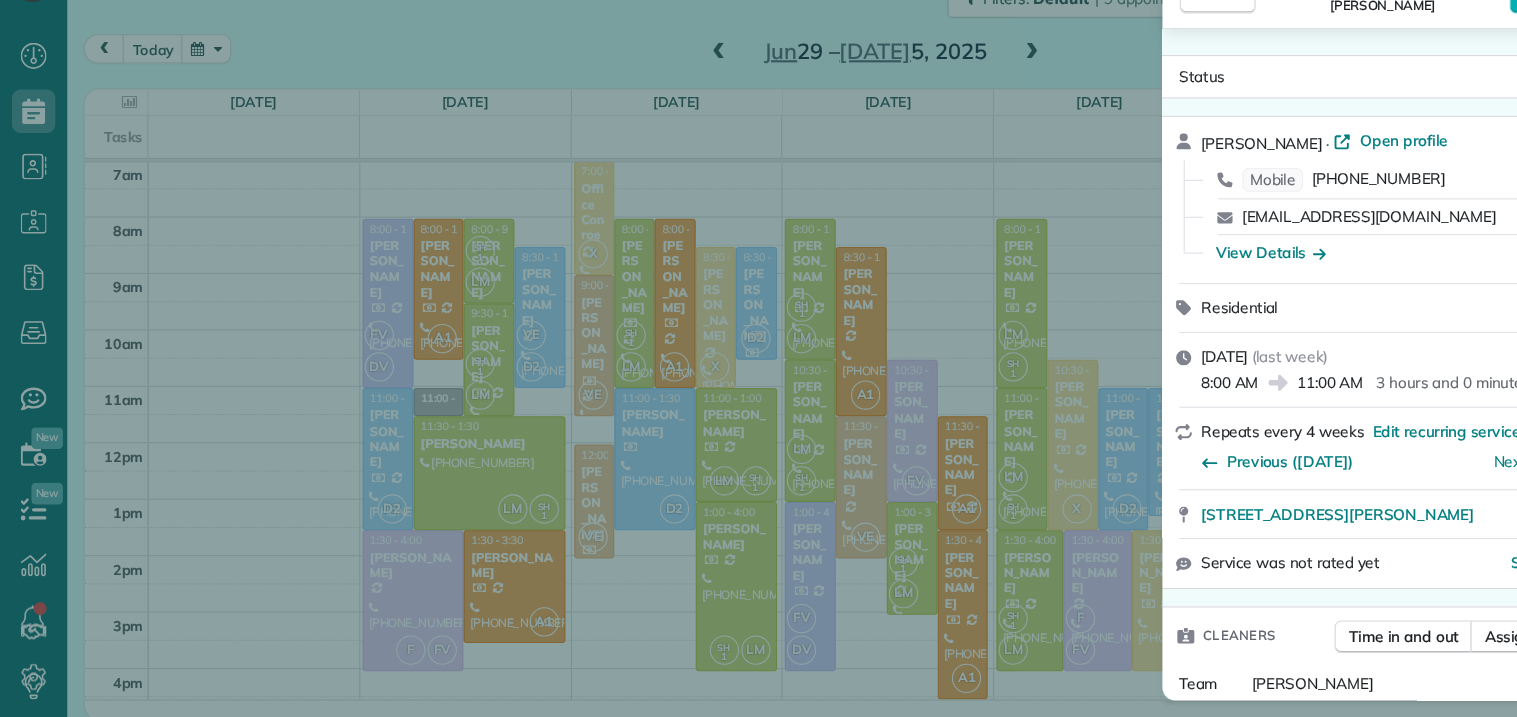 scroll, scrollTop: 0, scrollLeft: 0, axis: both 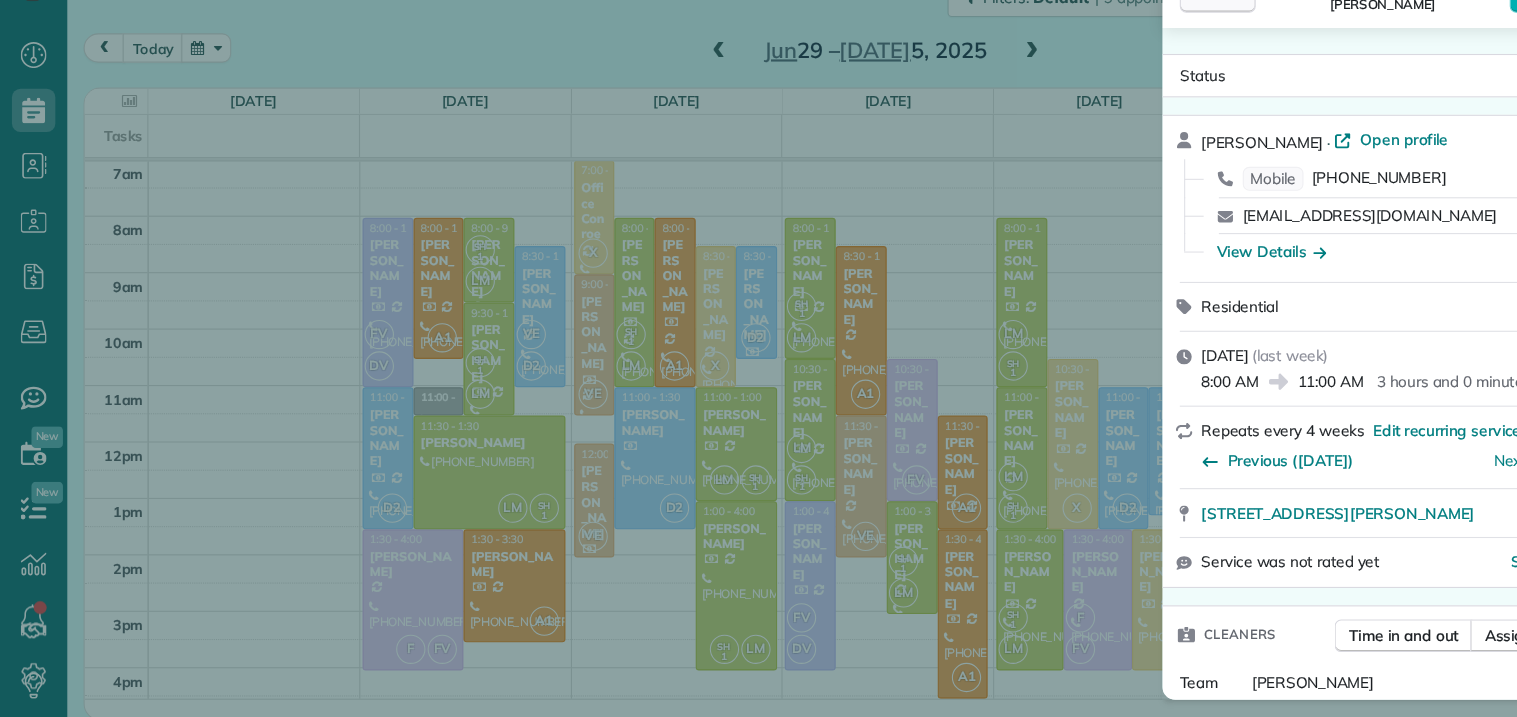 click on "Close" at bounding box center [1122, 49] 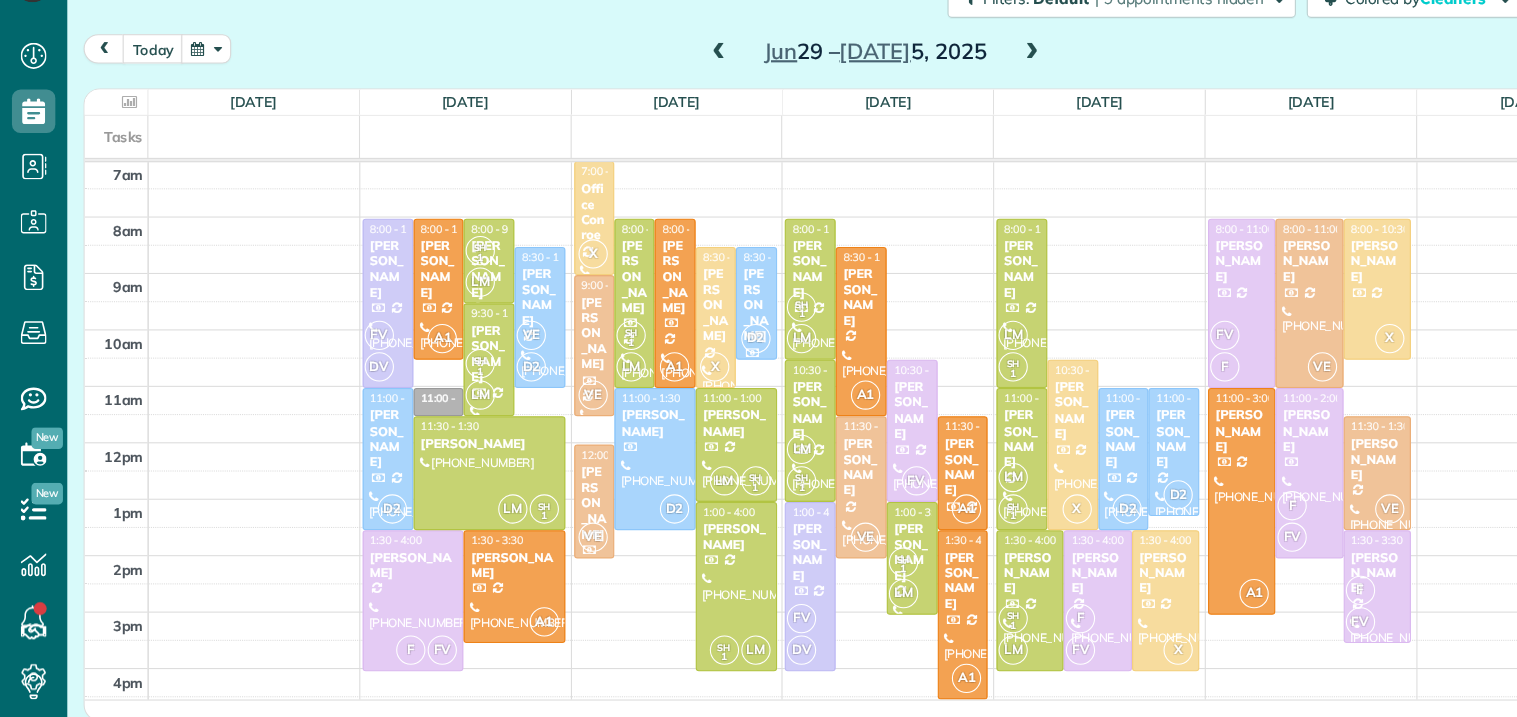 click at bounding box center (662, 104) 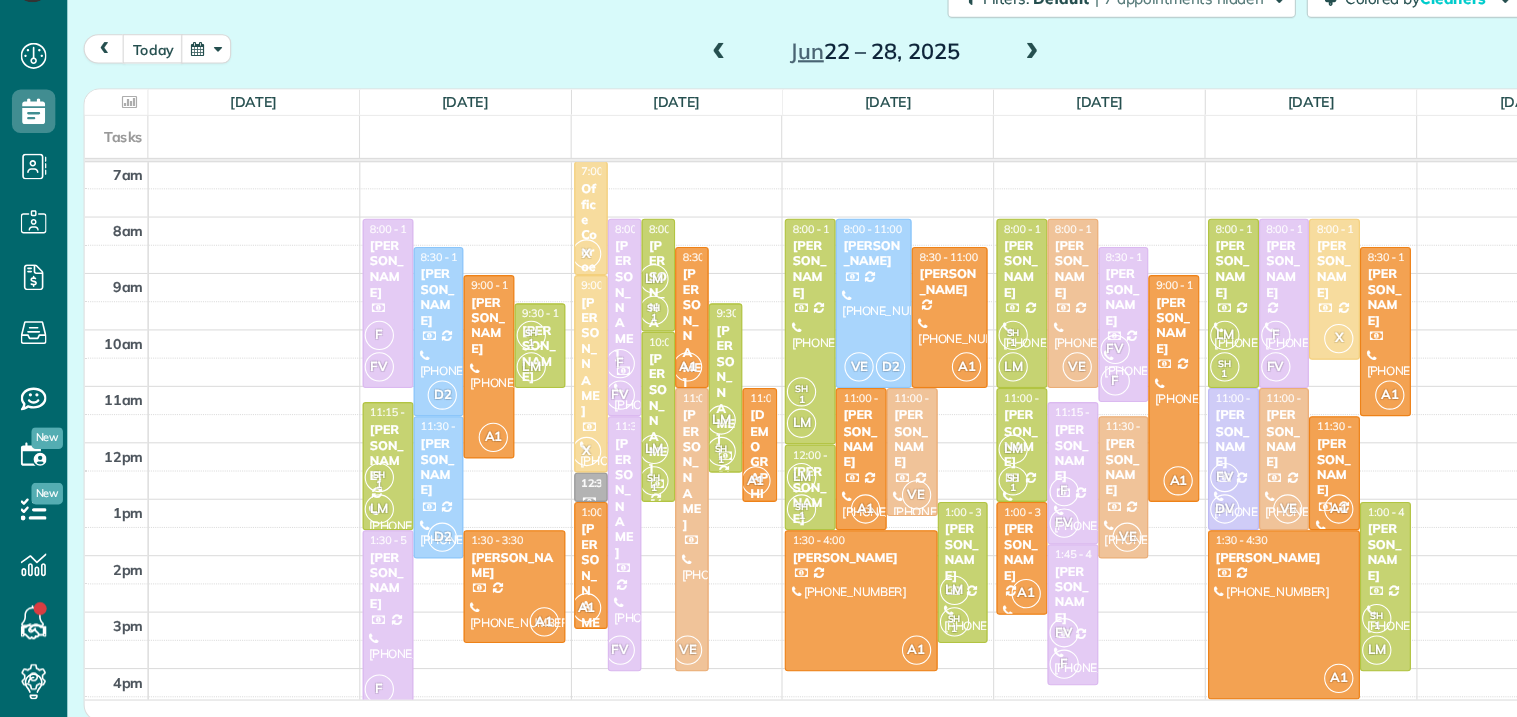 click at bounding box center (662, 104) 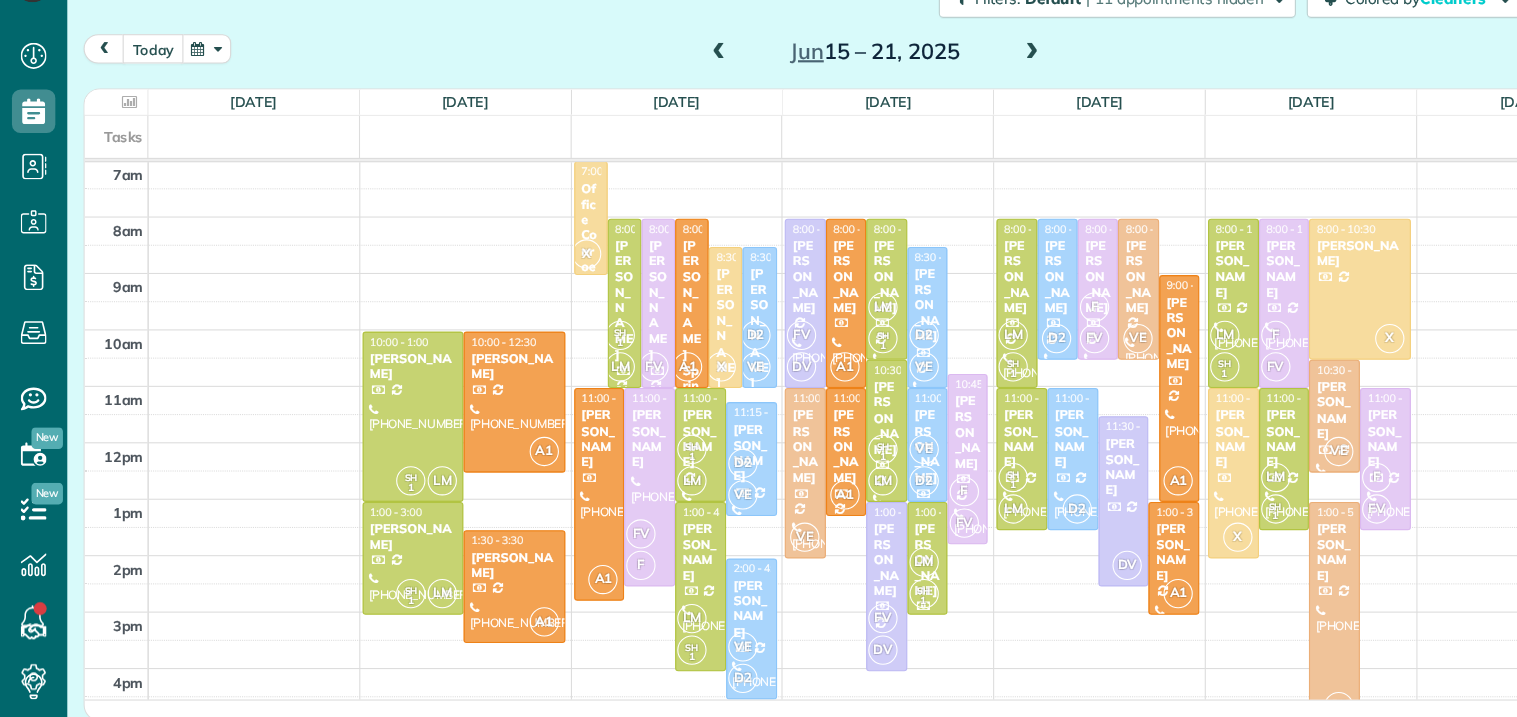click on "today" at bounding box center (141, 100) 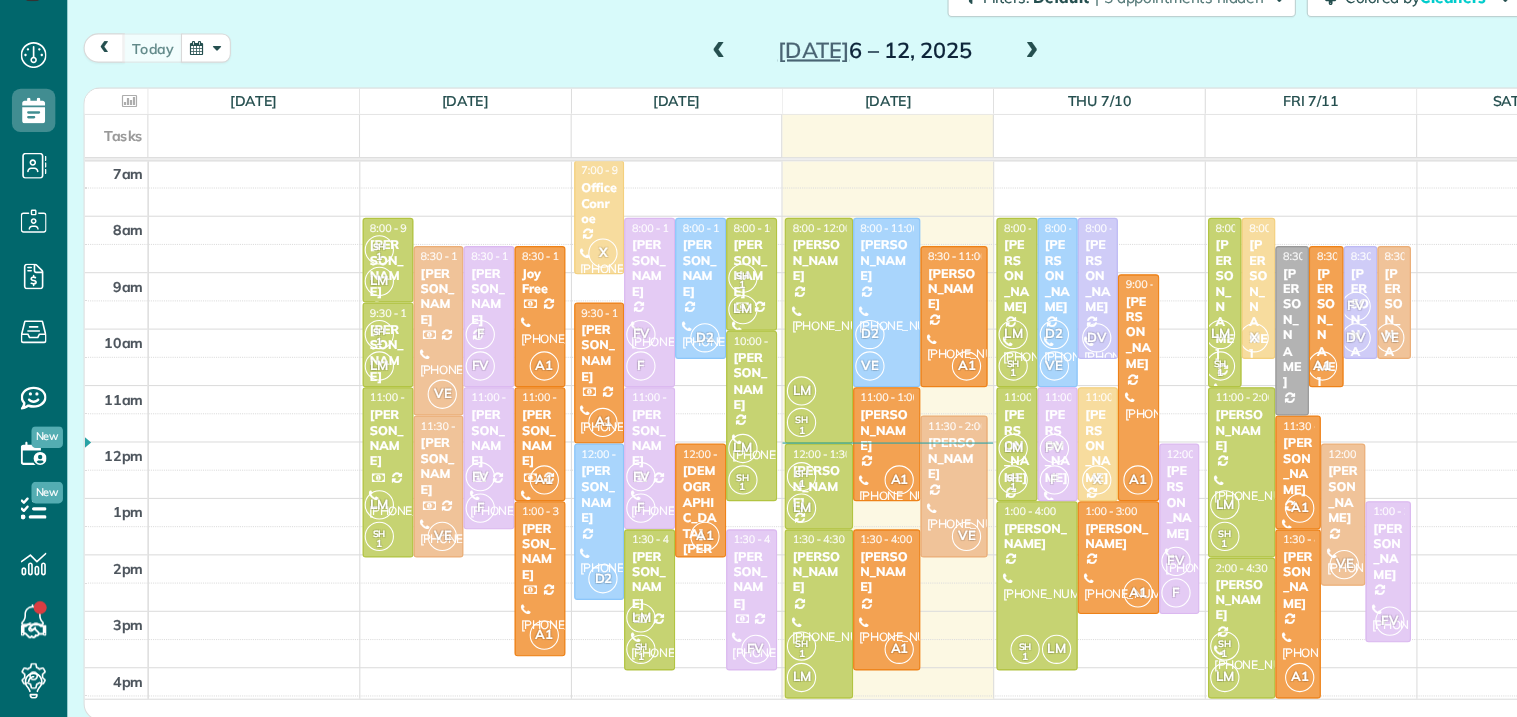 click at bounding box center (951, 104) 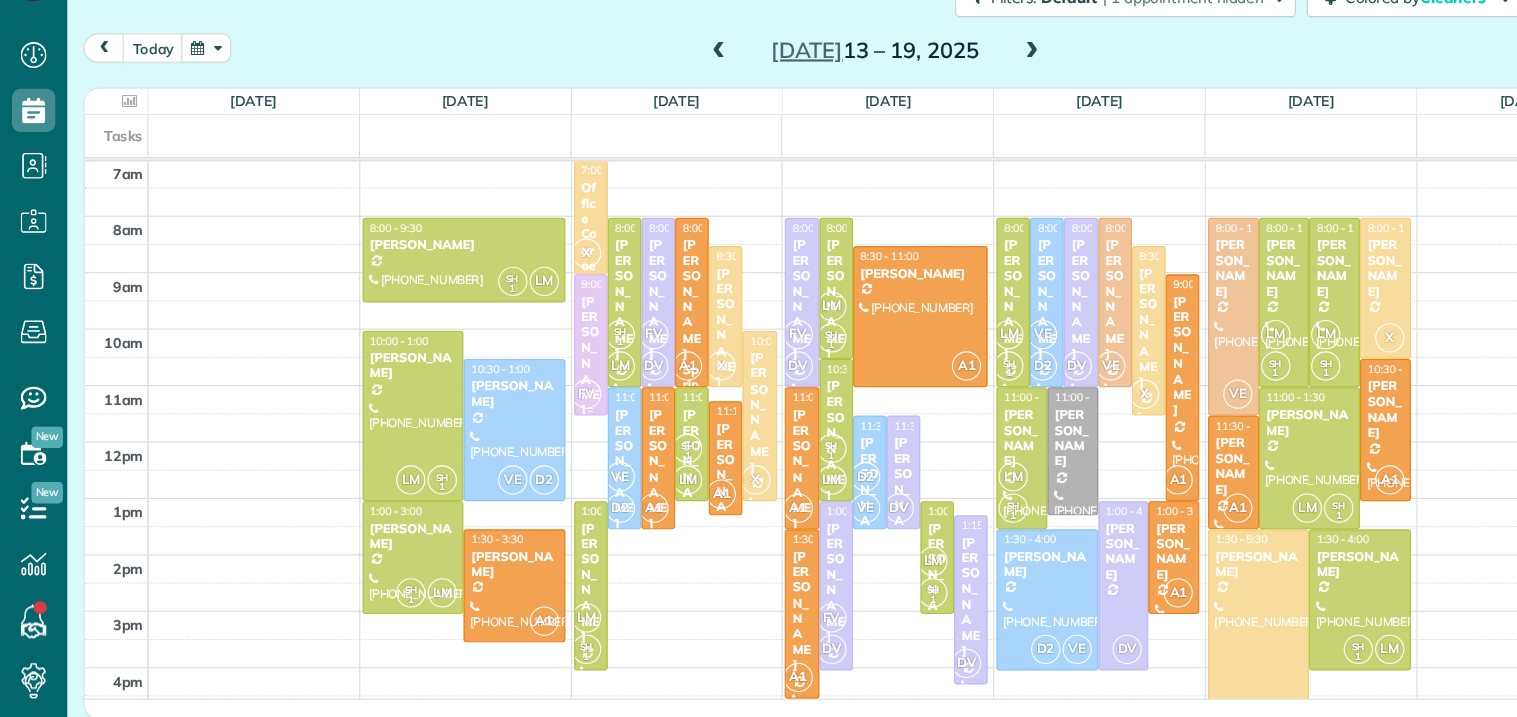 click on "[PERSON_NAME]" at bounding box center (544, 384) 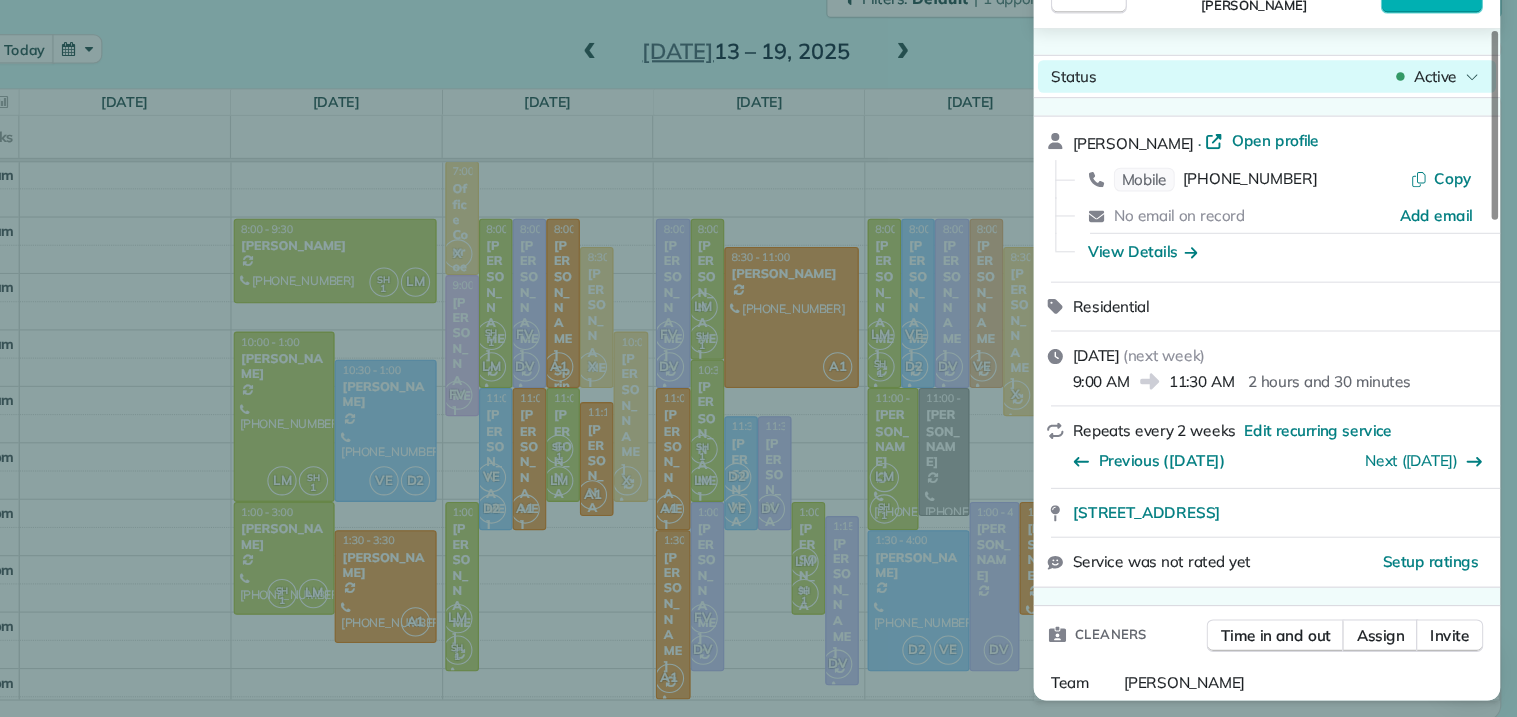 click on "Active" at bounding box center (1441, 126) 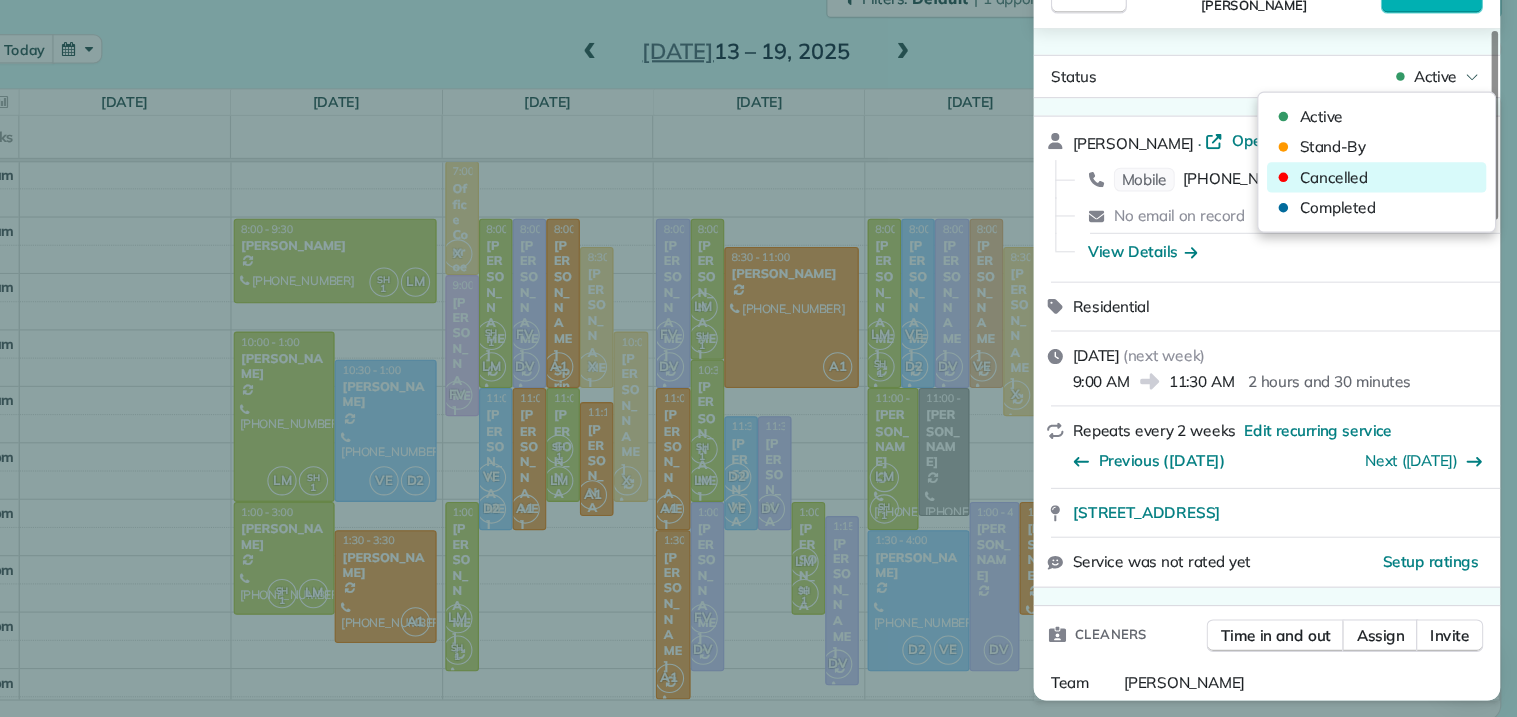 click on "Cancelled" at bounding box center (1347, 219) 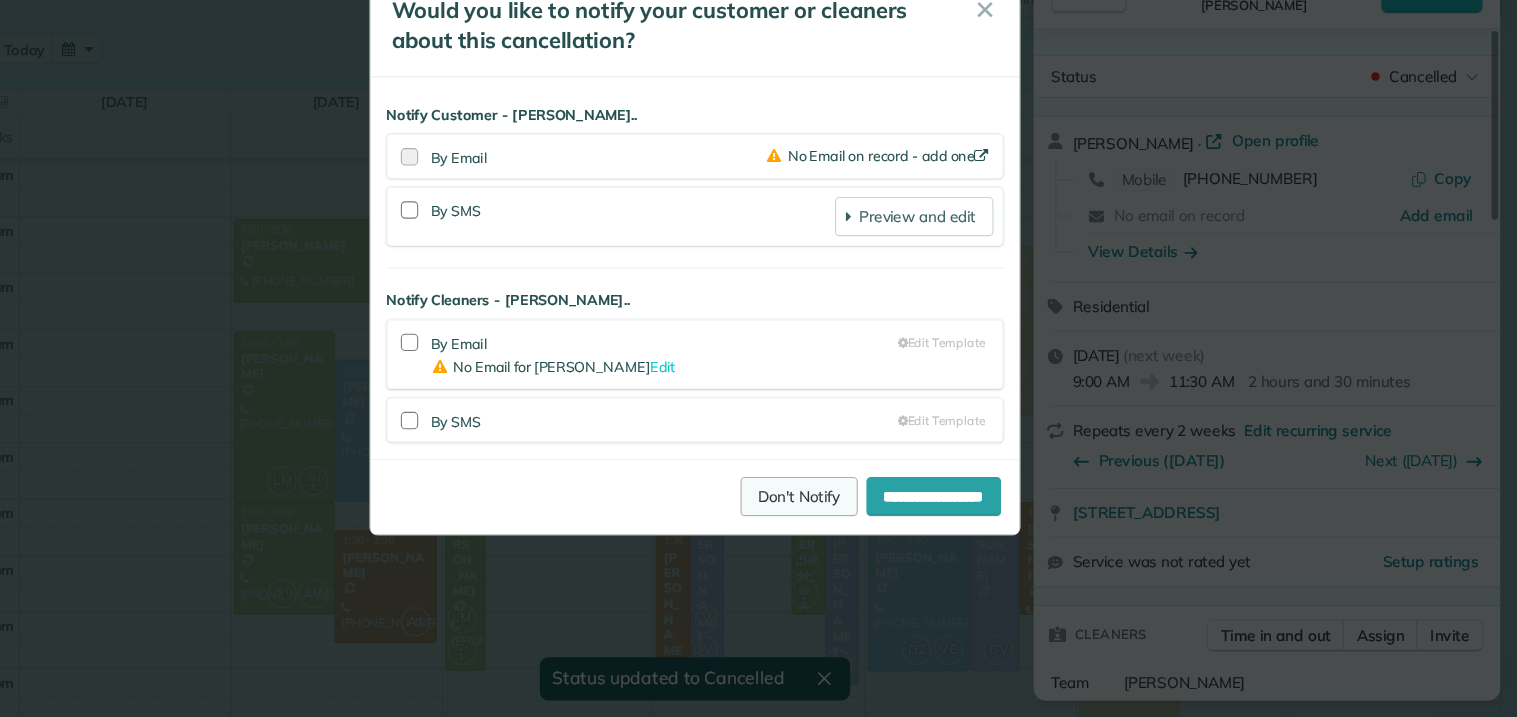 click on "Don't Notify" at bounding box center [855, 513] 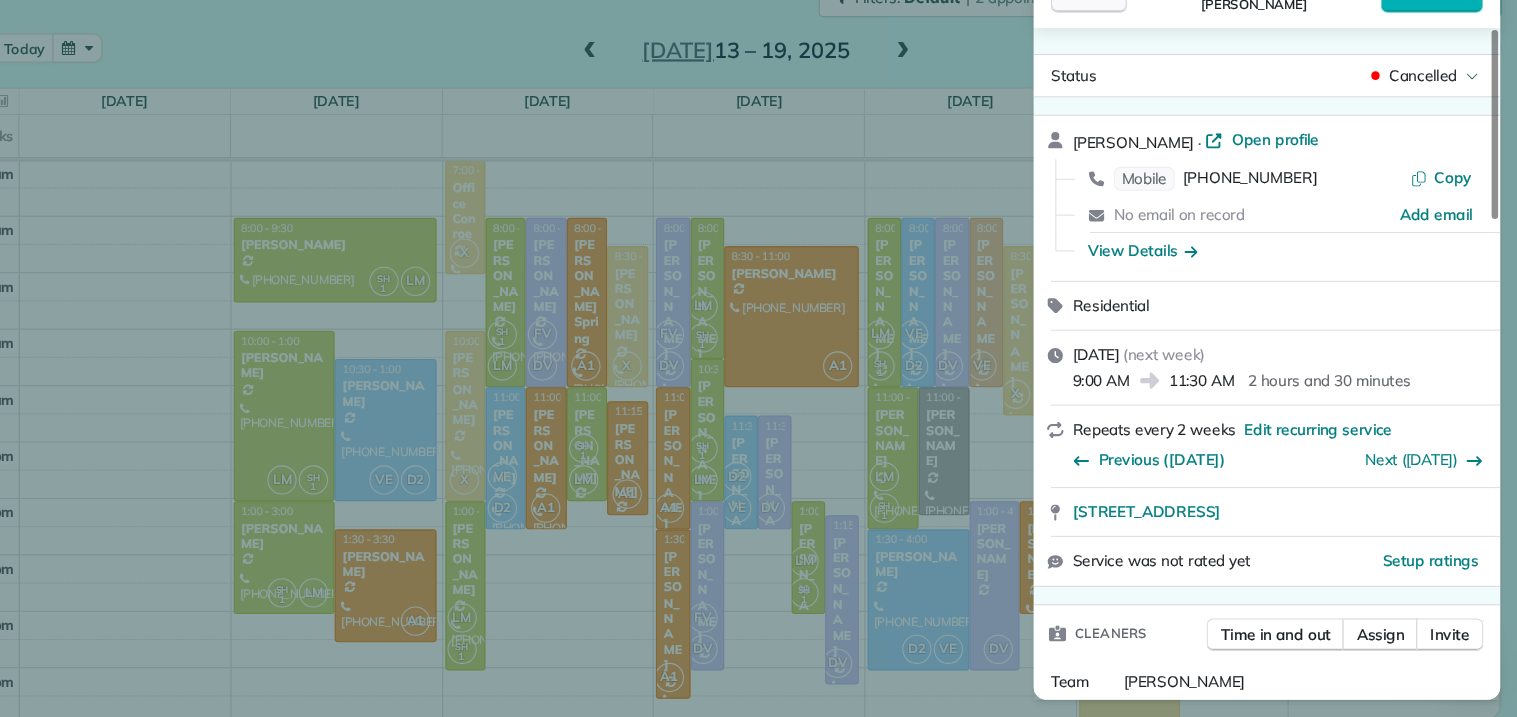 click on "Close" at bounding box center (1122, 49) 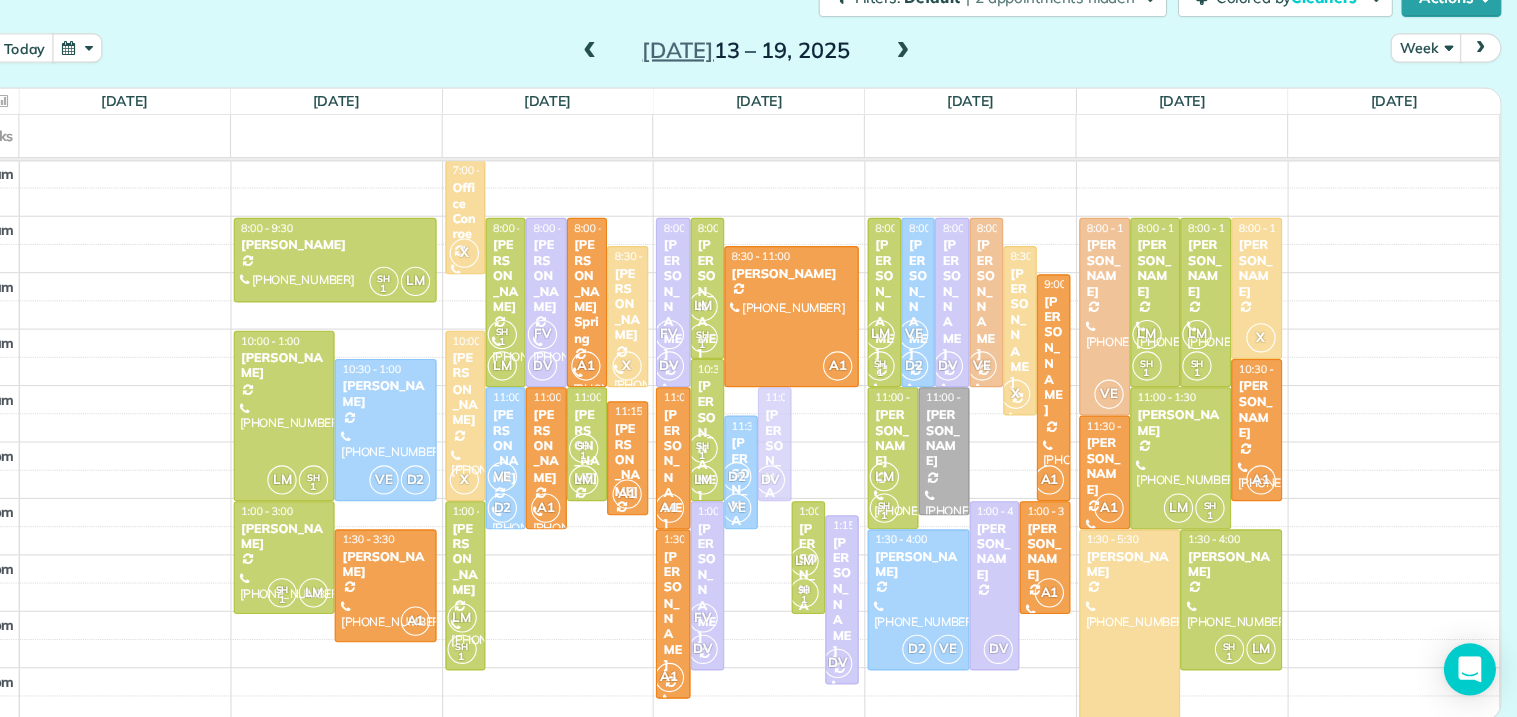 drag, startPoint x: 833, startPoint y: 474, endPoint x: 830, endPoint y: 443, distance: 31.144823 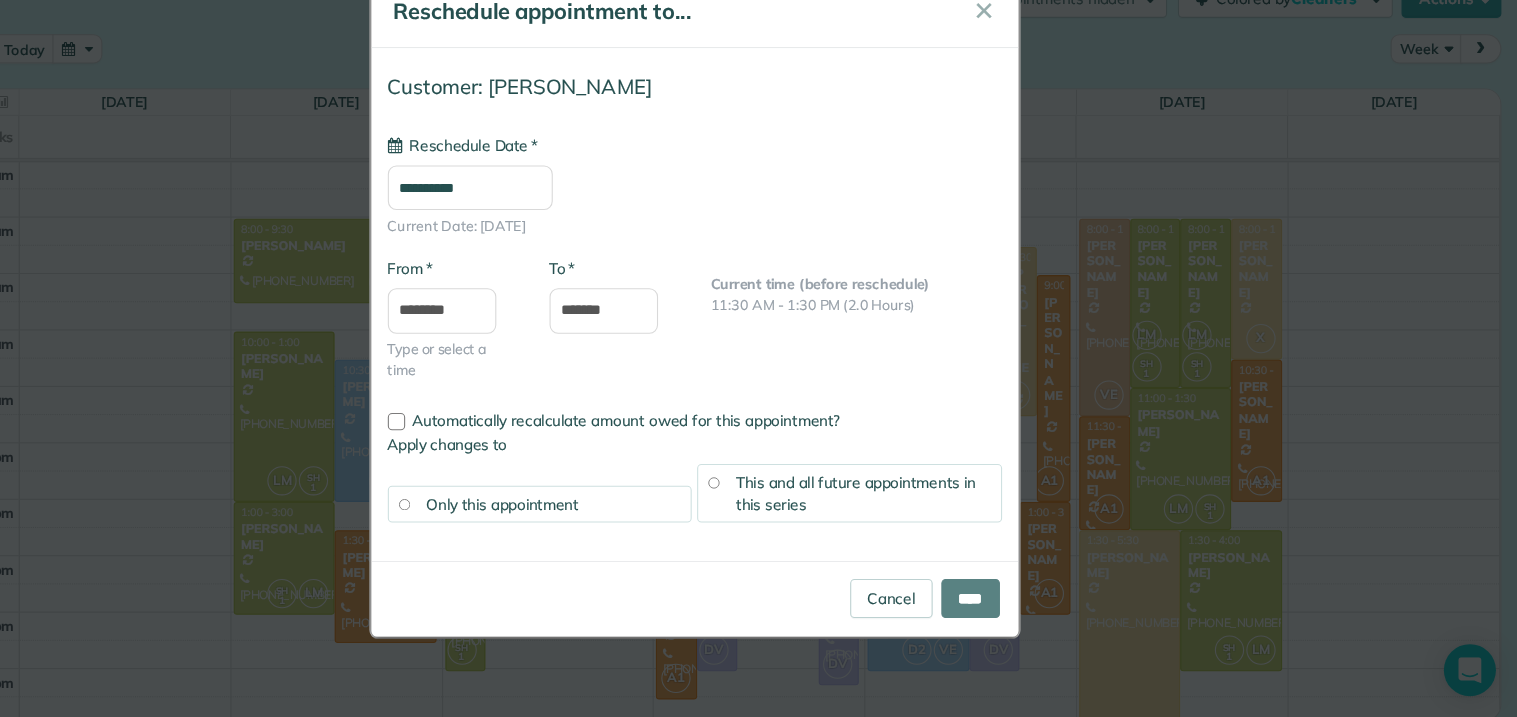 type on "**********" 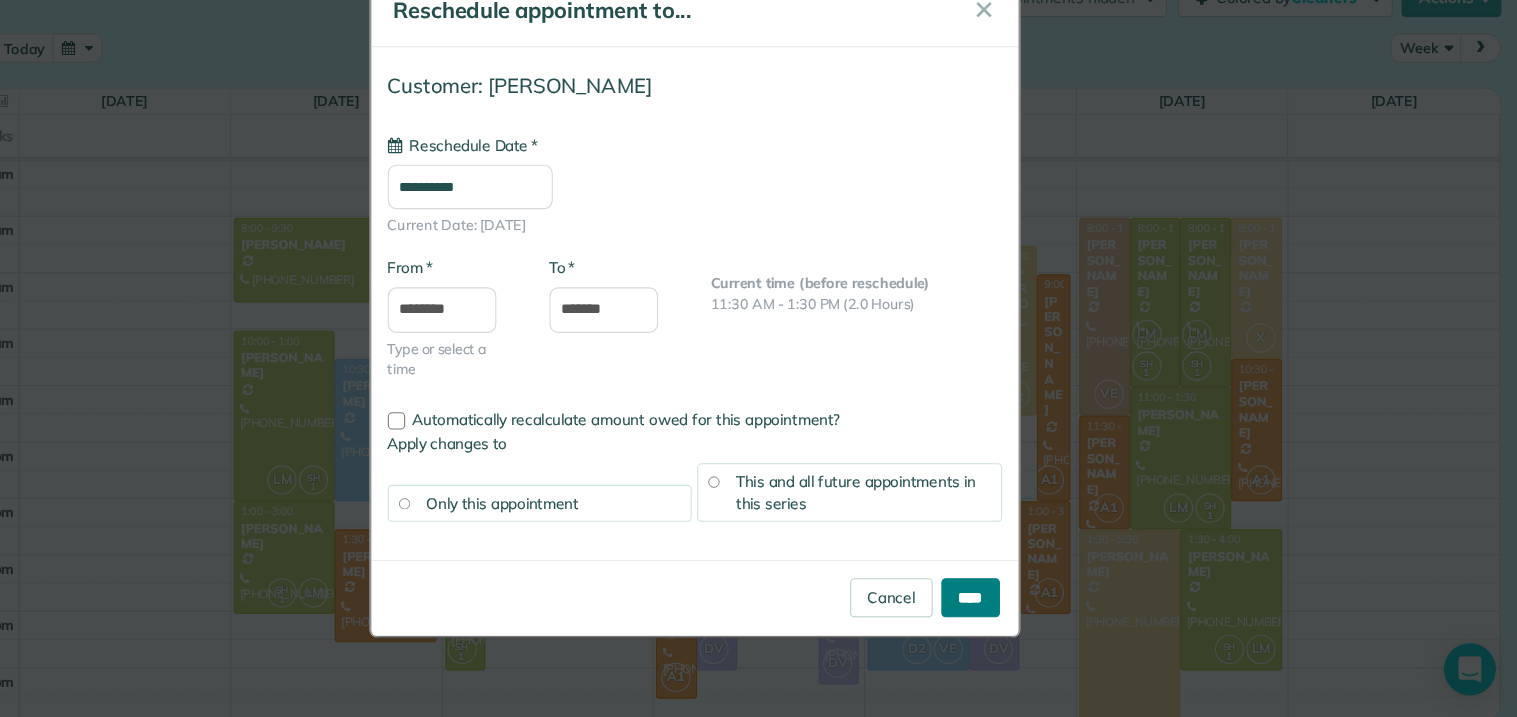 click on "****" at bounding box center [1013, 607] 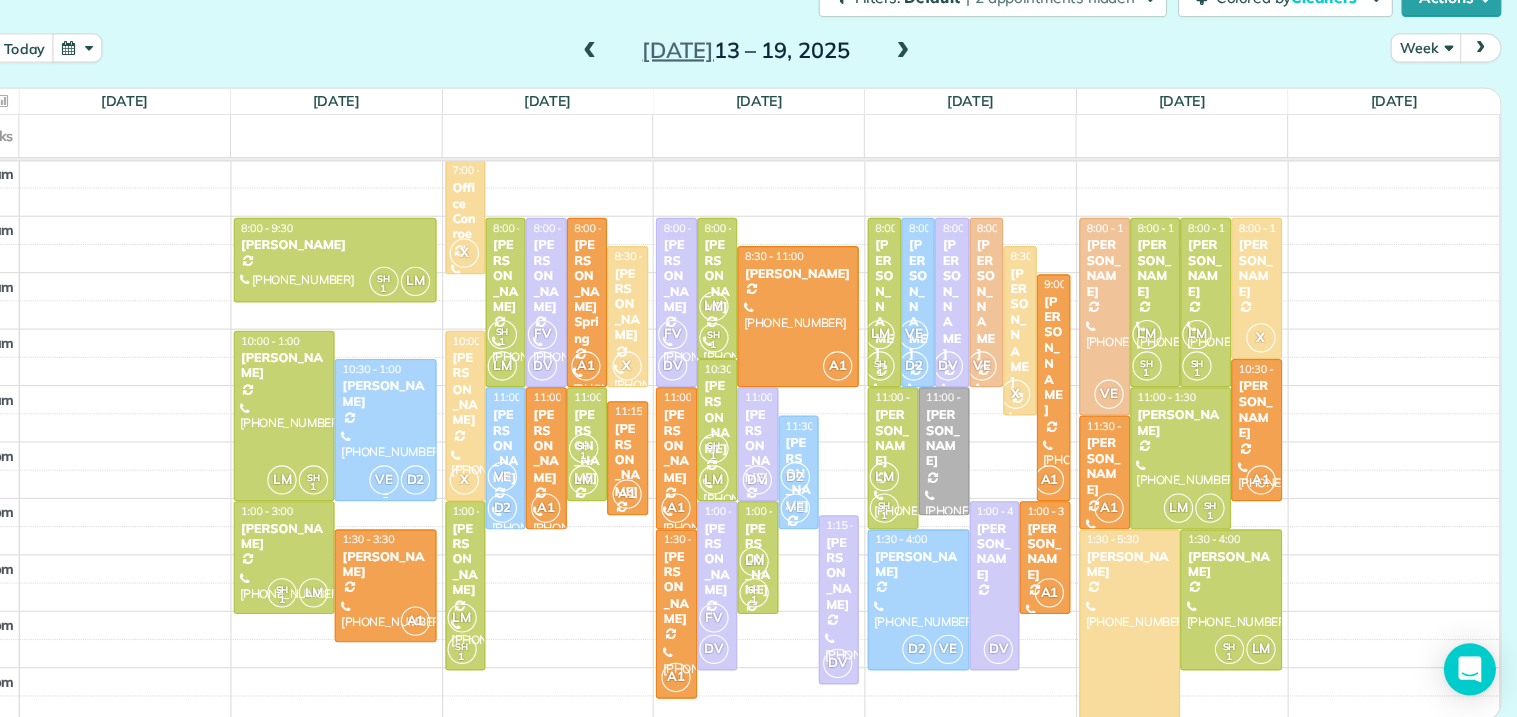 click at bounding box center (473, 452) 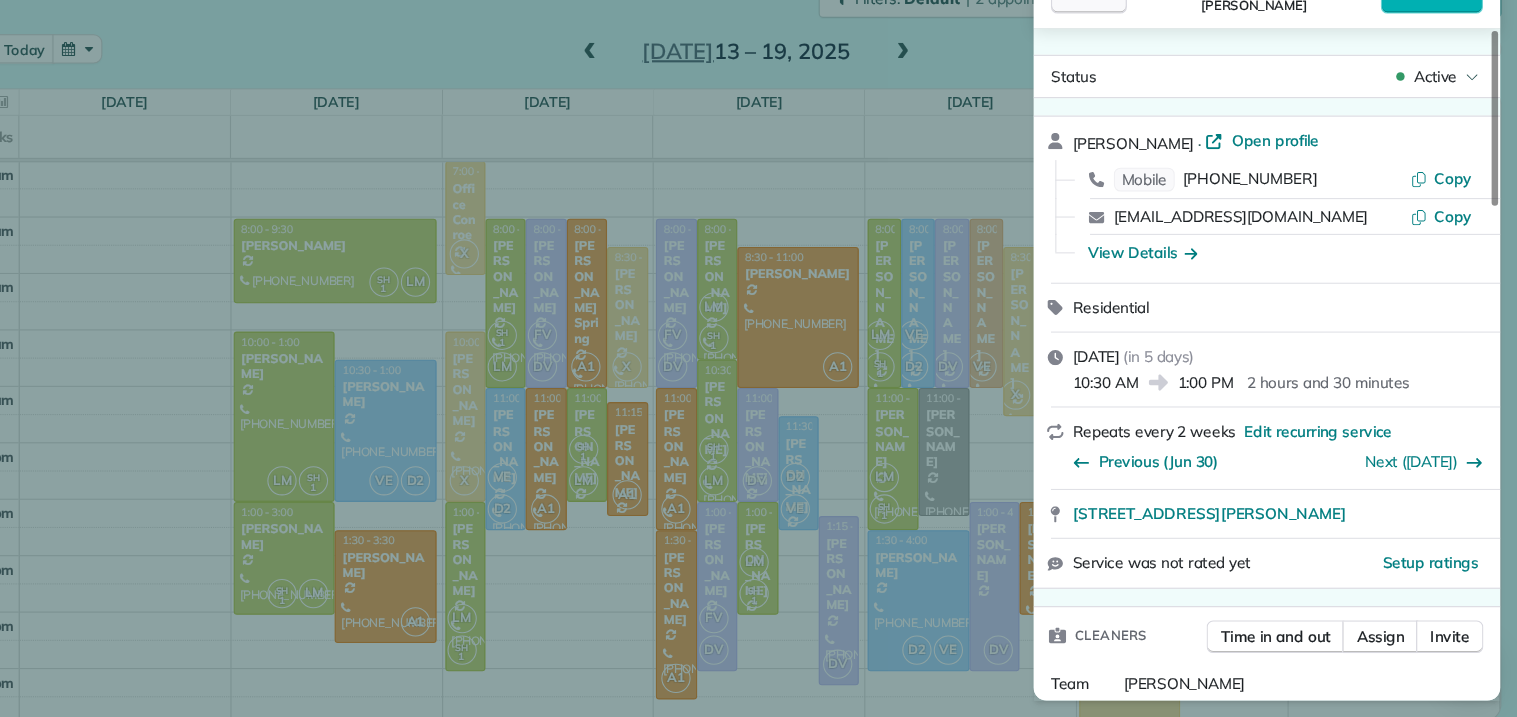 click on "Close" at bounding box center [1122, 49] 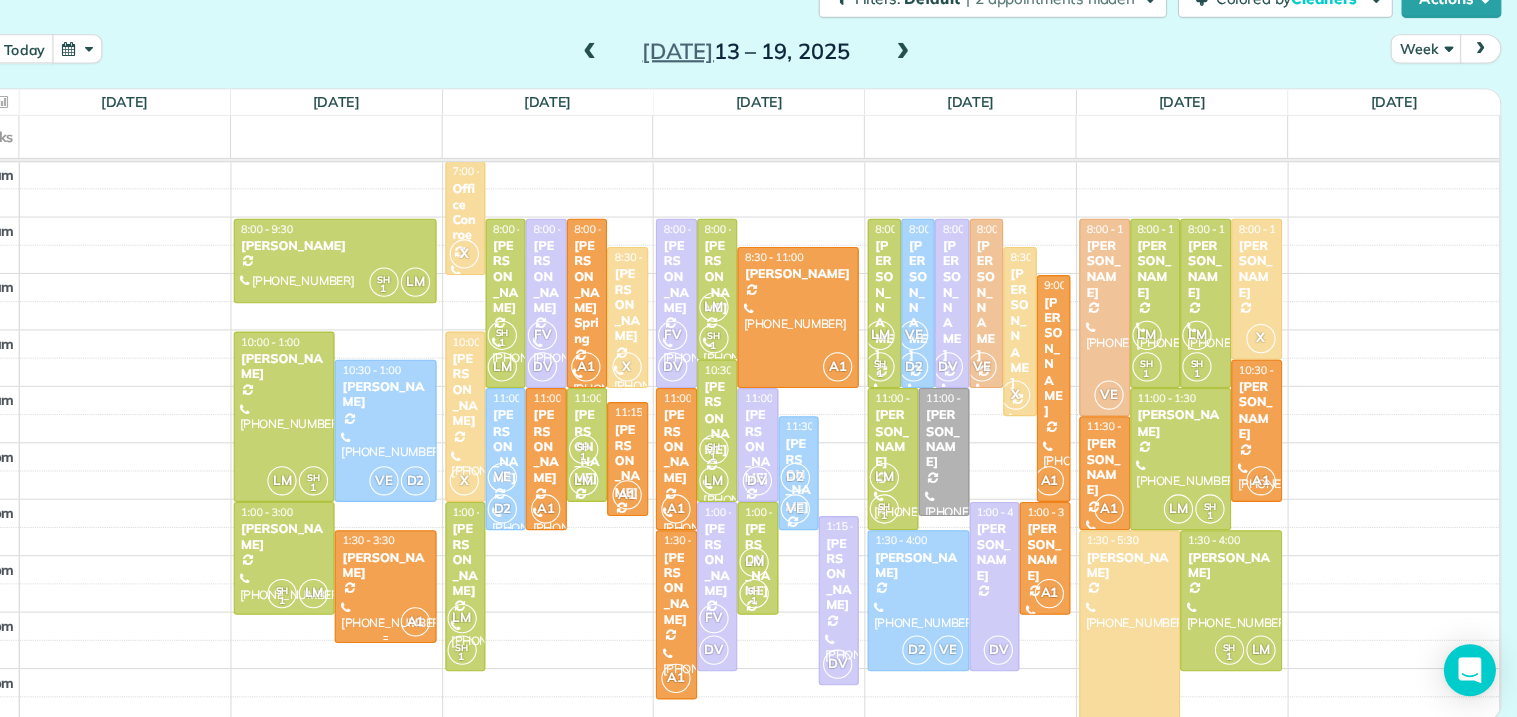 click at bounding box center [473, 596] 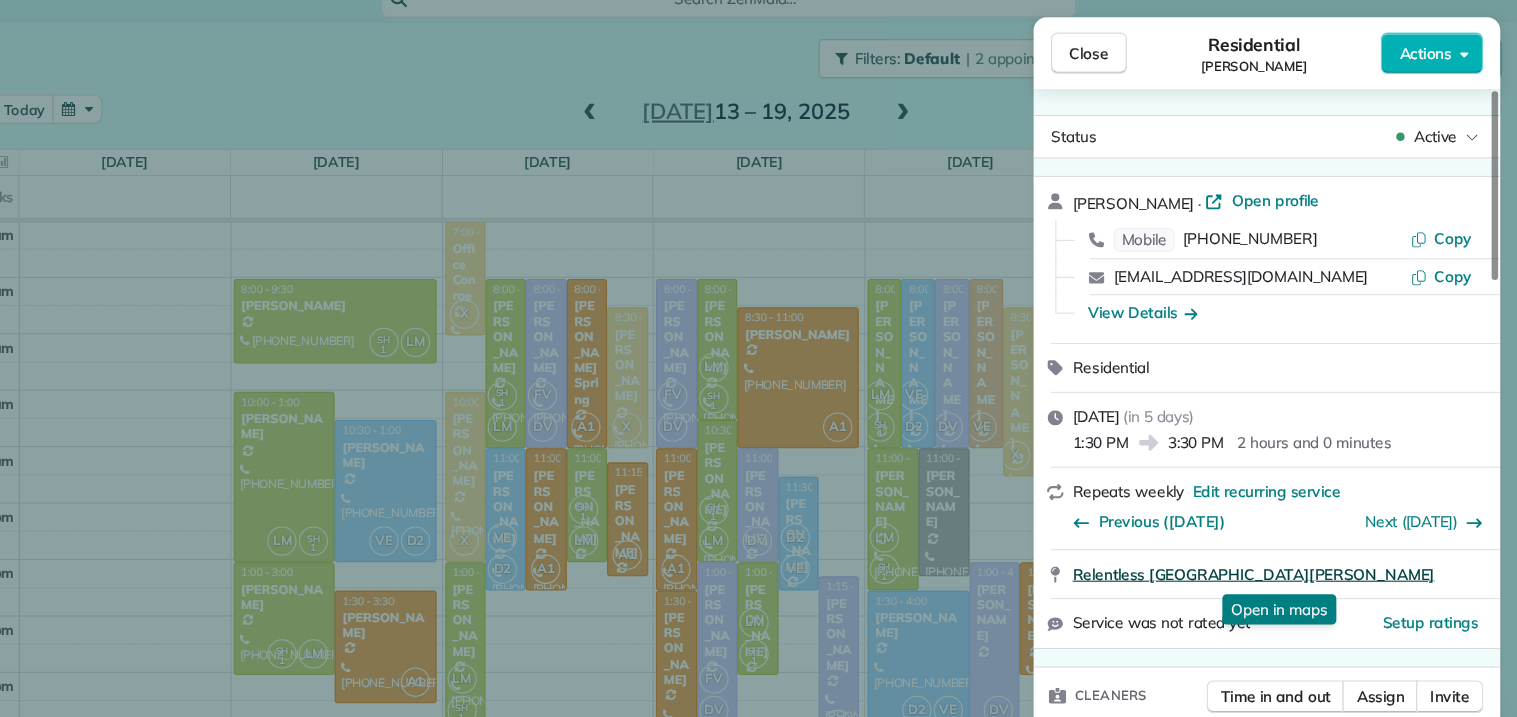 scroll, scrollTop: 0, scrollLeft: 0, axis: both 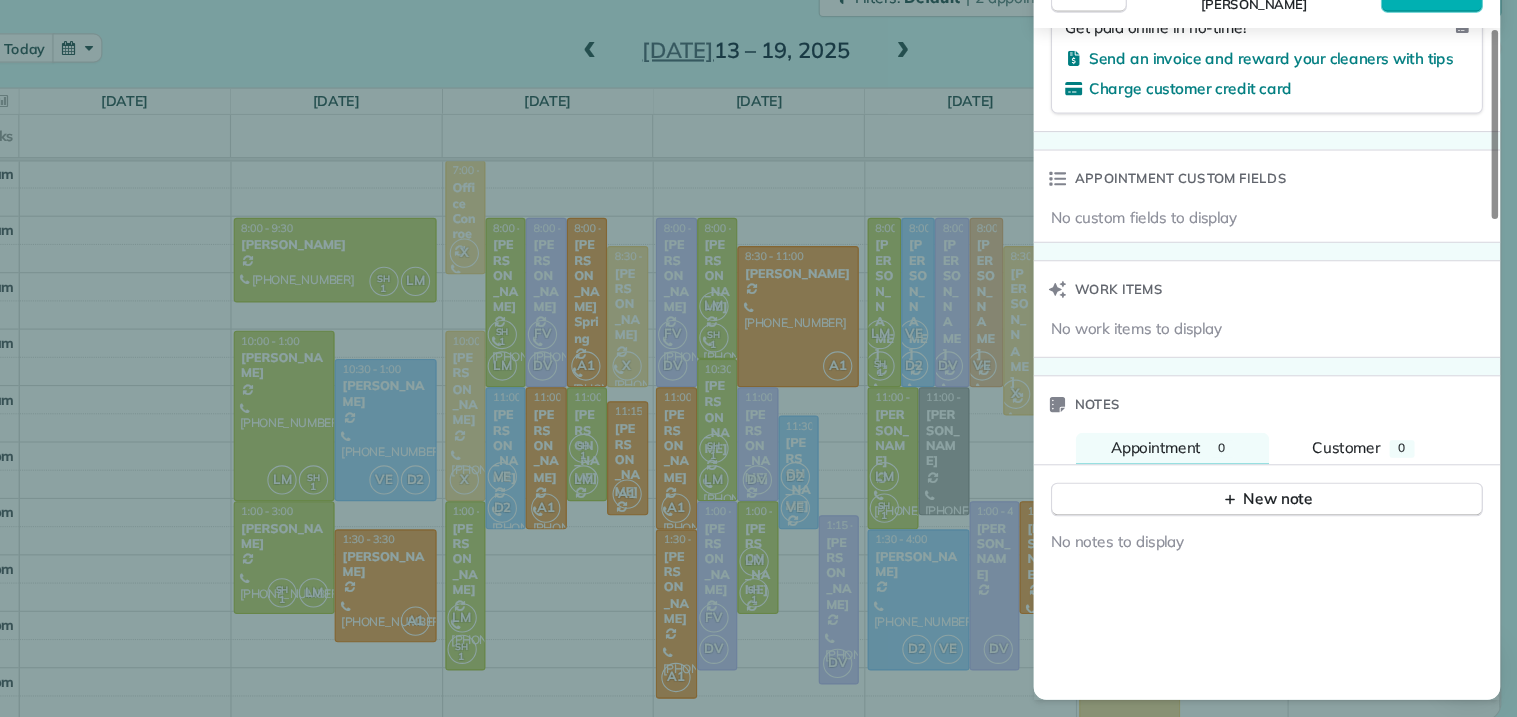 click on "New note" at bounding box center (1286, 516) 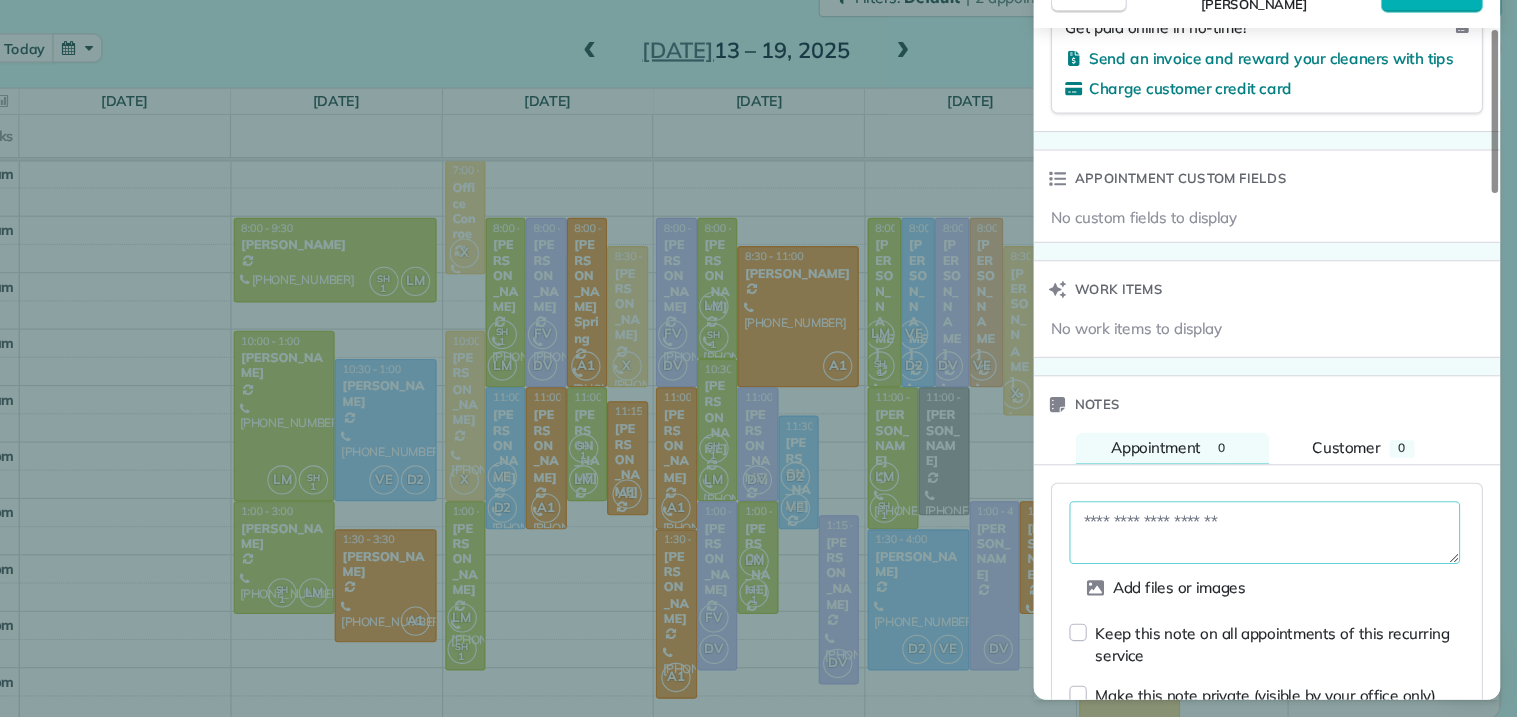click at bounding box center [1284, 547] 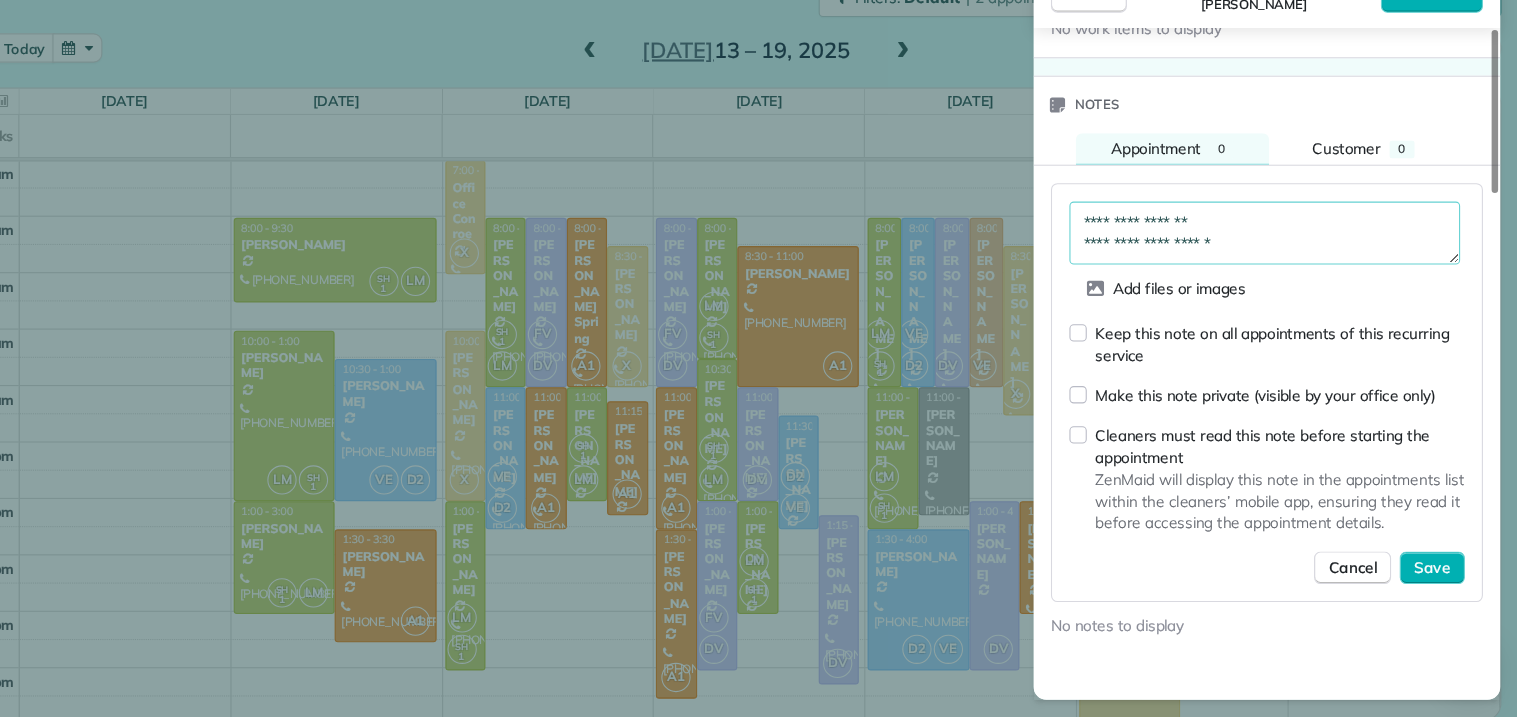 scroll, scrollTop: 1599, scrollLeft: 0, axis: vertical 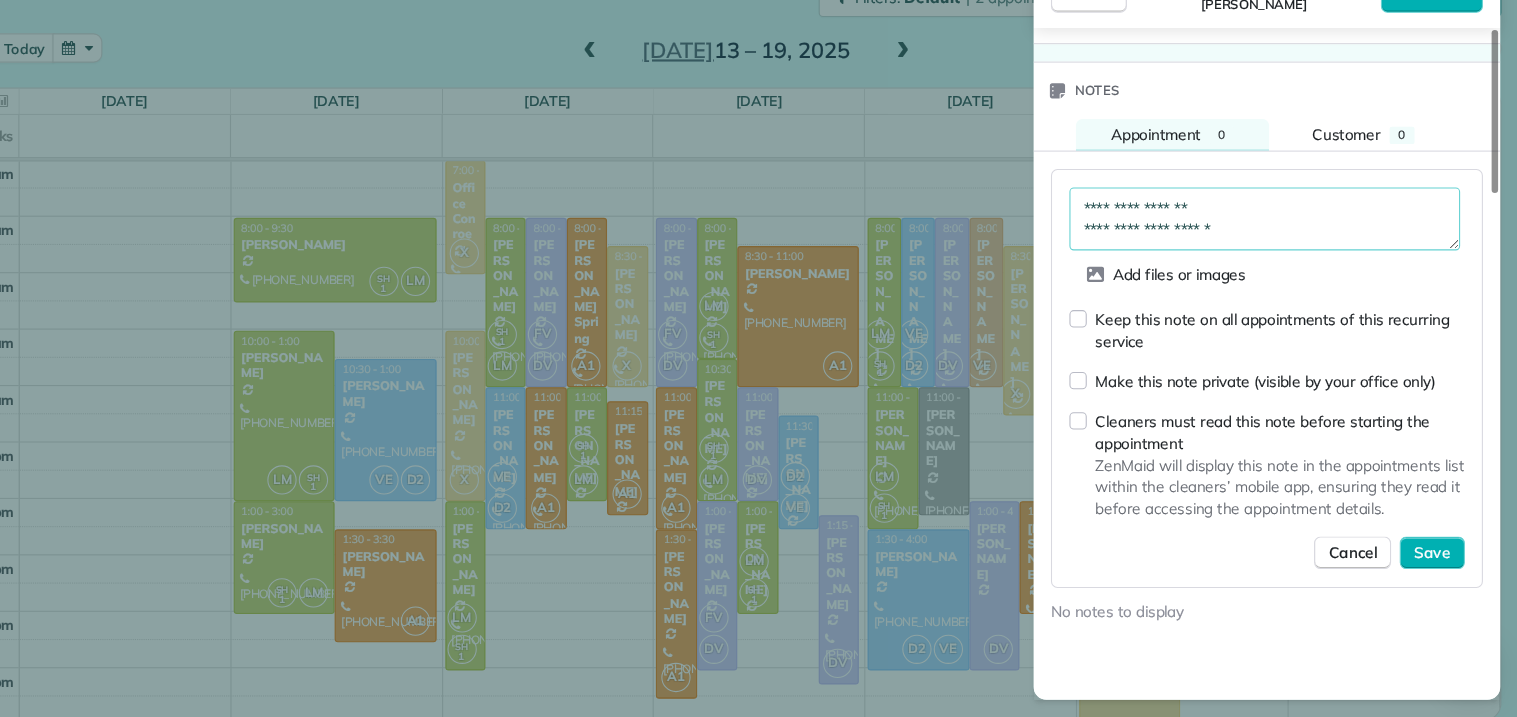 type on "**********" 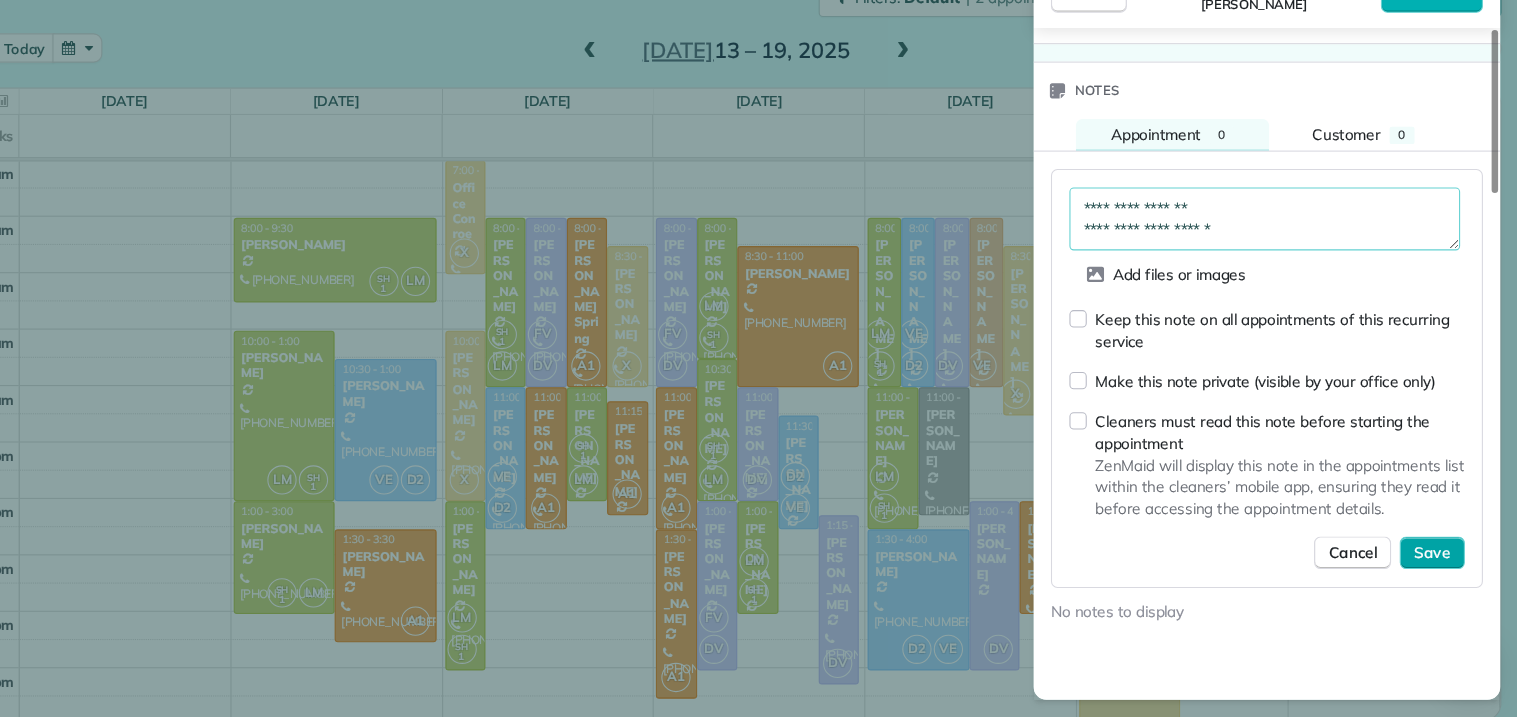 click on "Save" at bounding box center [1438, 566] 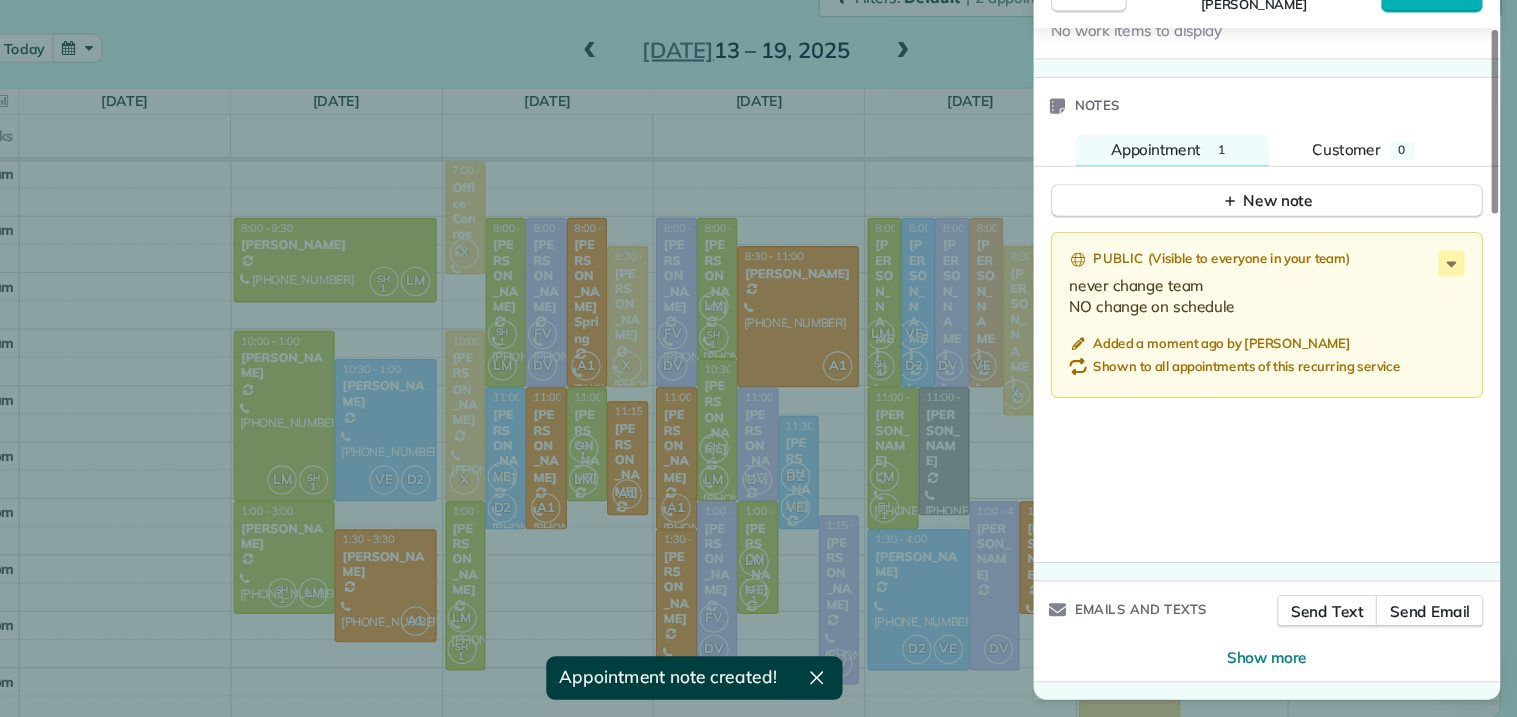scroll, scrollTop: 1599, scrollLeft: 0, axis: vertical 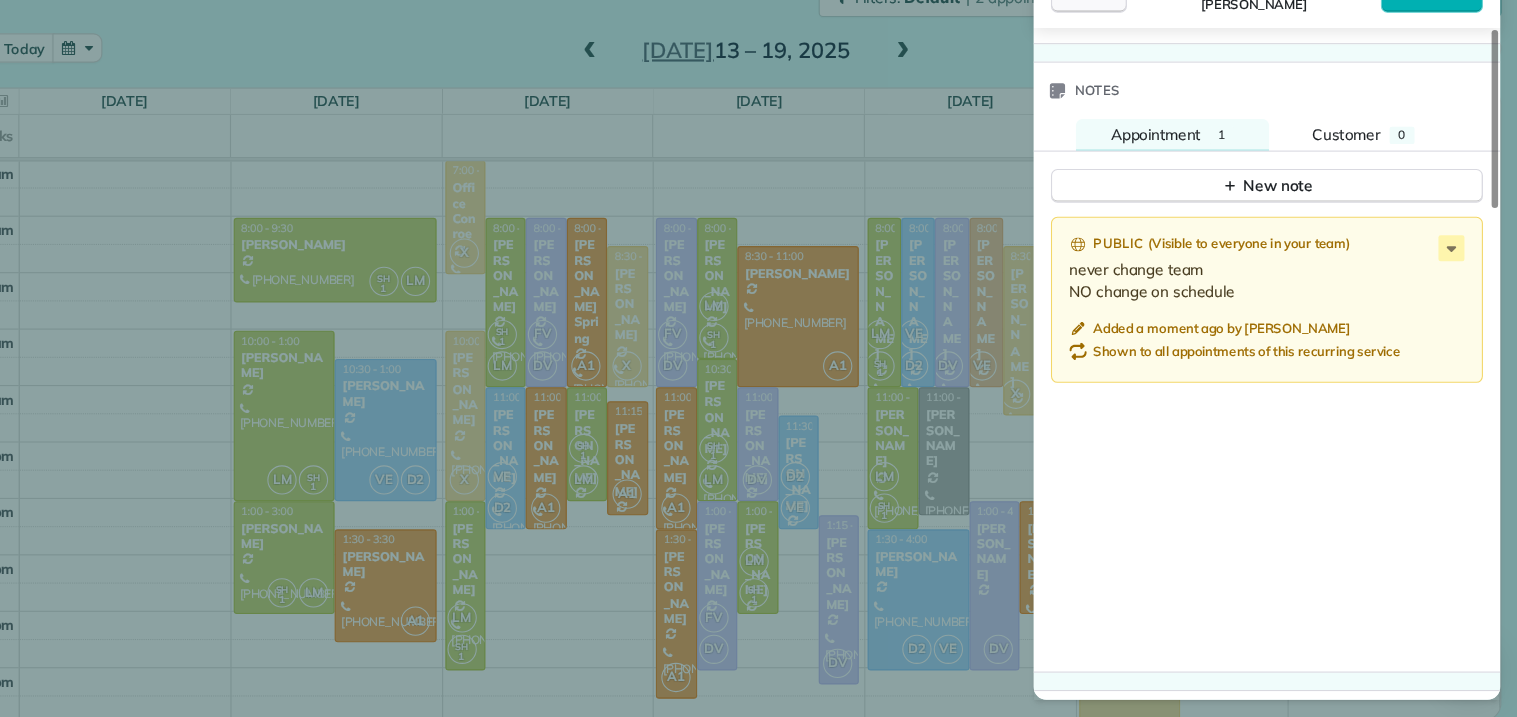 click on "Close" at bounding box center [1122, 49] 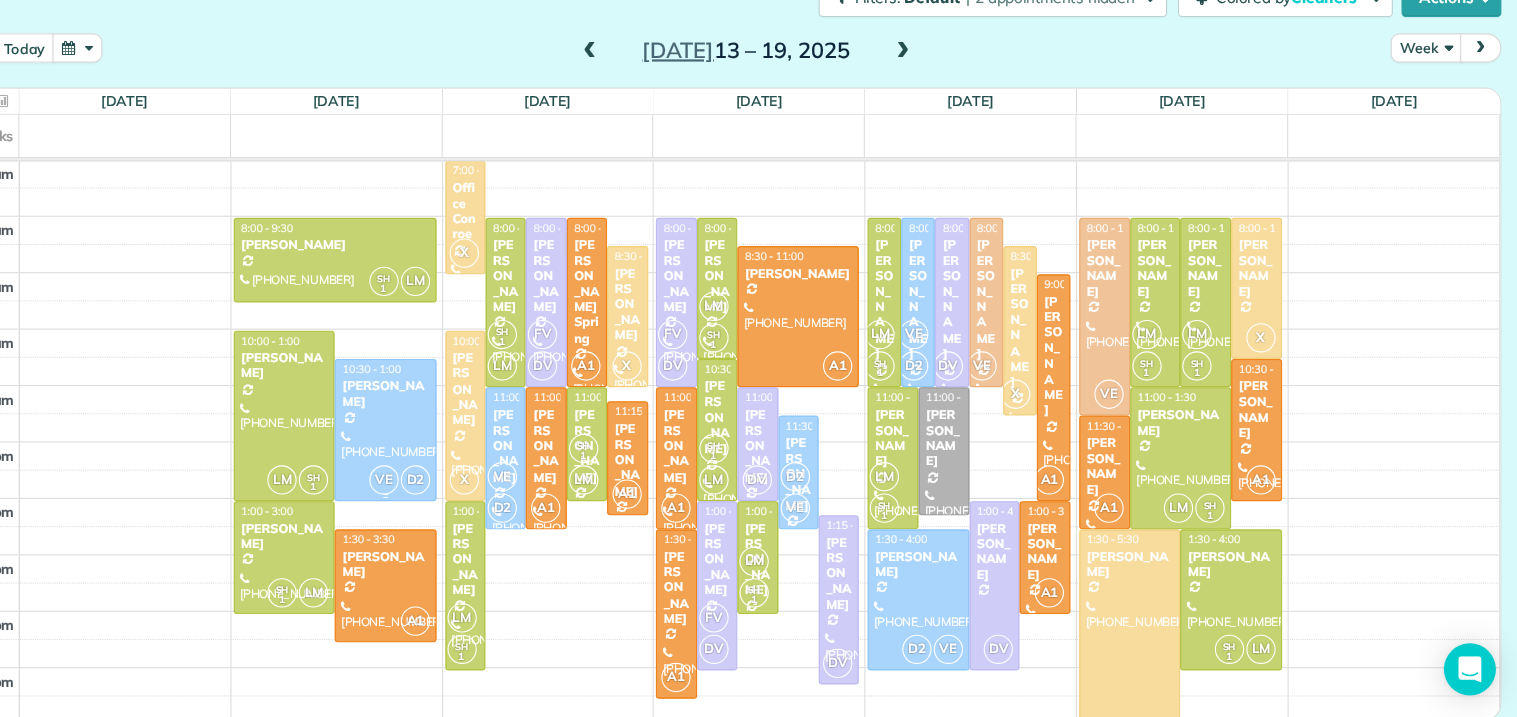 click at bounding box center [473, 452] 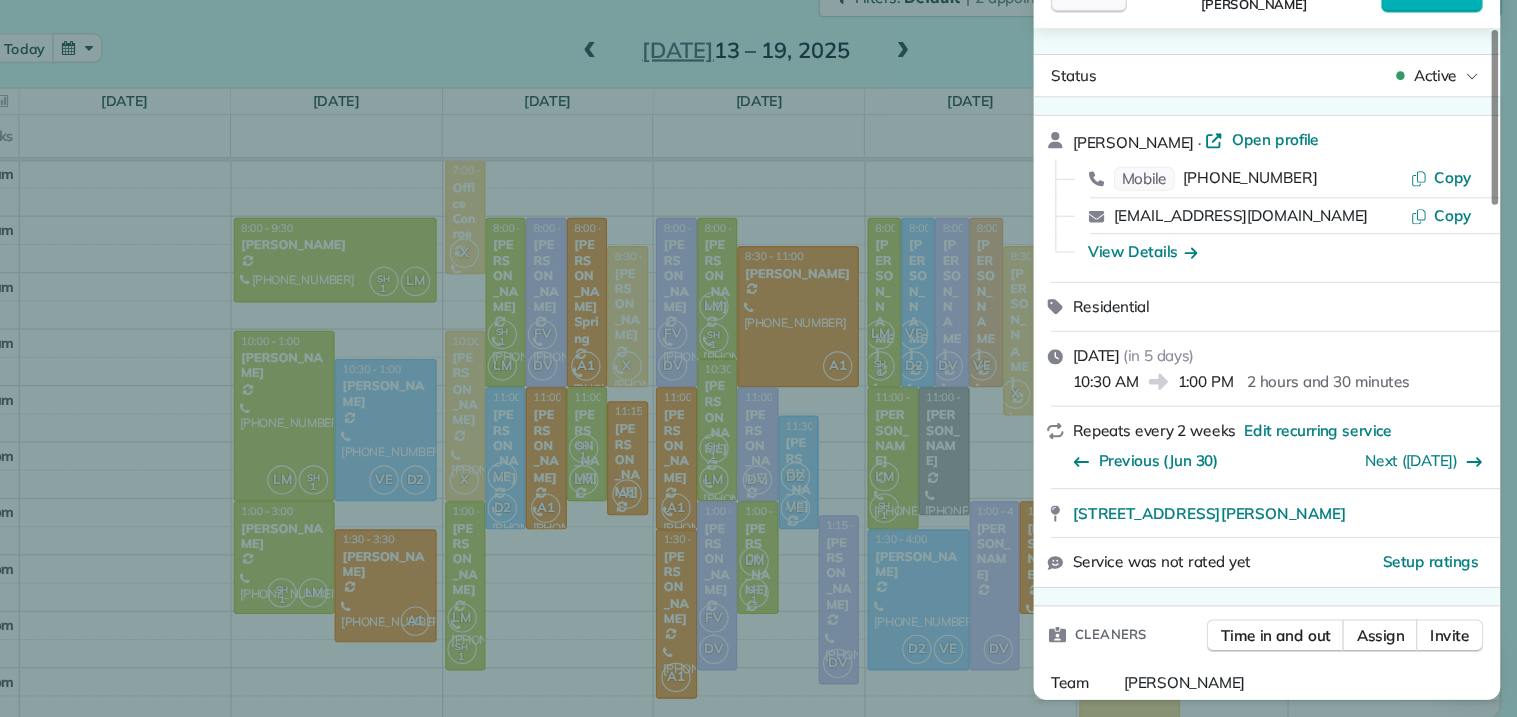 click on "Close" at bounding box center [1122, 49] 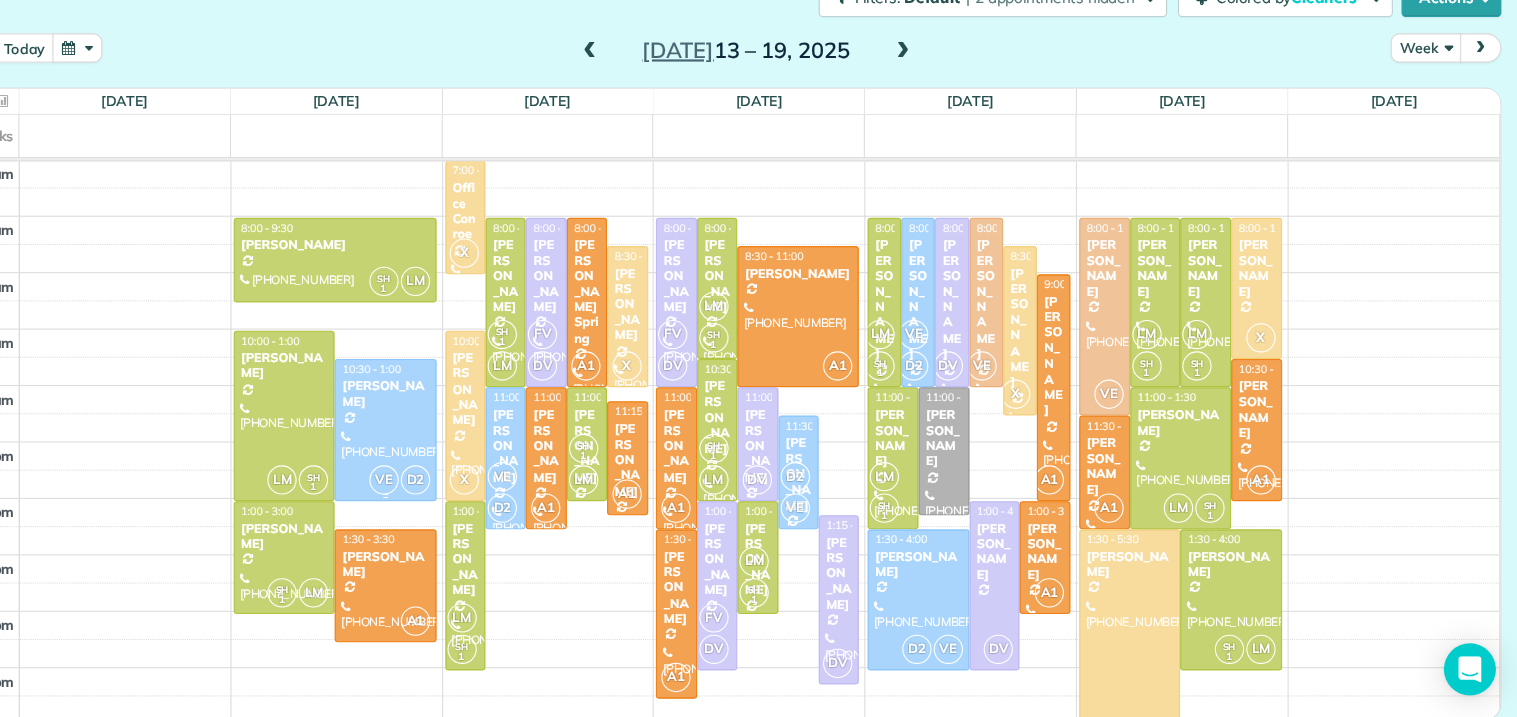 click at bounding box center (473, 452) 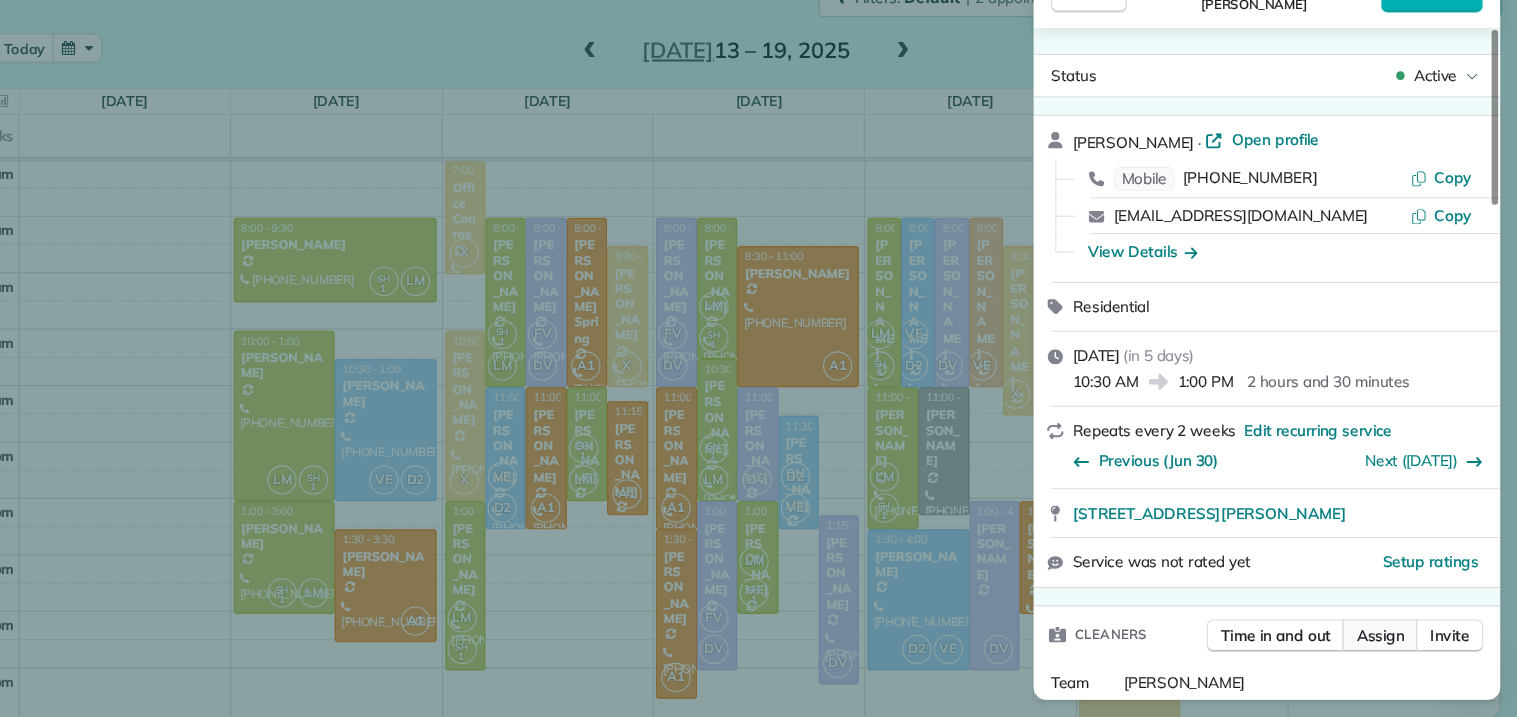 click on "Assign" at bounding box center (1390, 642) 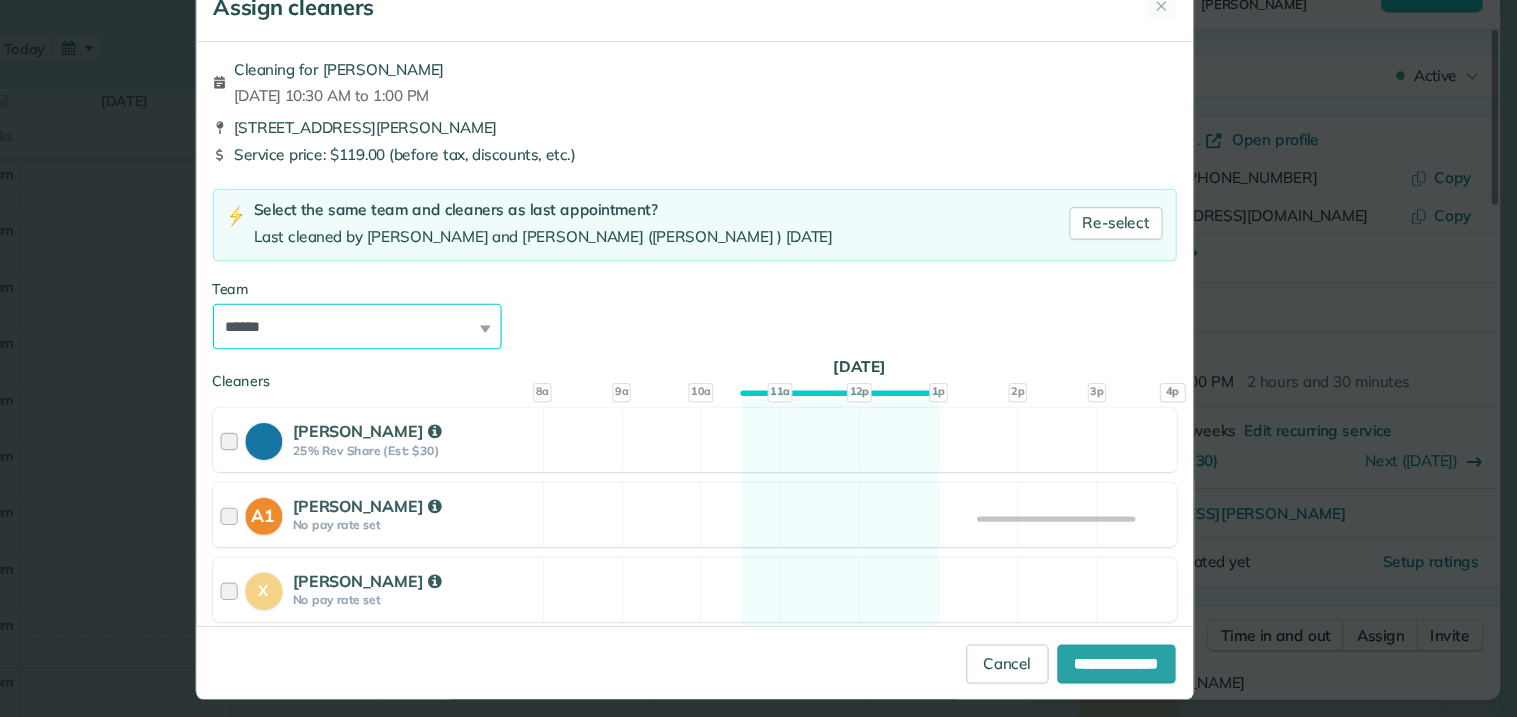 click on "**********" at bounding box center [448, 357] 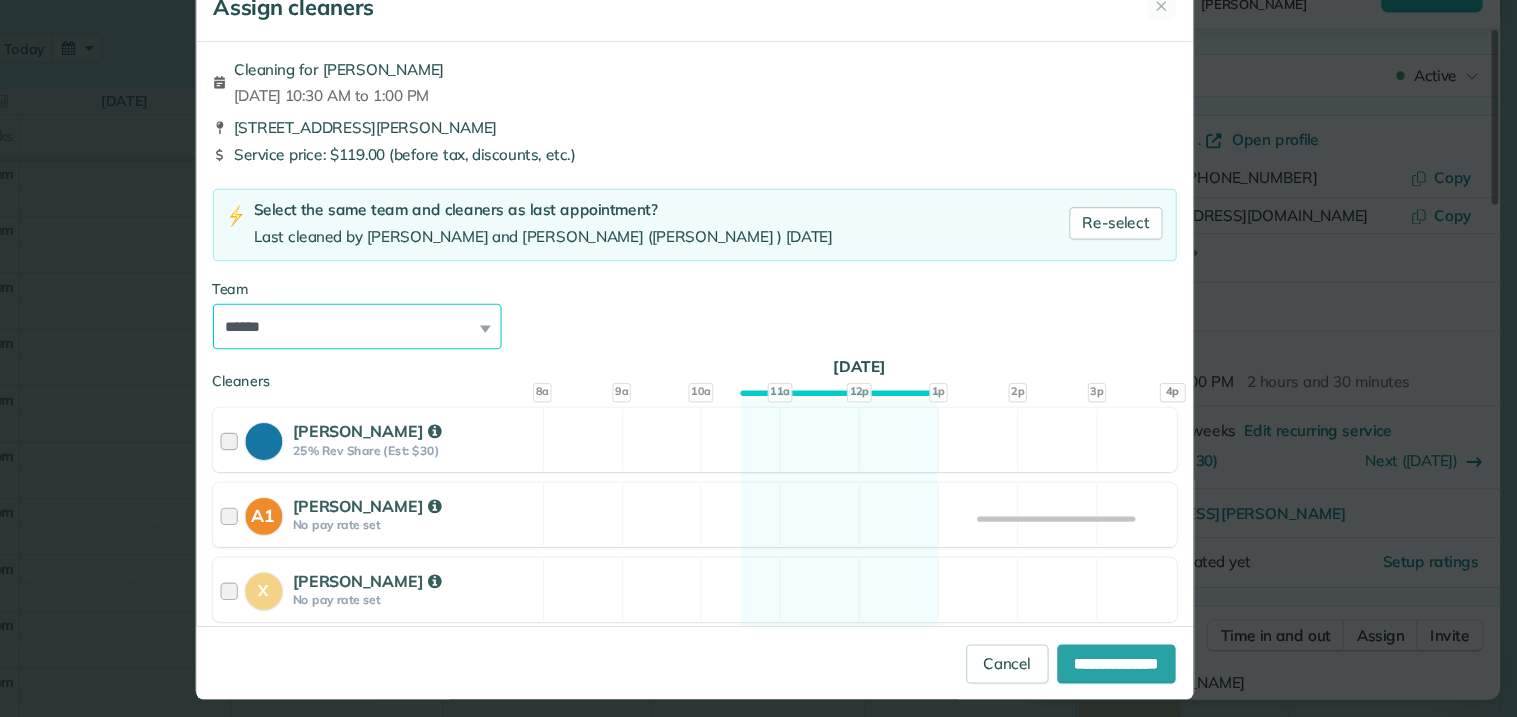 select on "*****" 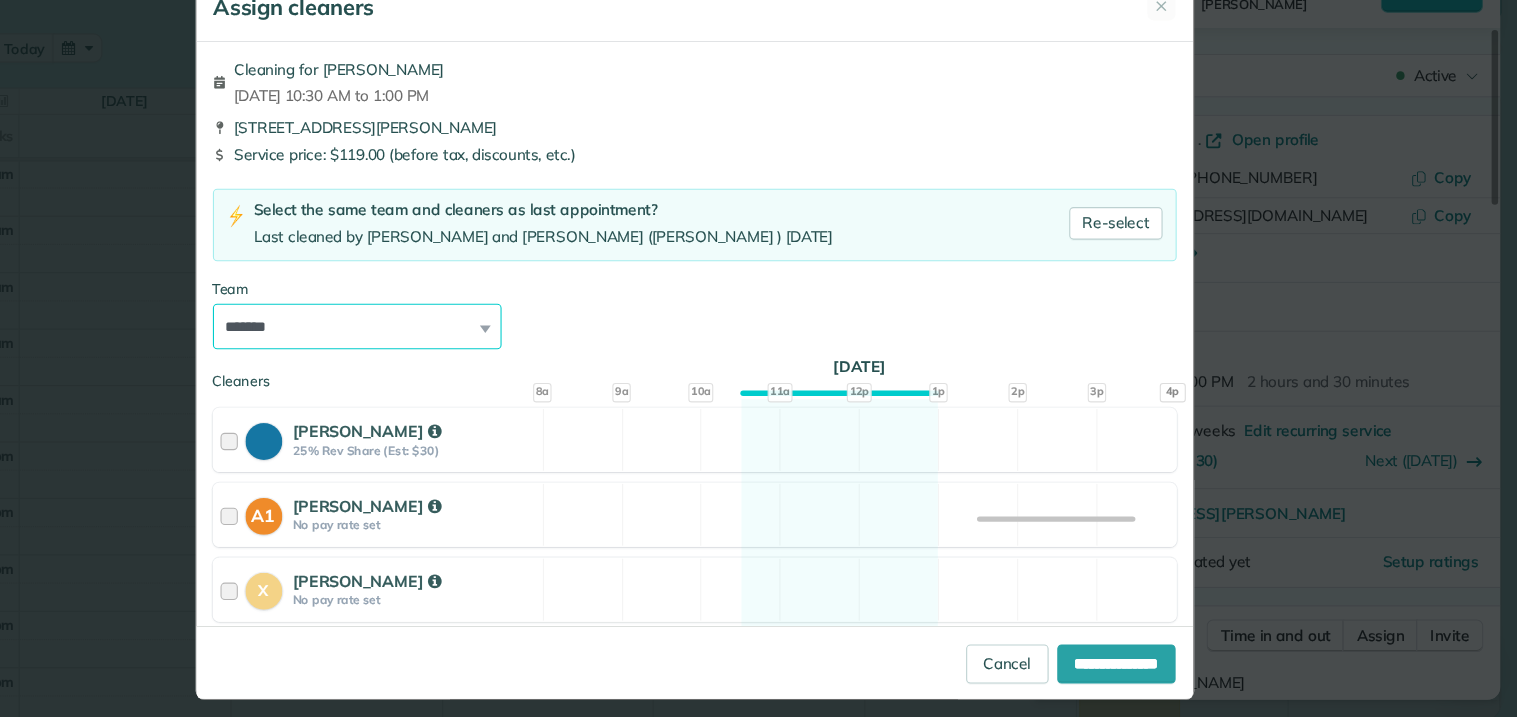 click on "**********" at bounding box center (448, 357) 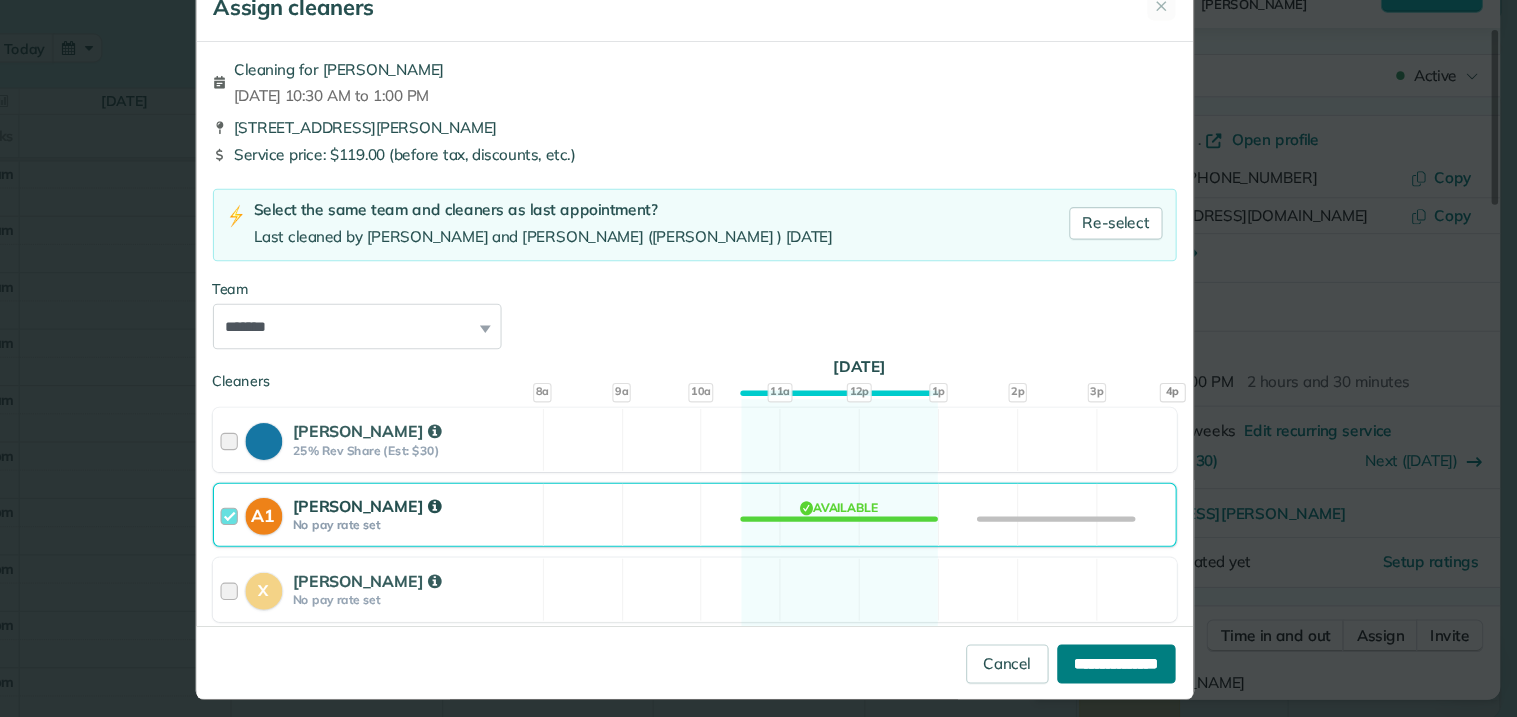 click on "**********" at bounding box center (1147, 668) 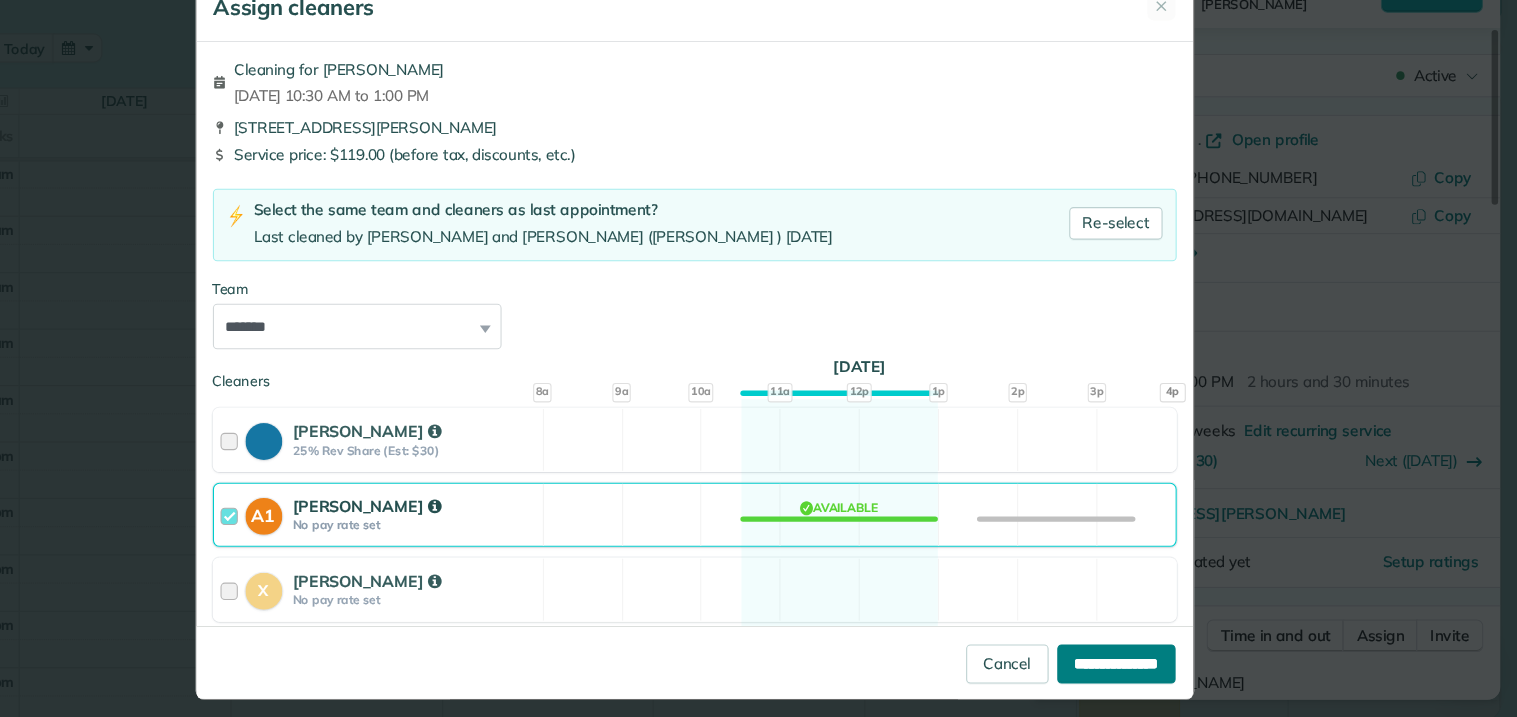 type on "**********" 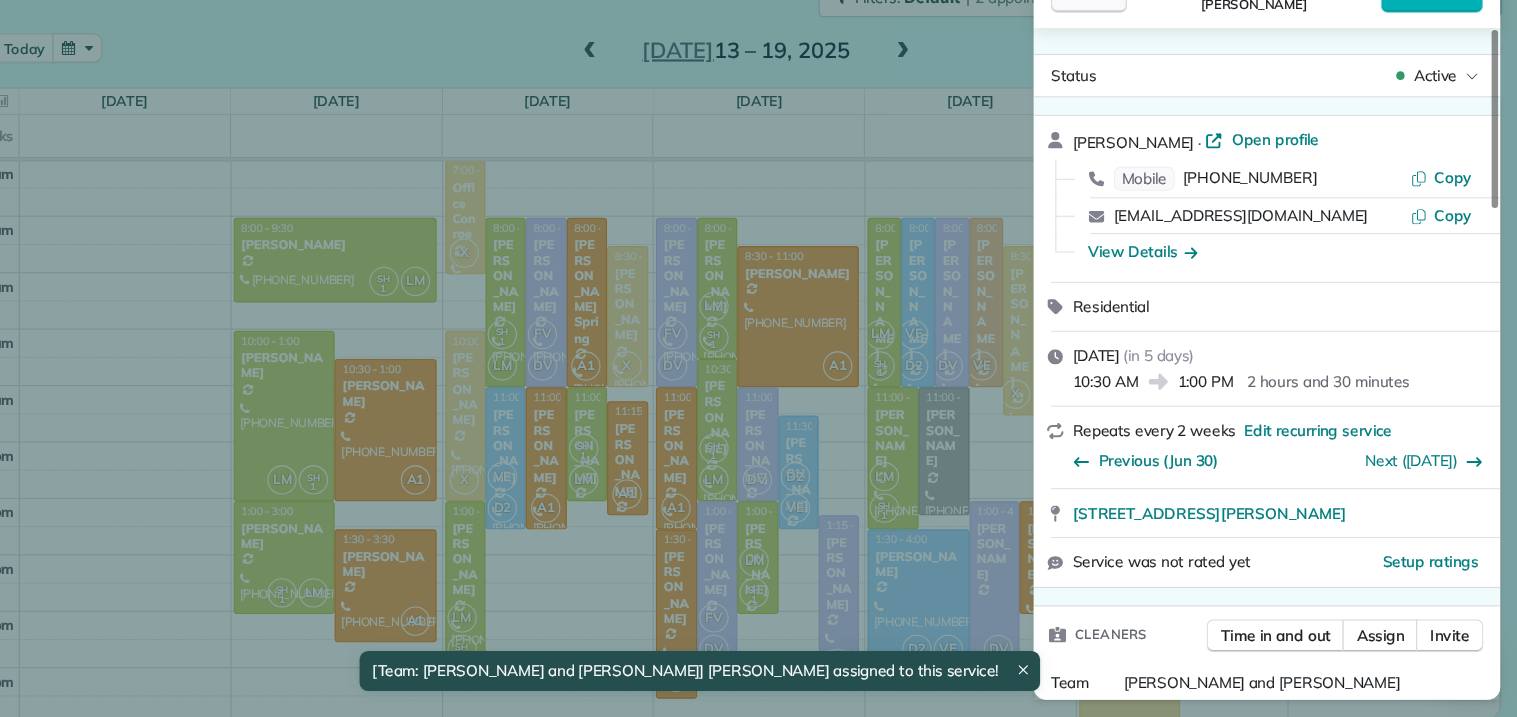 click on "Close" at bounding box center [1122, 49] 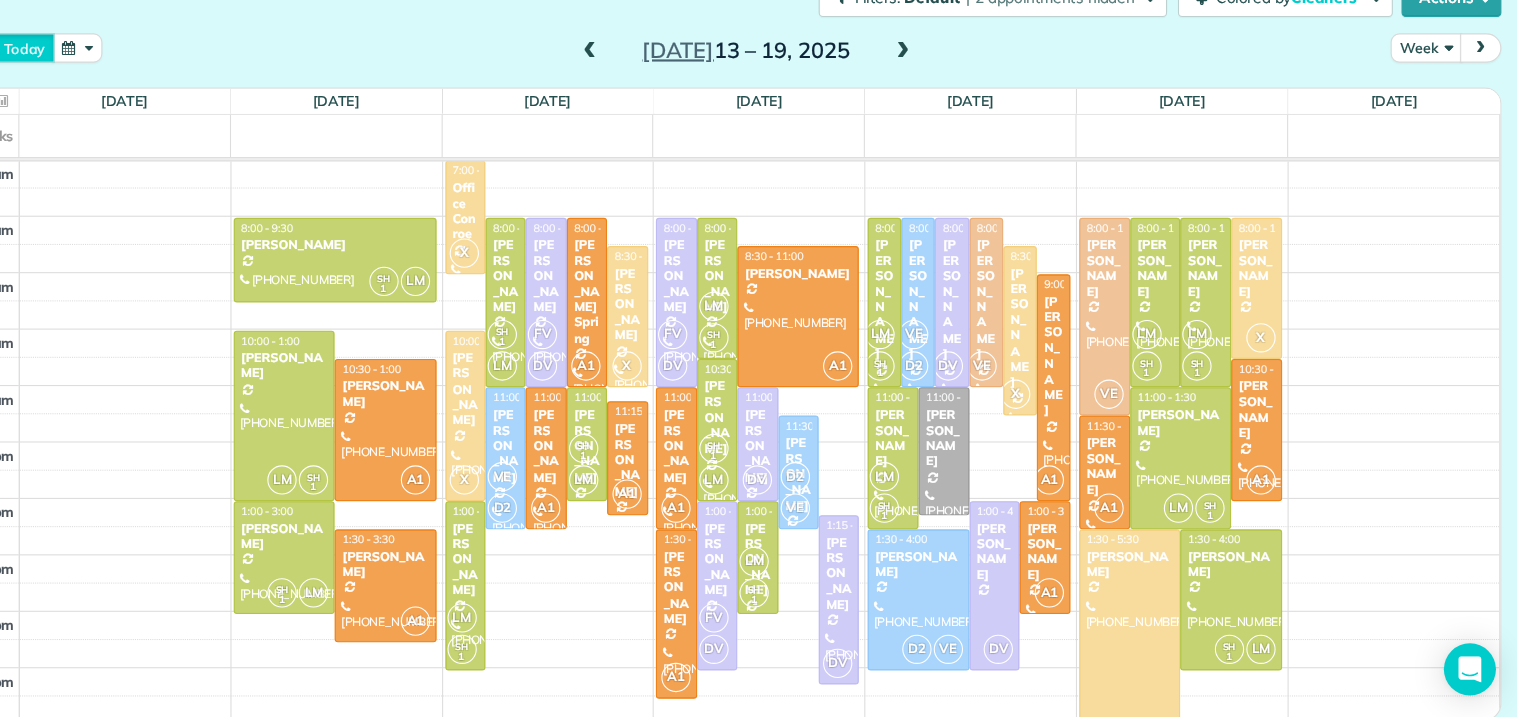 click on "today" at bounding box center (141, 100) 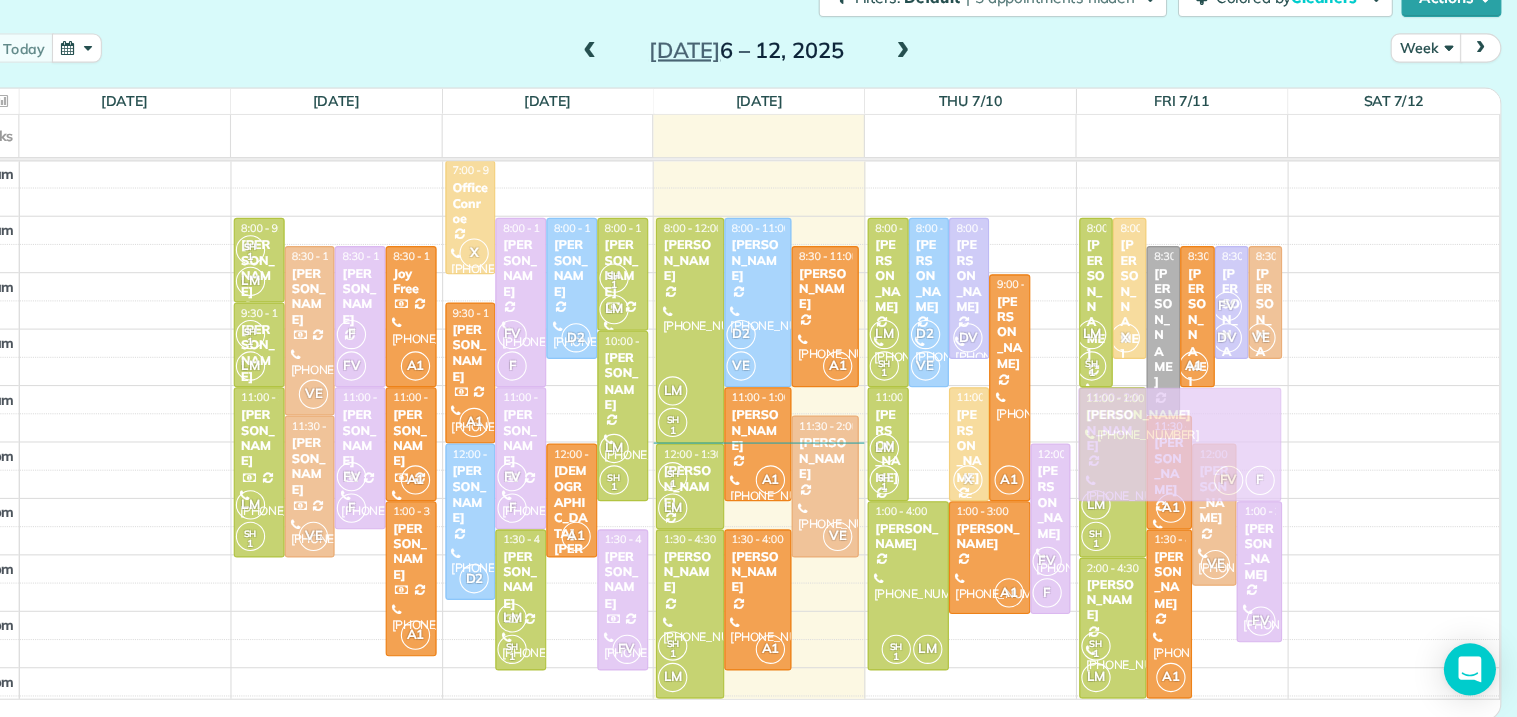 drag, startPoint x: 984, startPoint y: 456, endPoint x: 1186, endPoint y: 454, distance: 202.0099 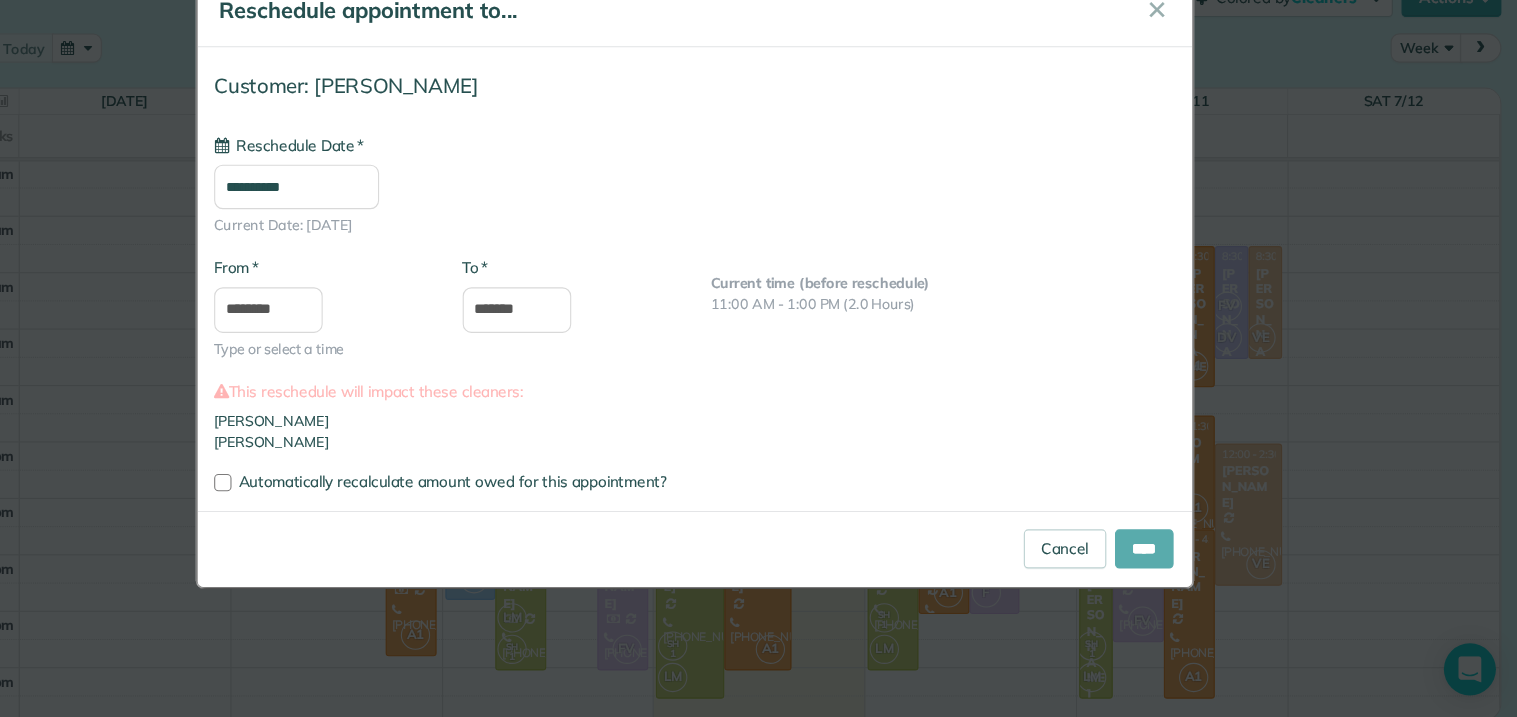 type on "**********" 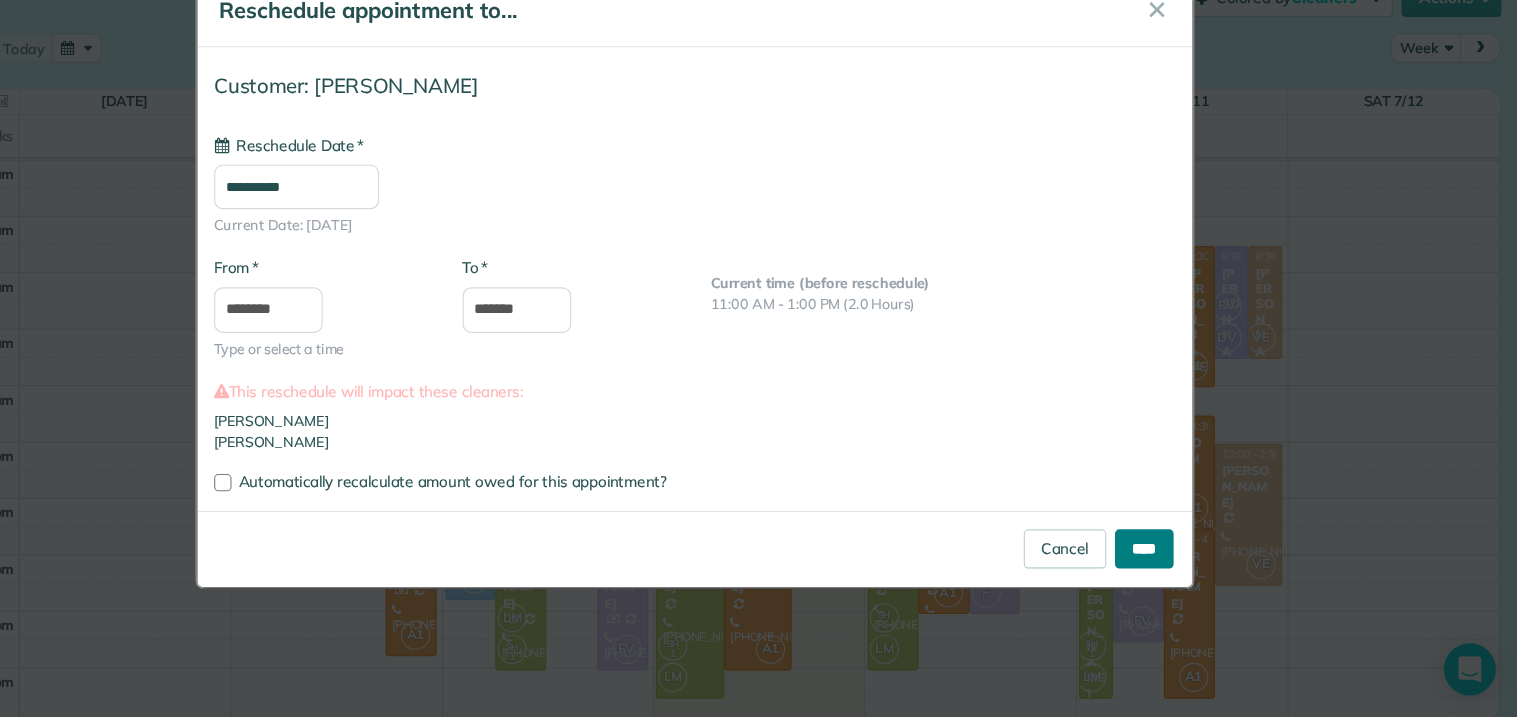 click on "****" at bounding box center (1173, 562) 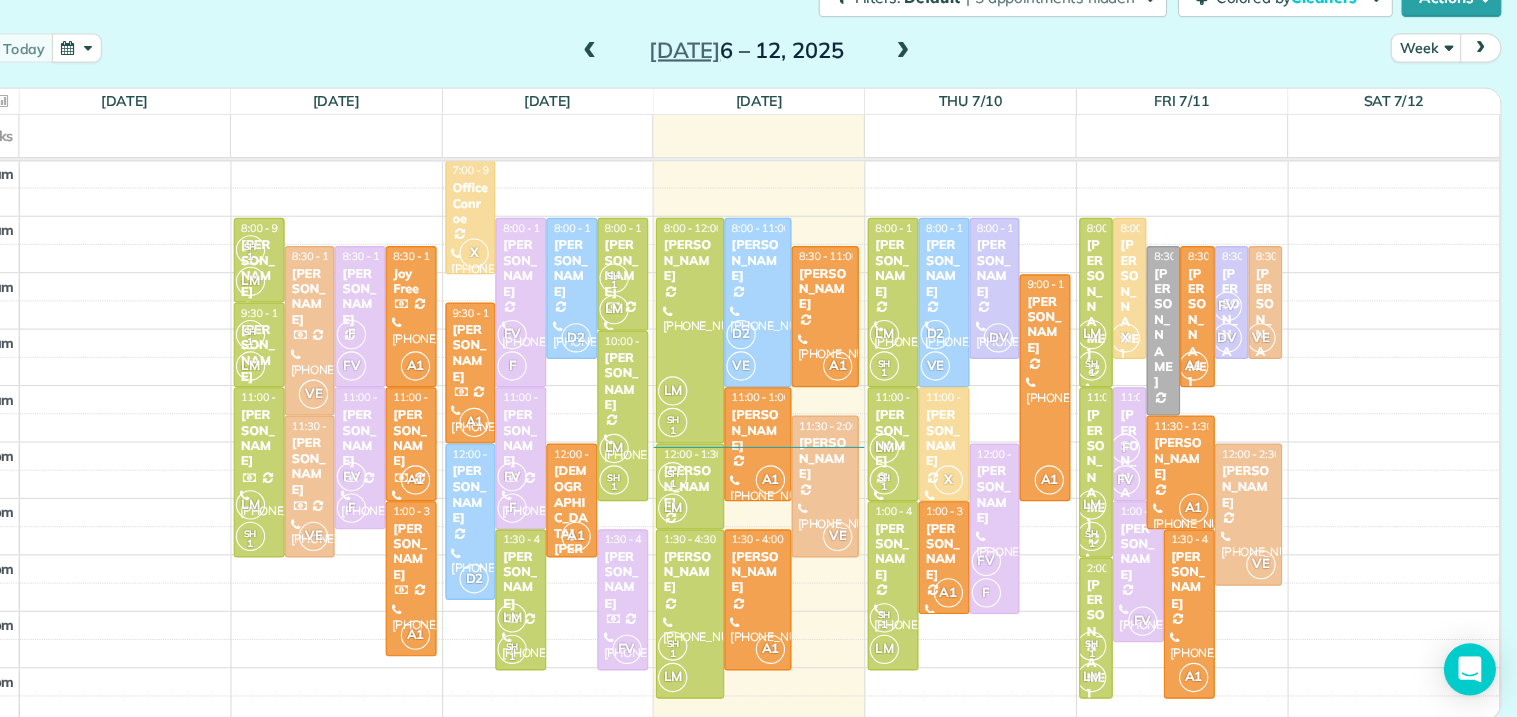 click at bounding box center [951, 104] 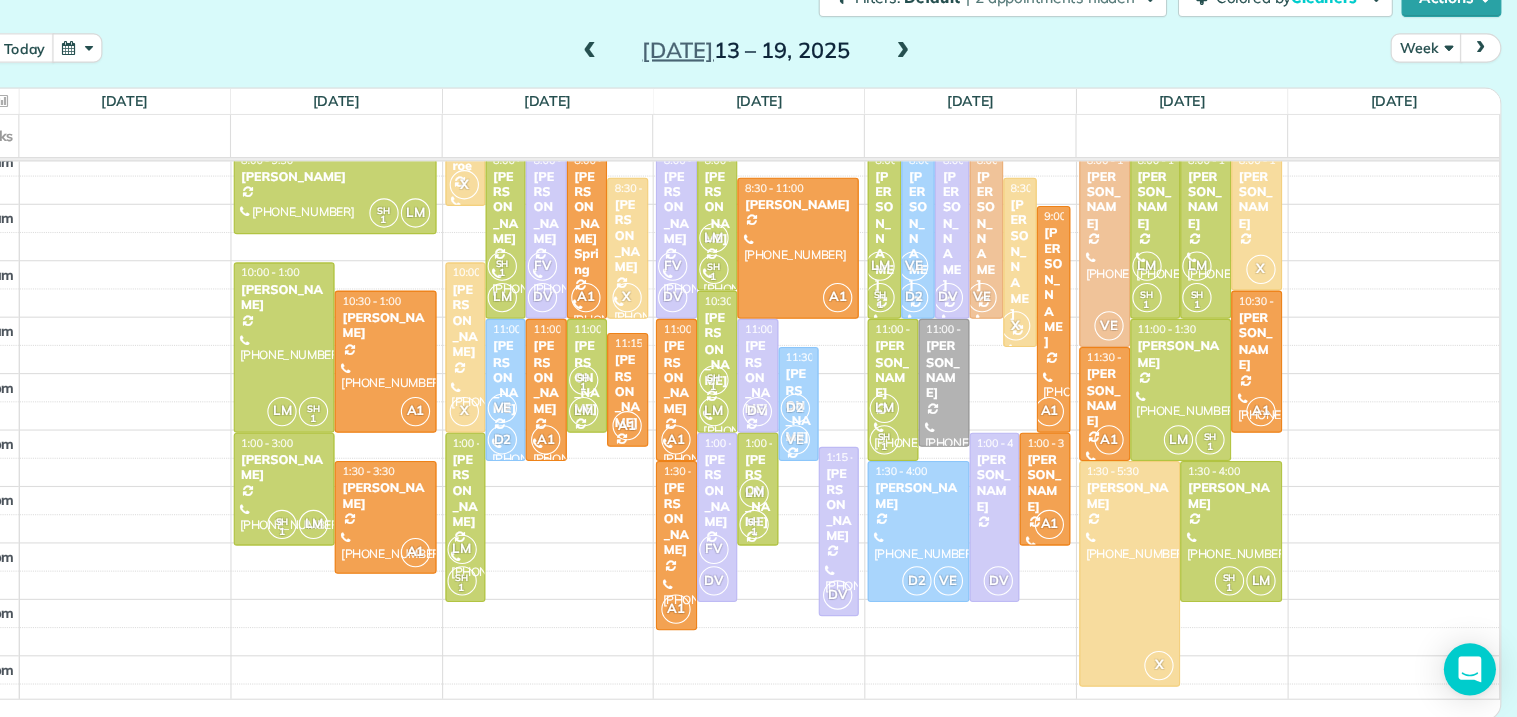 scroll, scrollTop: 286, scrollLeft: 0, axis: vertical 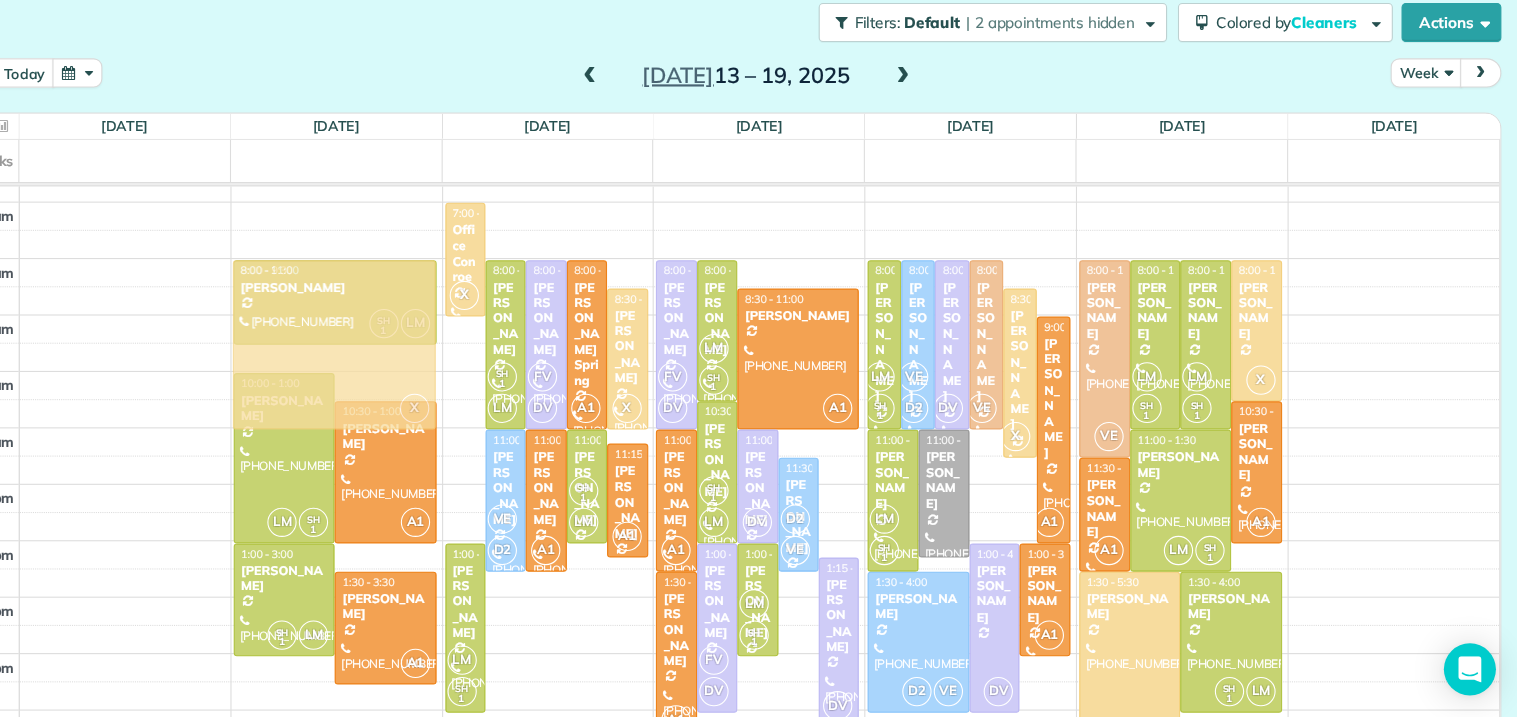 drag, startPoint x: 553, startPoint y: 458, endPoint x: 490, endPoint y: 359, distance: 117.34564 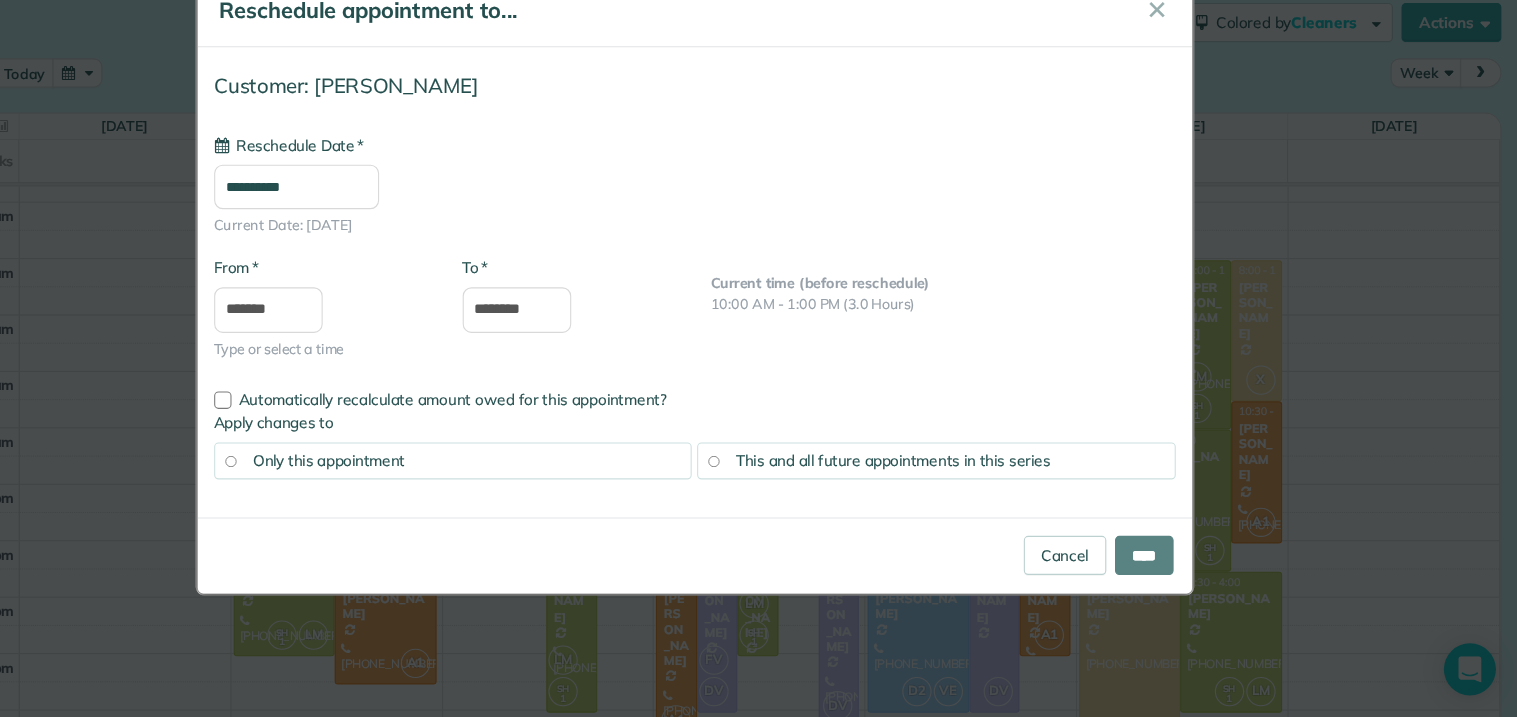type on "**********" 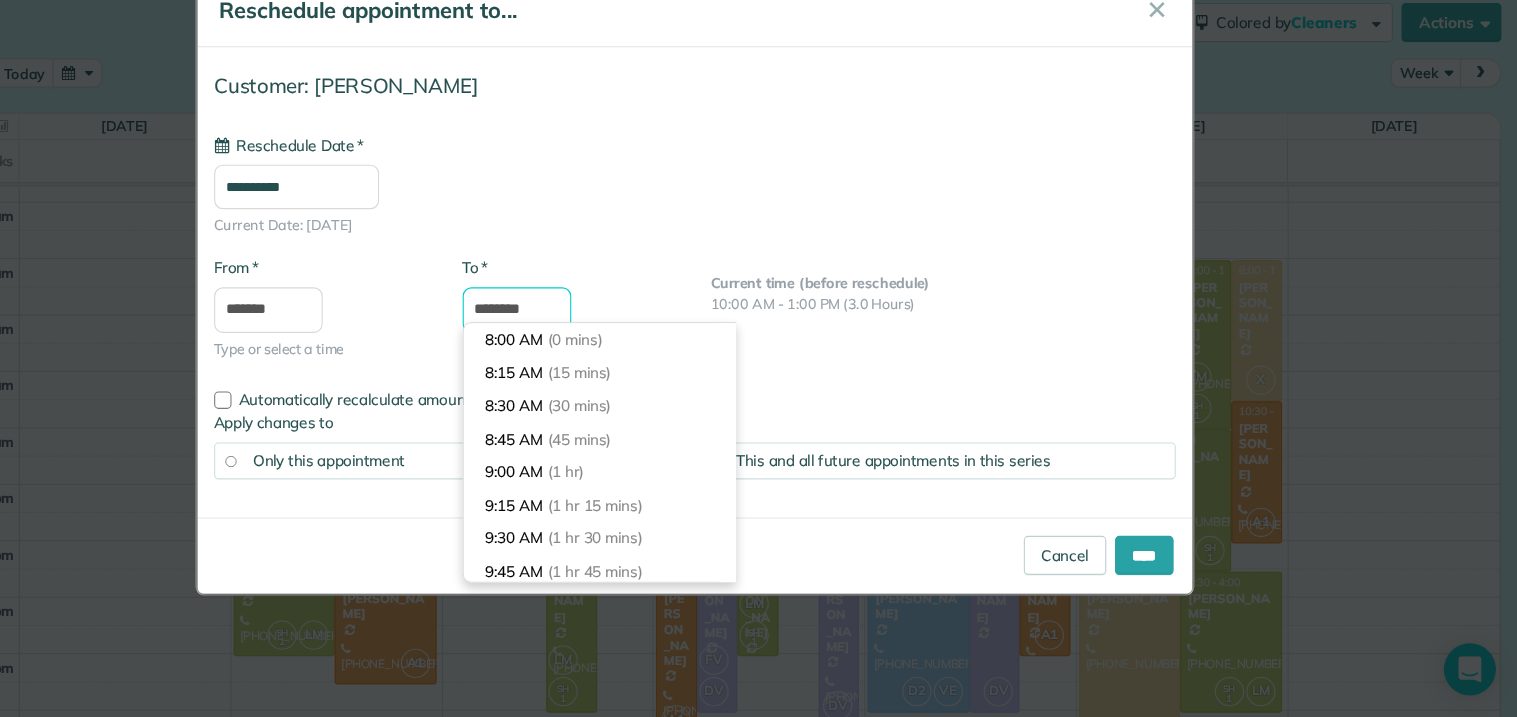 click on "********" at bounding box center (595, 342) 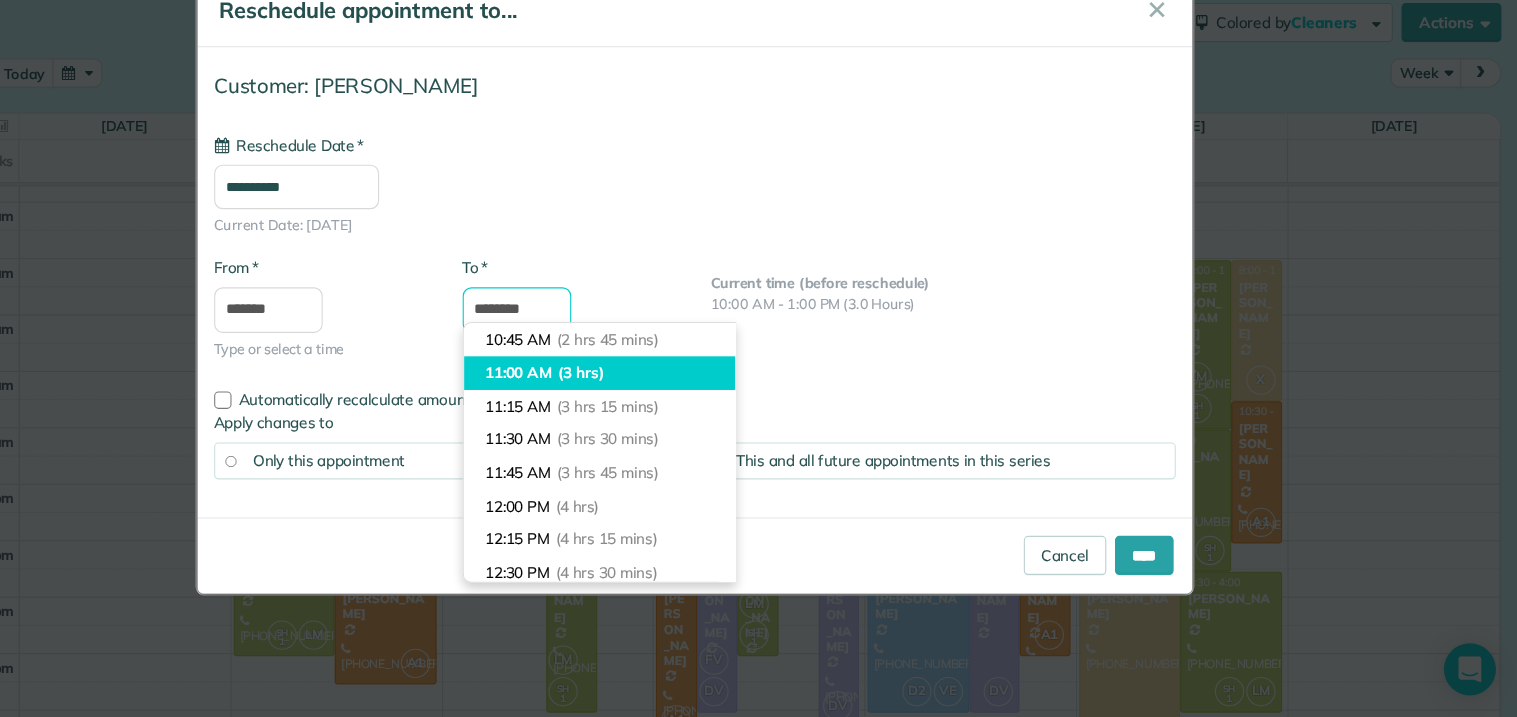 scroll, scrollTop: 0, scrollLeft: 0, axis: both 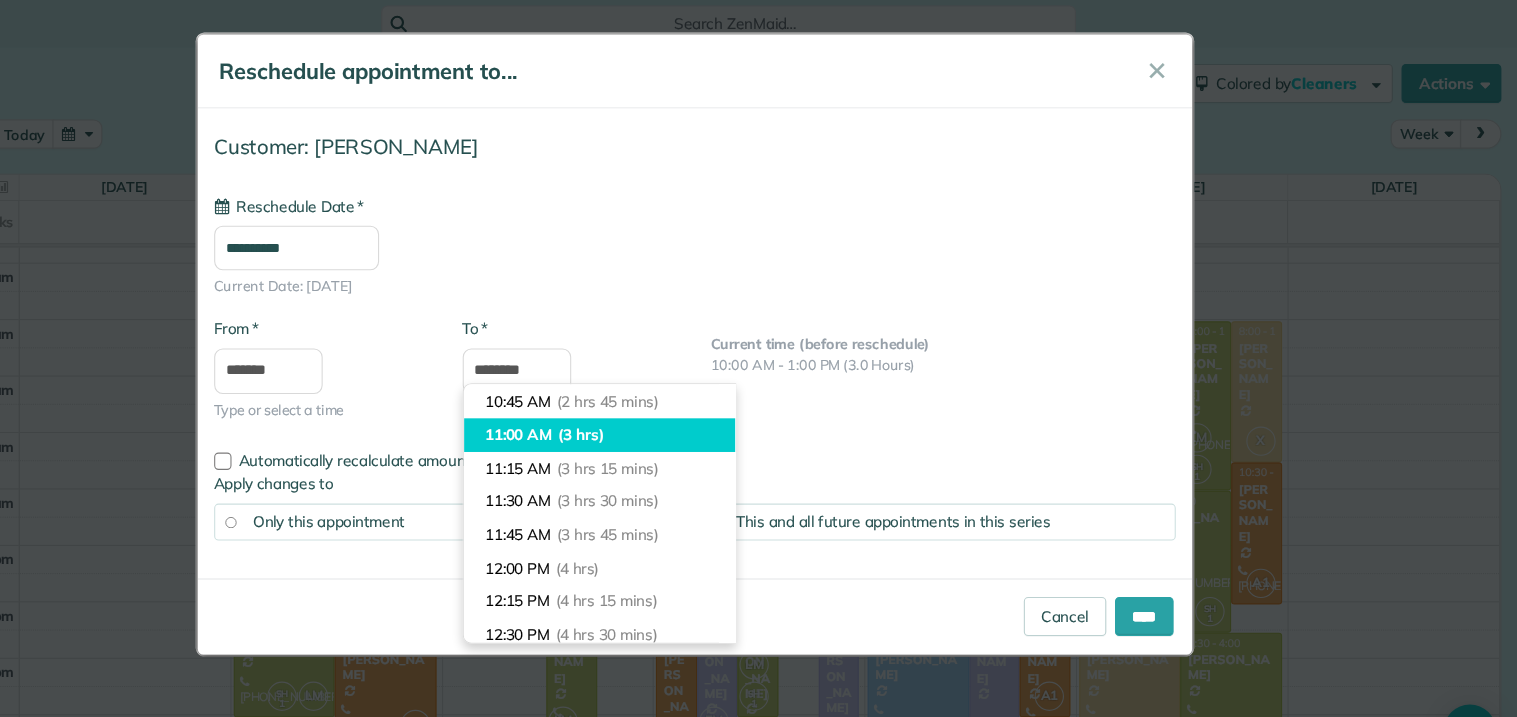 click on "11:00 AM  (3 hrs)" at bounding box center (671, 400) 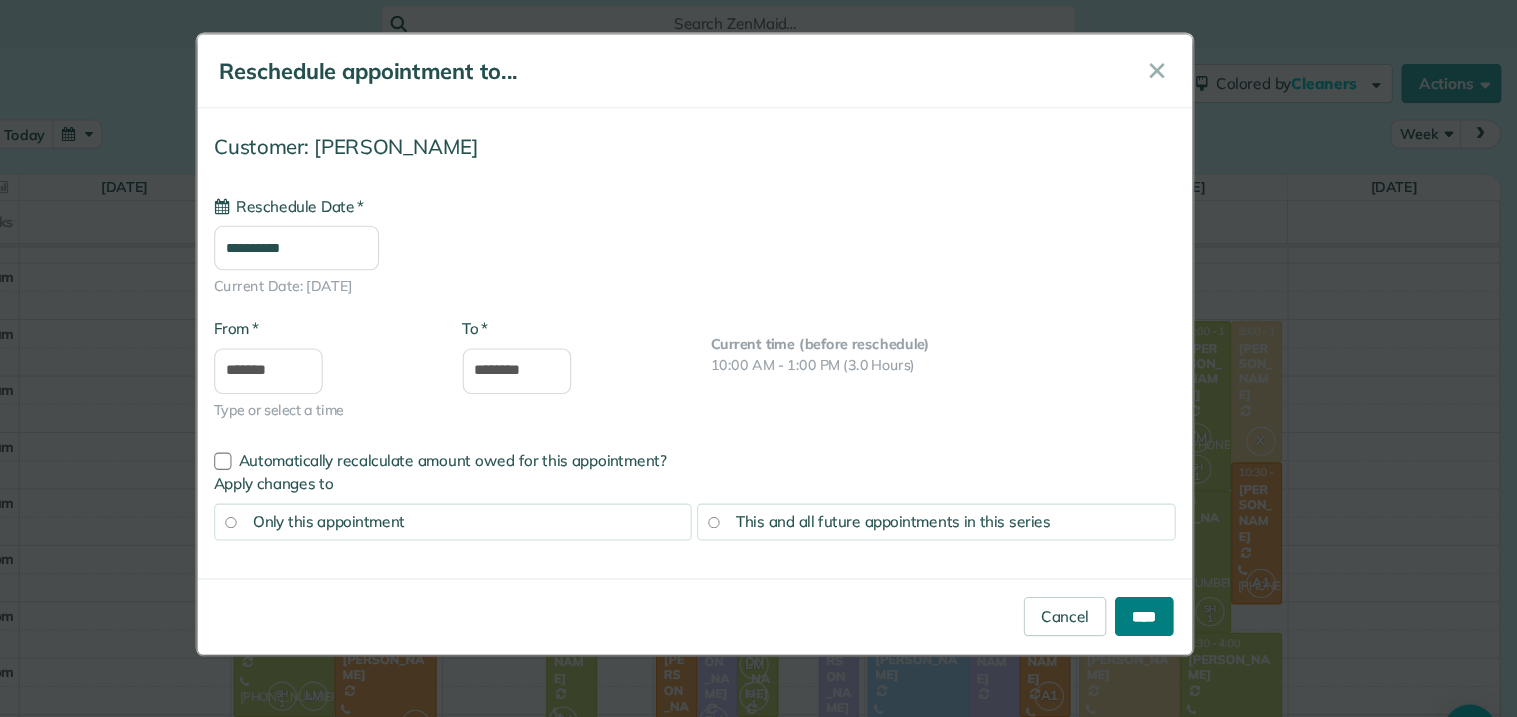 click on "****" at bounding box center [1173, 568] 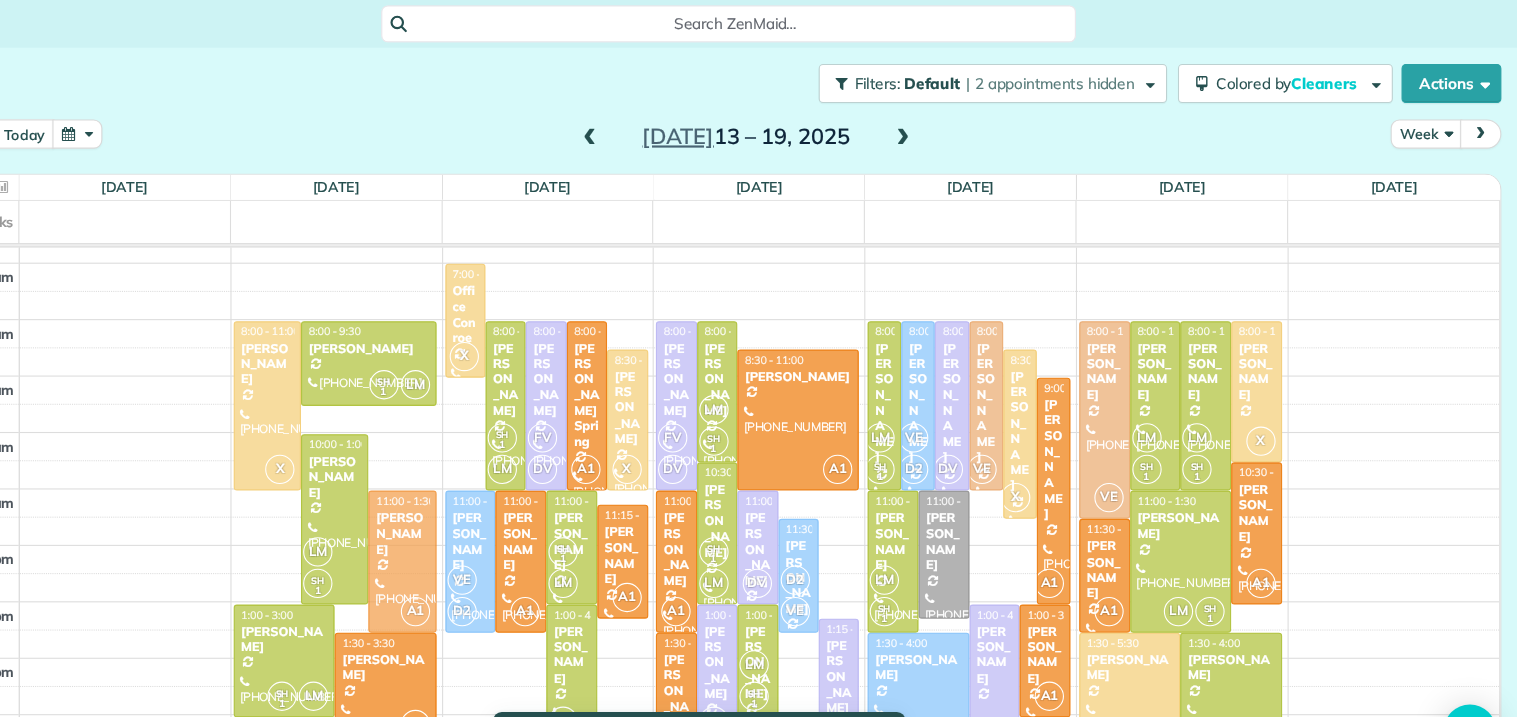 drag, startPoint x: 475, startPoint y: 449, endPoint x: 472, endPoint y: 475, distance: 26.172504 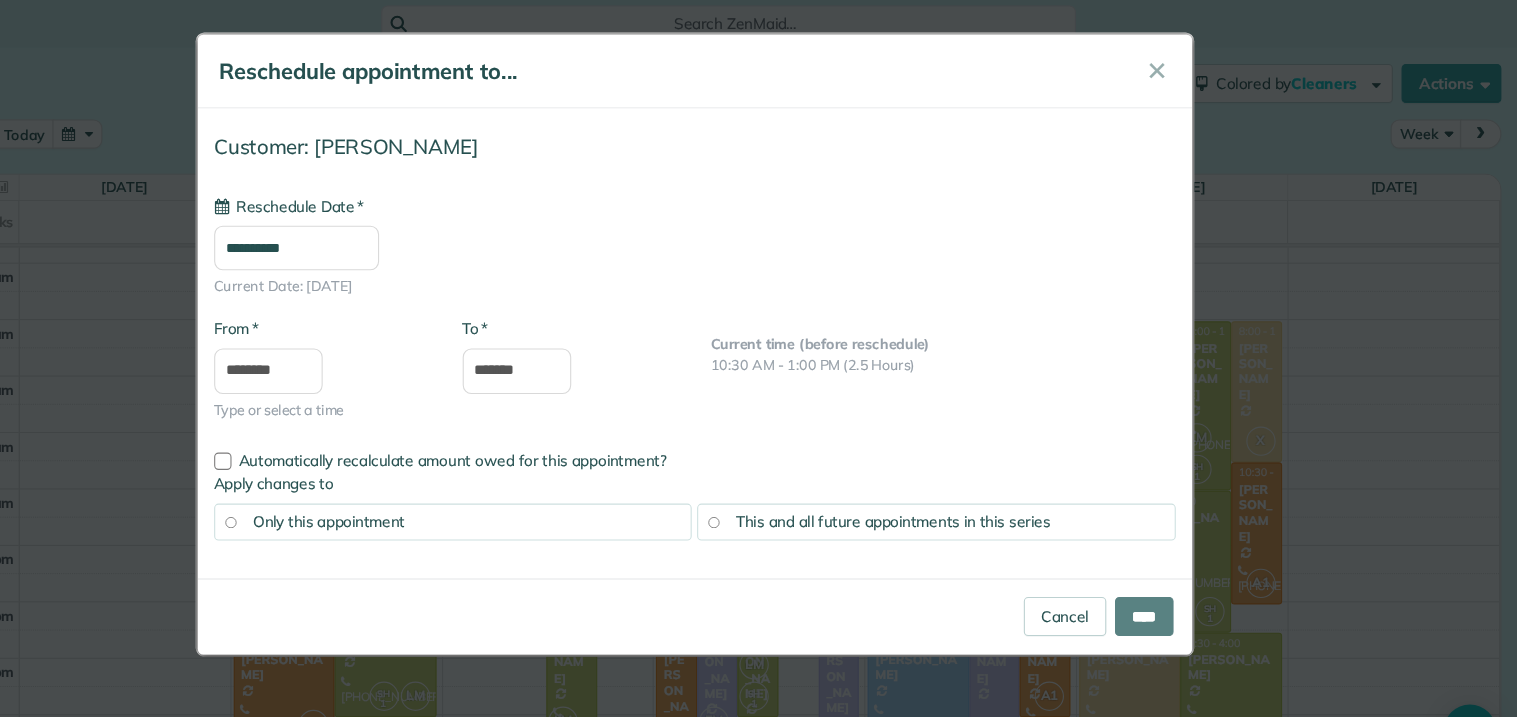 type on "**********" 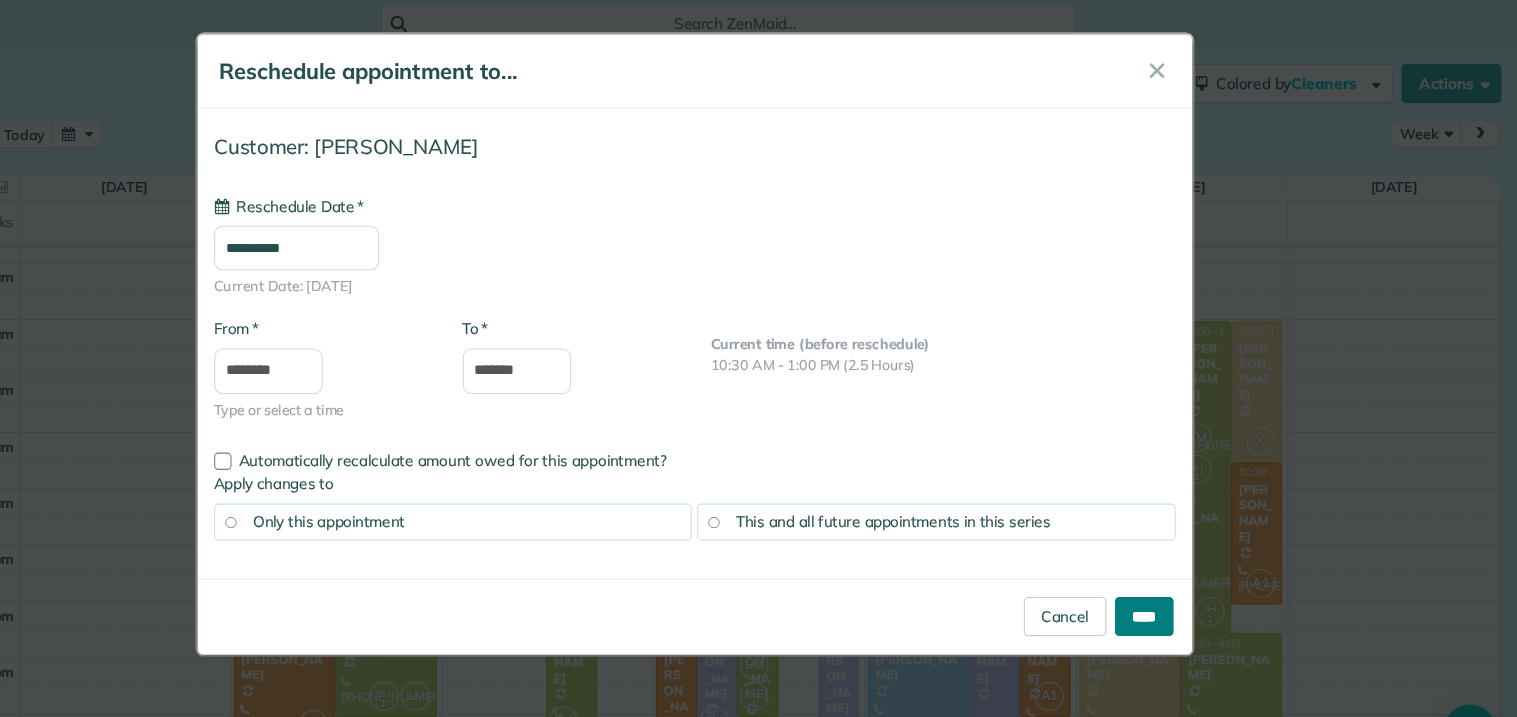 click on "****" at bounding box center [1173, 568] 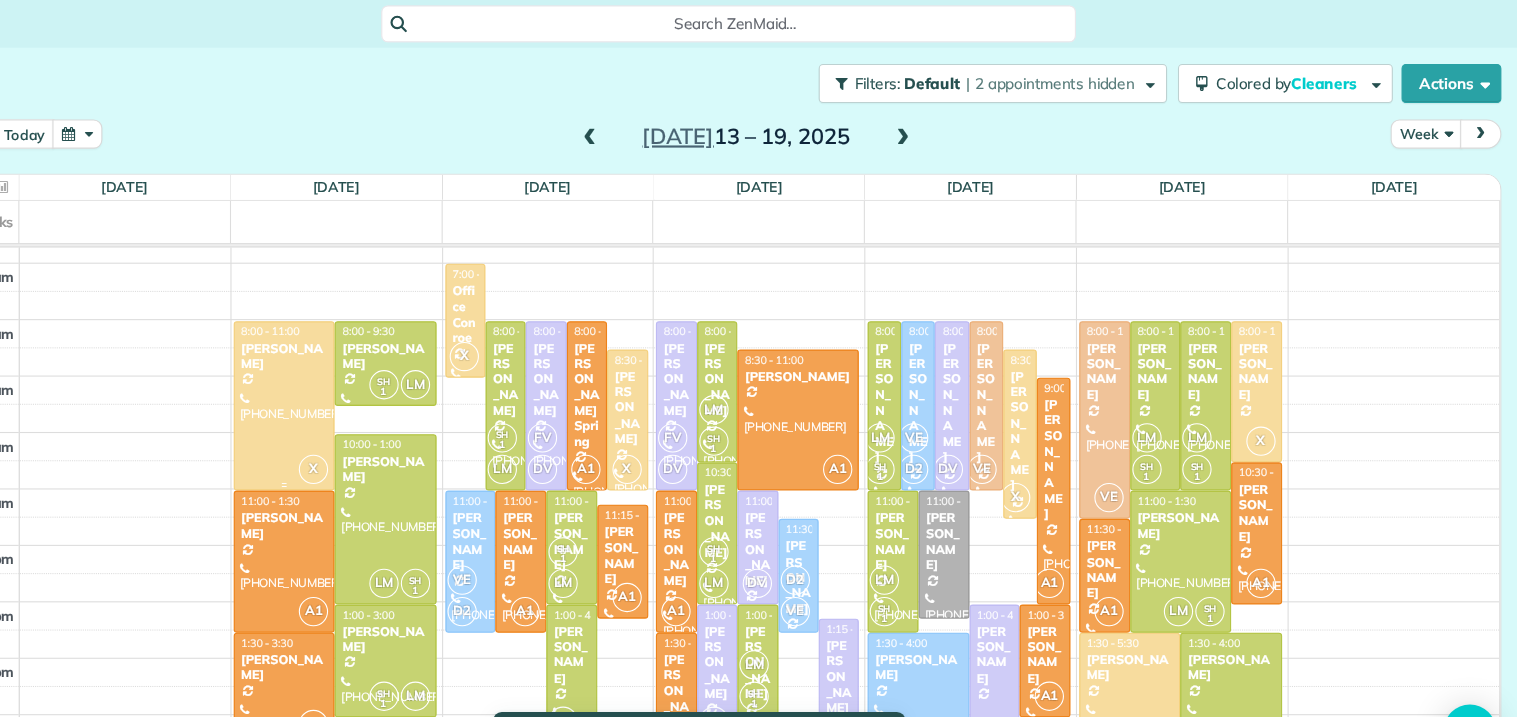 click at bounding box center (380, 374) 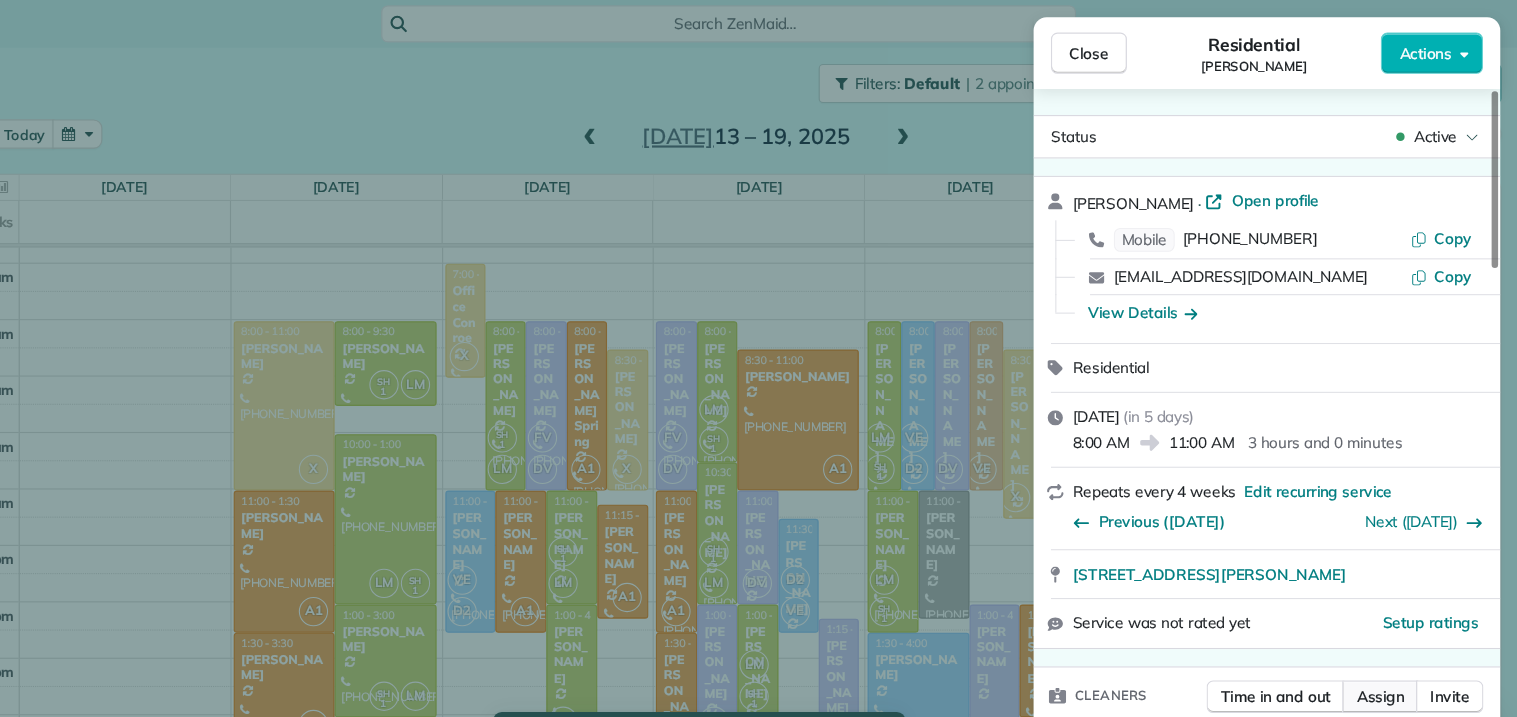 click on "Assign" at bounding box center [1390, 642] 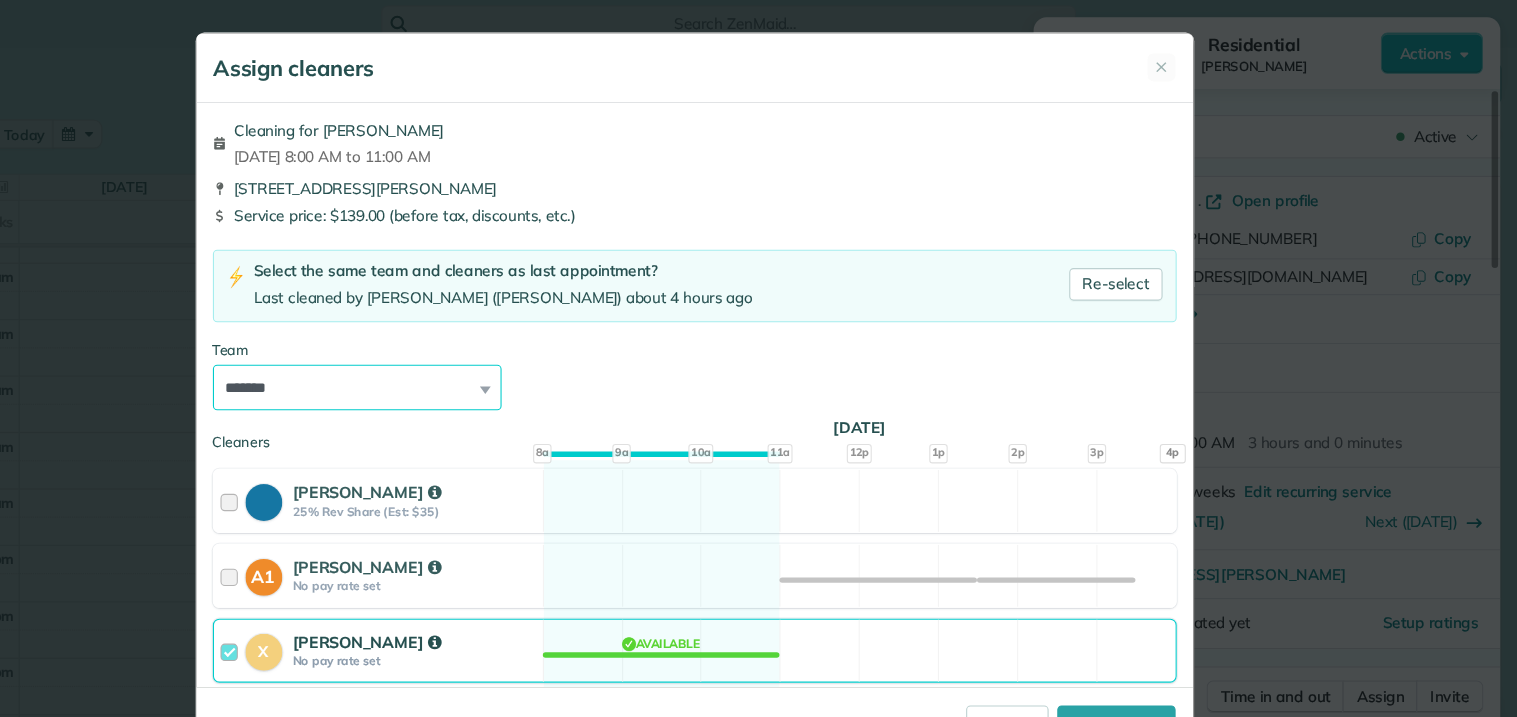 click on "**********" at bounding box center [448, 357] 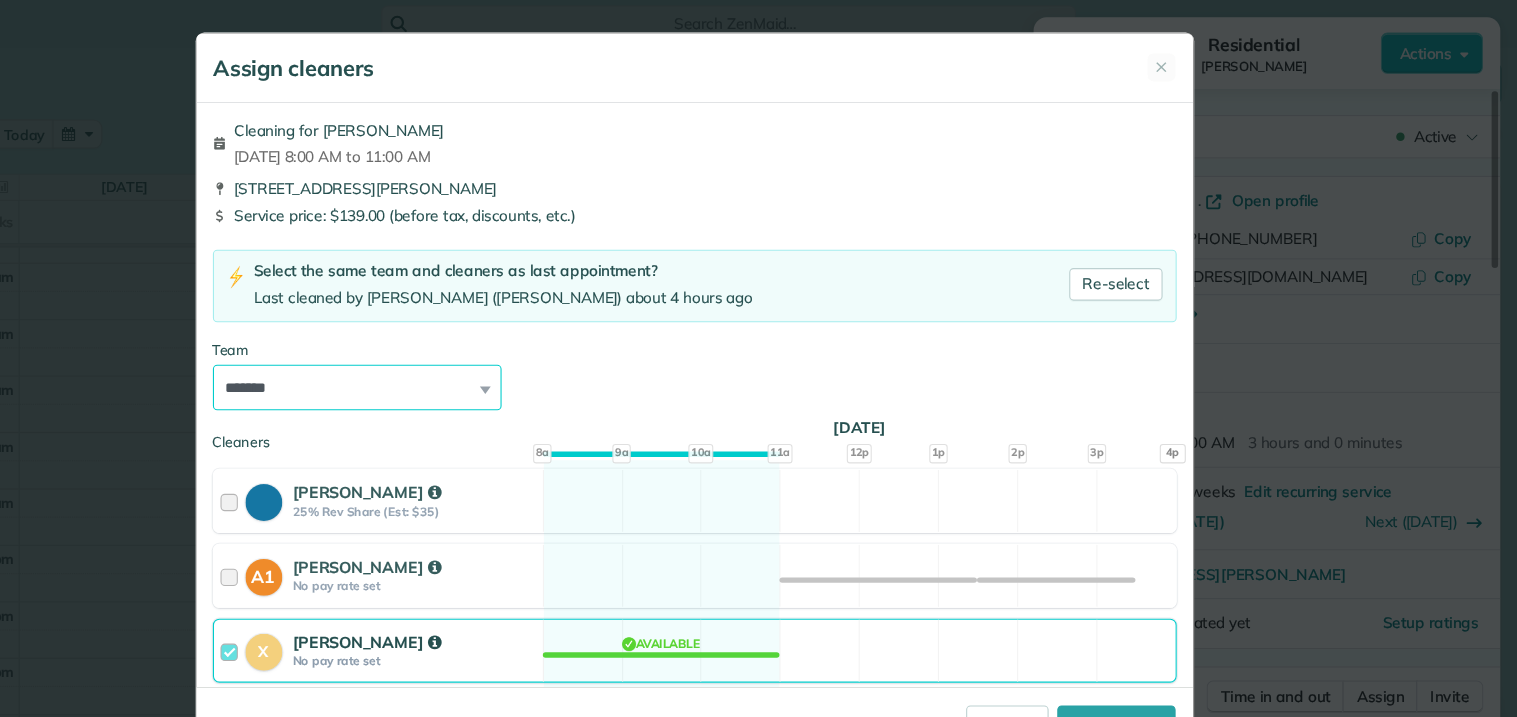 select on "*****" 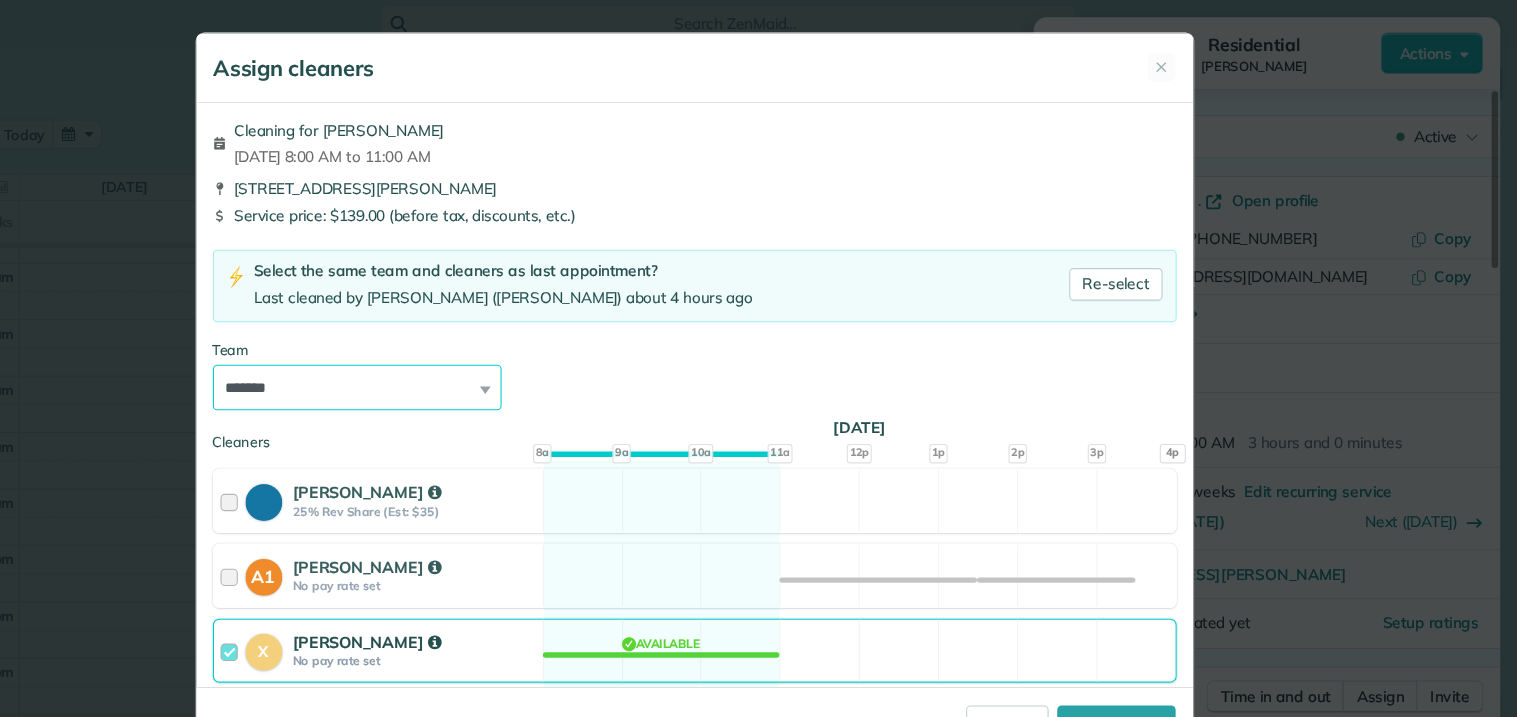 click on "**********" at bounding box center (448, 357) 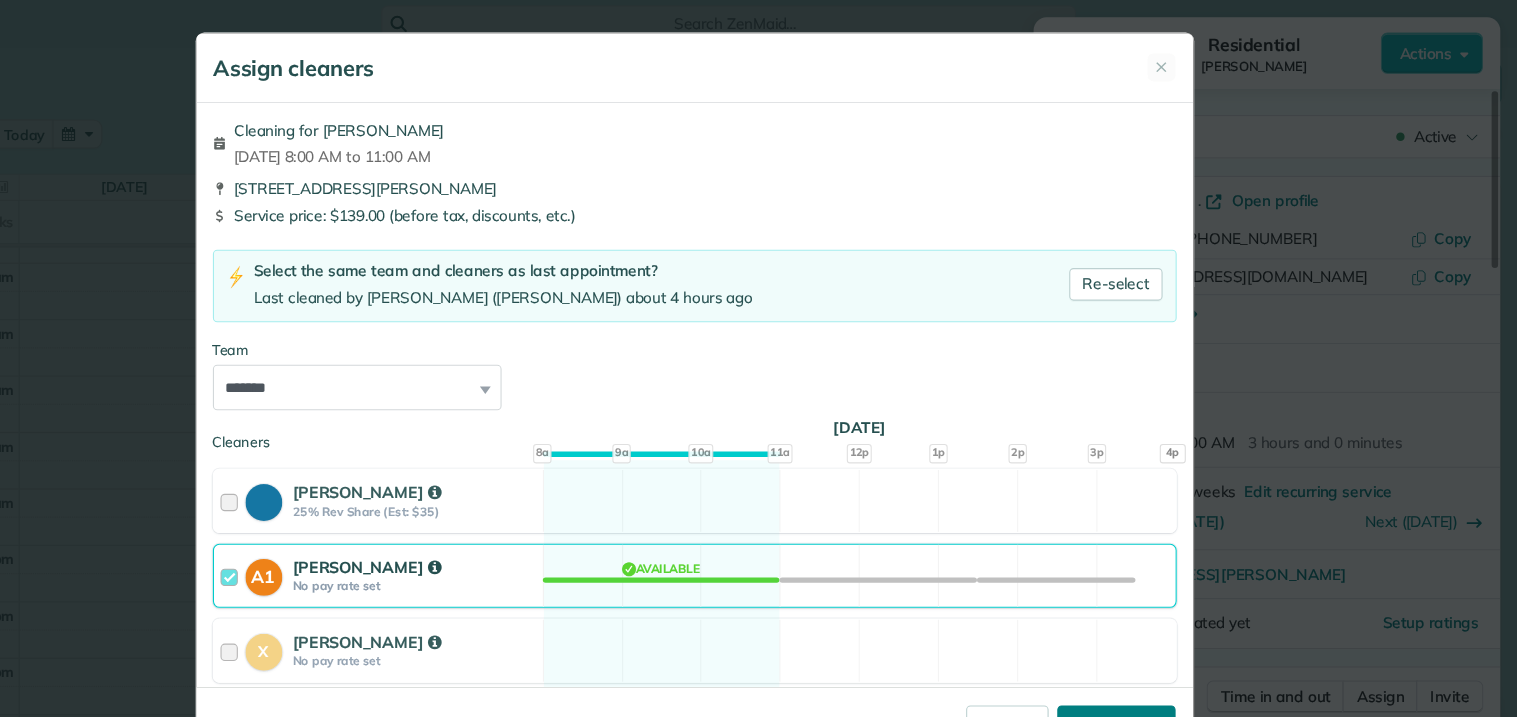 click on "**********" at bounding box center (1147, 668) 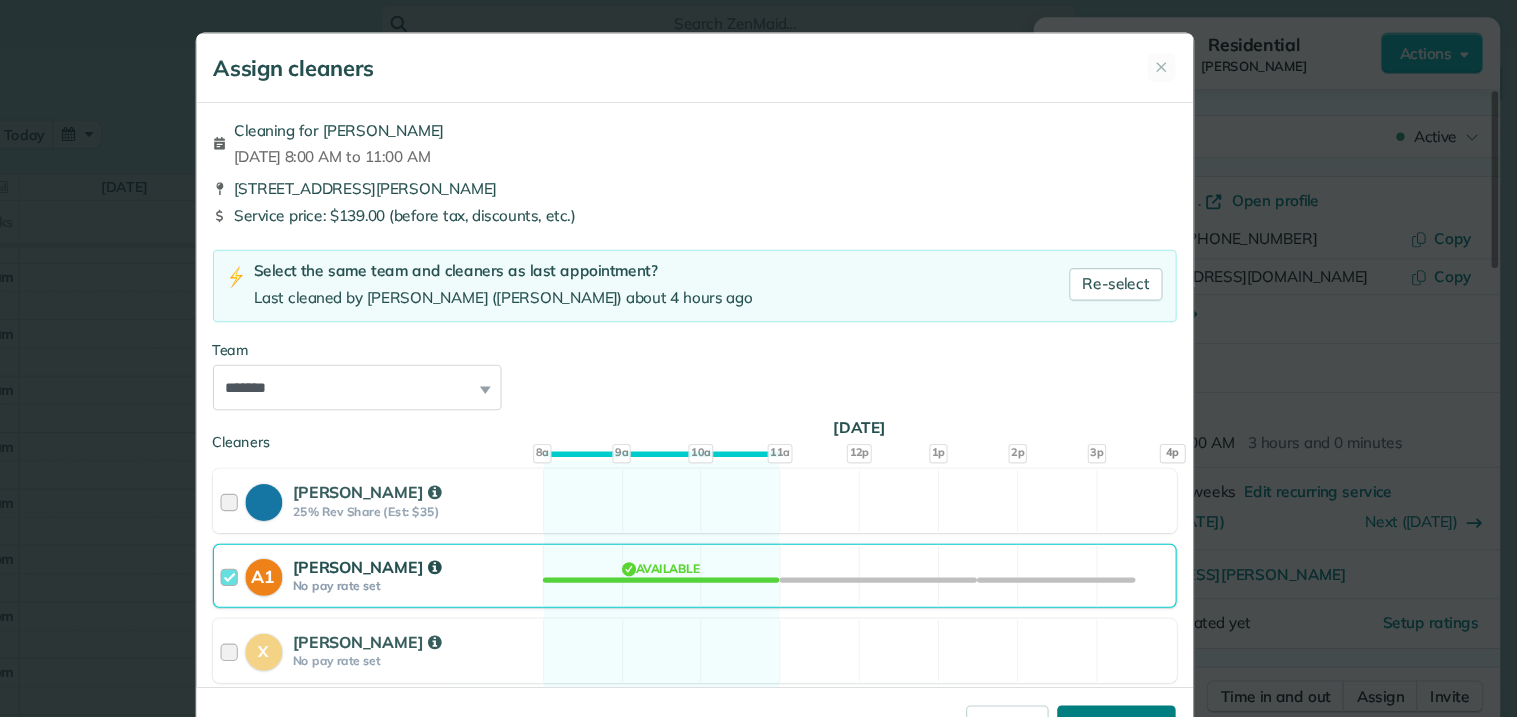 type on "**********" 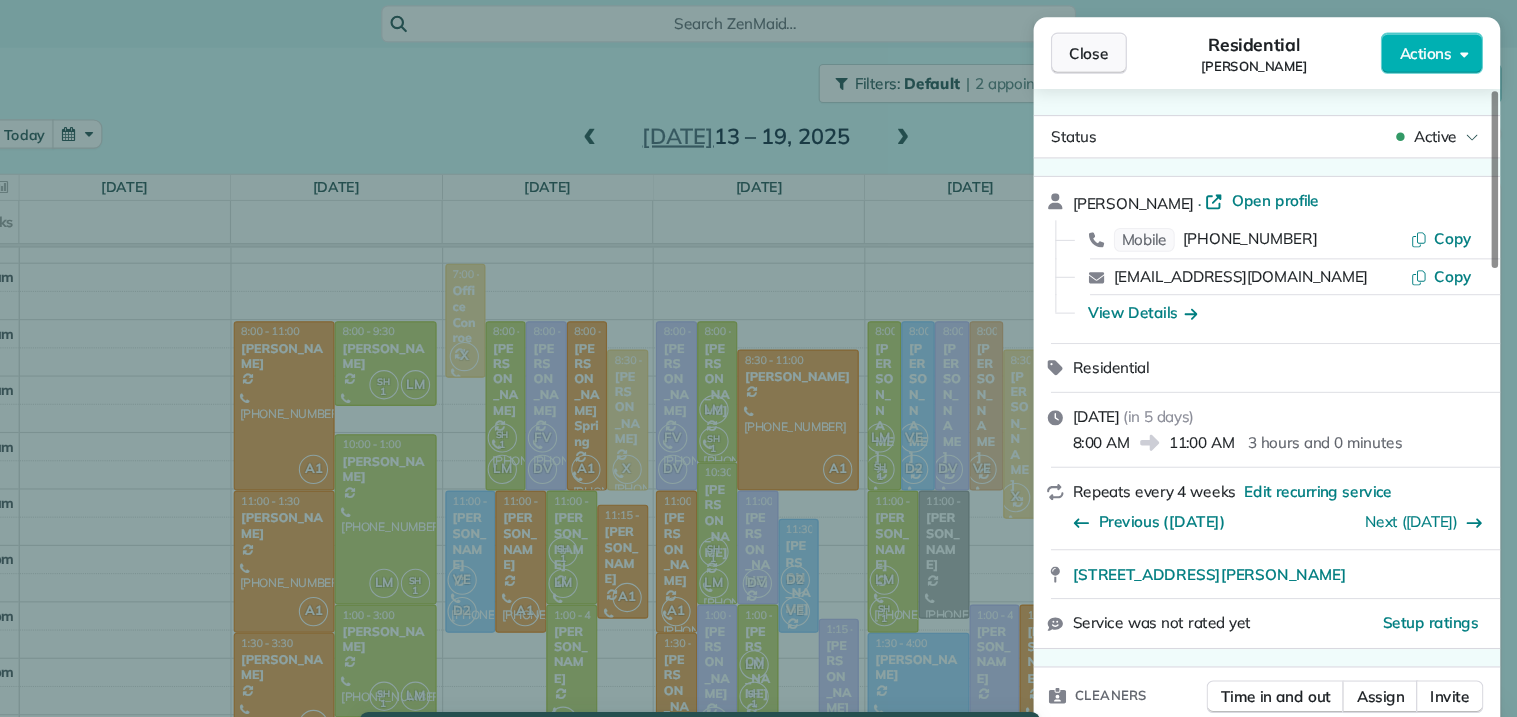 click on "Close" at bounding box center (1122, 49) 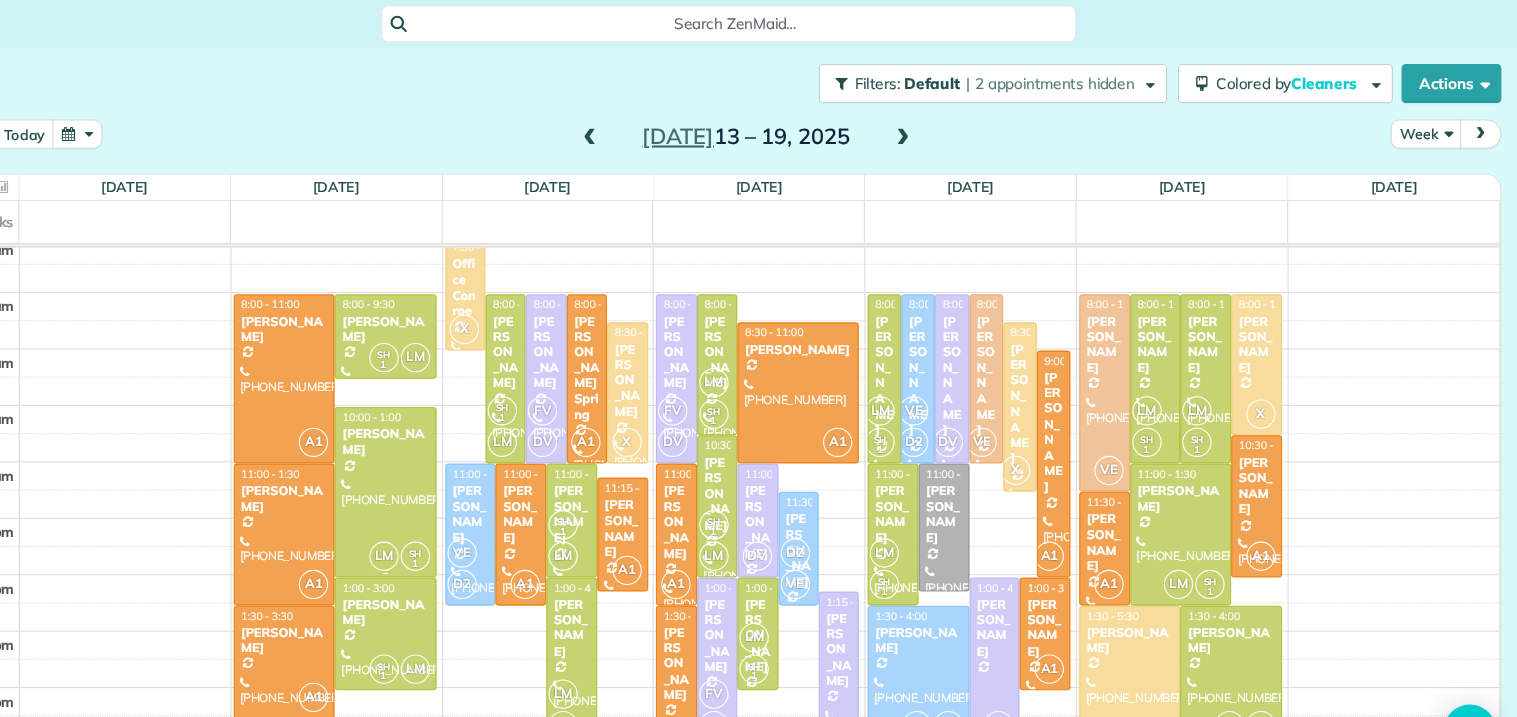 scroll, scrollTop: 220, scrollLeft: 0, axis: vertical 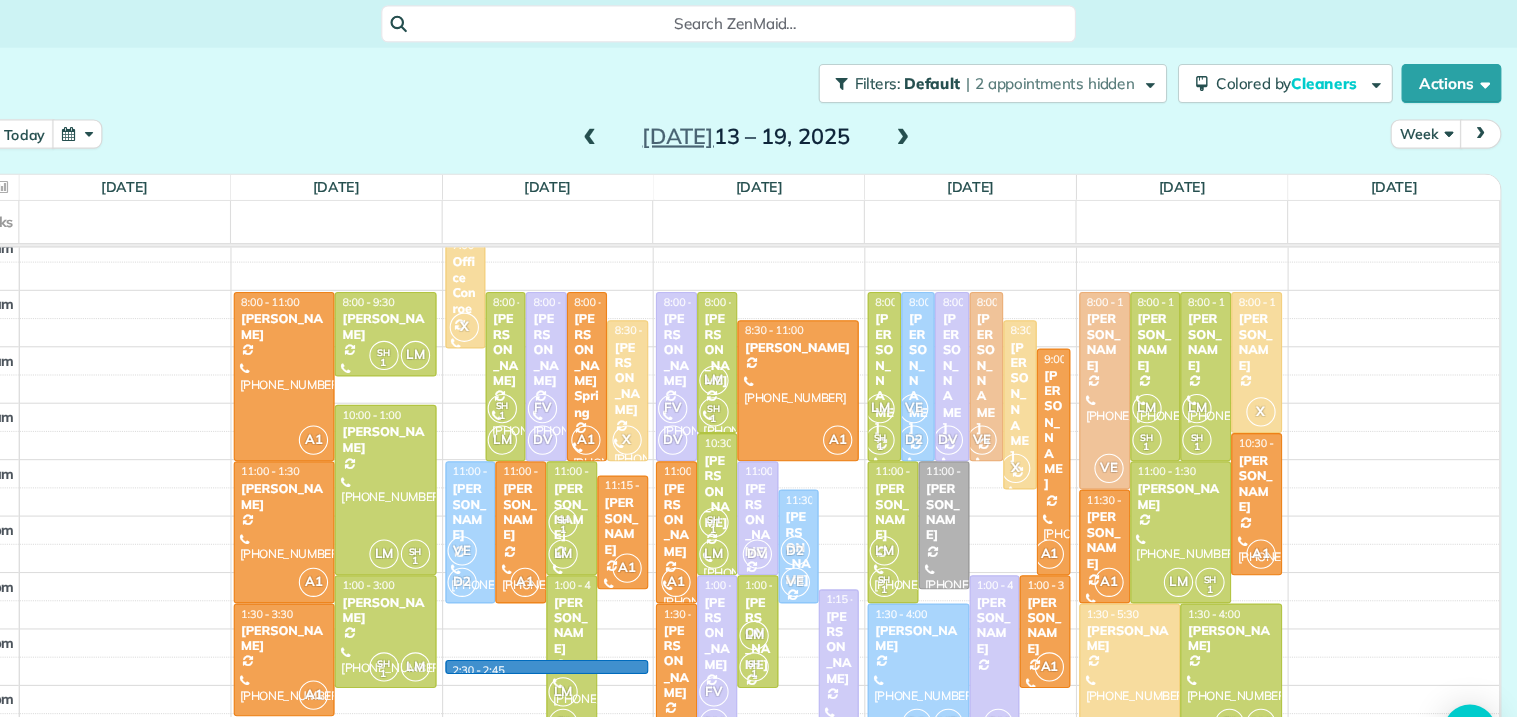 click on "3am 4am 5am 6am 7am 8am 9am 10am 11am 12pm 1pm 2pm 3pm 4pm 5pm A1 8:00 - 11:00 [PERSON_NAME] [PHONE_NUMBER] [STREET_ADDRESS][PERSON_NAME] SH 1 LM 8:00 - 9:30 [PERSON_NAME] [PHONE_NUMBER] 115 North Waterheaven Cr. [PERSON_NAME][GEOGRAPHIC_DATA] LM SH 1 10:00 - 1:00 [PERSON_NAME] [PHONE_NUMBER] [STREET_ADDRESS][PERSON_NAME] A1 11:00 - 1:30 [PERSON_NAME] [PHONE_NUMBER] [STREET_ADDRESS][PERSON_NAME] SH 1 LM 1:00 - 3:00 [PERSON_NAME] [PHONE_NUMBER] [STREET_ADDRESS][PERSON_NAME] A1 1:30 - 3:30 [PERSON_NAME] [PHONE_NUMBER] [GEOGRAPHIC_DATA][PERSON_NAME] 2:30 - 2:45 X 7:00 - 9:00 Office Conroe [PHONE_NUMBER] [STREET_ADDRESS] SH 1 LM 8:00 - 11:00 [PERSON_NAME] (713) 206-[GEOGRAPHIC_DATA][STREET_ADDRESS][PERSON_NAME] FV DV 8:00 - 11:00 [PERSON_NAME] [PHONE_NUMBER] [STREET_ADDRESS][PERSON_NAME] A1 8:00 - 11:00 [PERSON_NAME] Spring [PHONE_NUMBER] [STREET_ADDRESS][PERSON_NAME] X 8:30 - 11:00 [PERSON_NAME] [PHONE_NUMBER] VE D2 A1 SH" at bounding box center [789, 397] 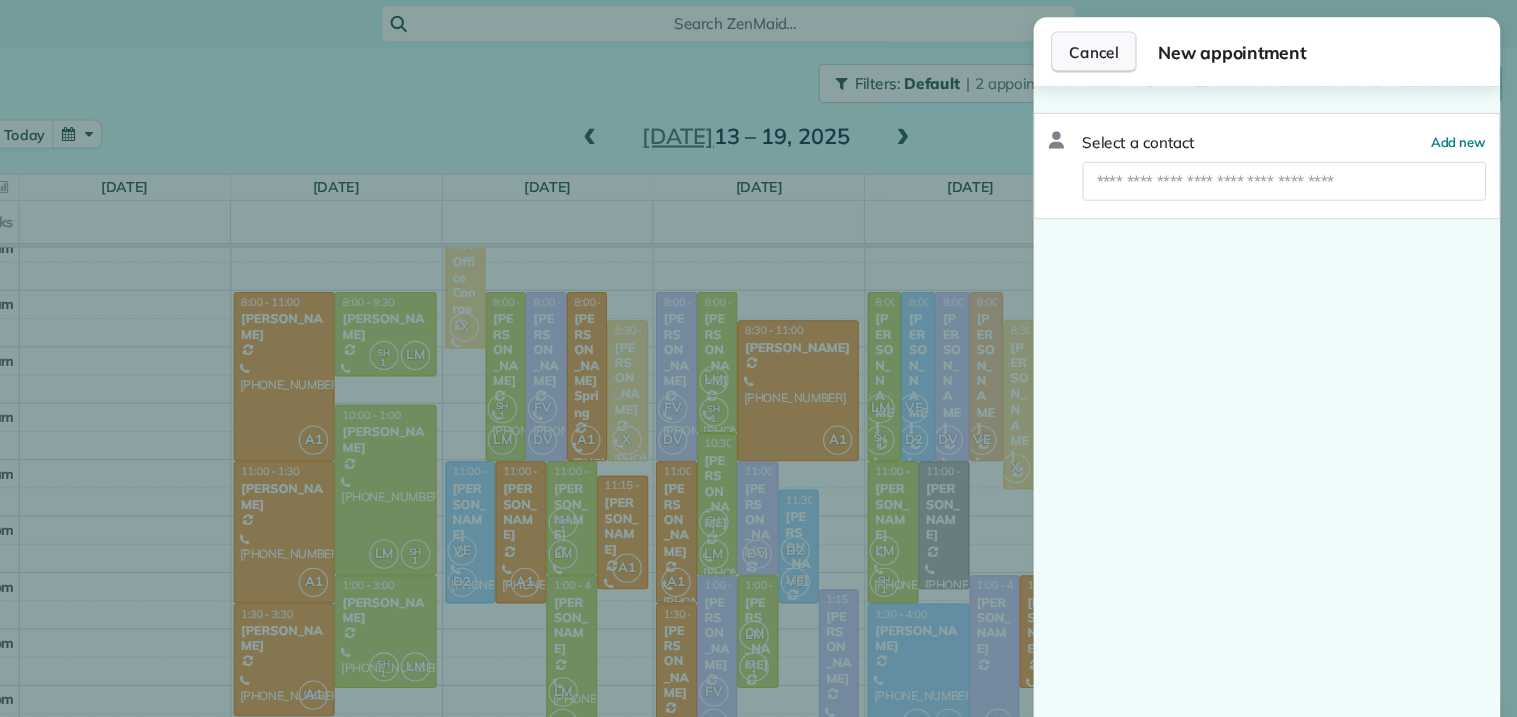 click on "Cancel" at bounding box center (1126, 48) 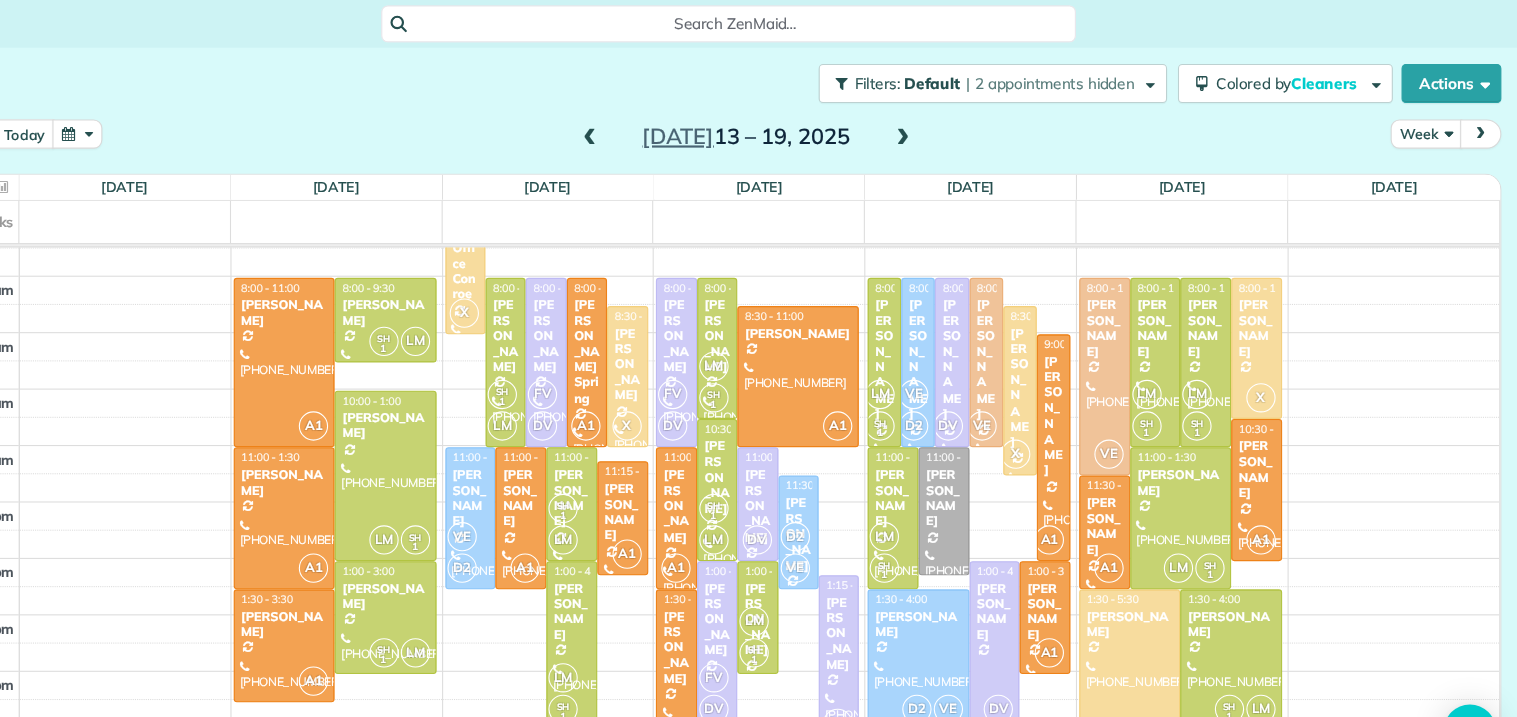 scroll, scrollTop: 235, scrollLeft: 0, axis: vertical 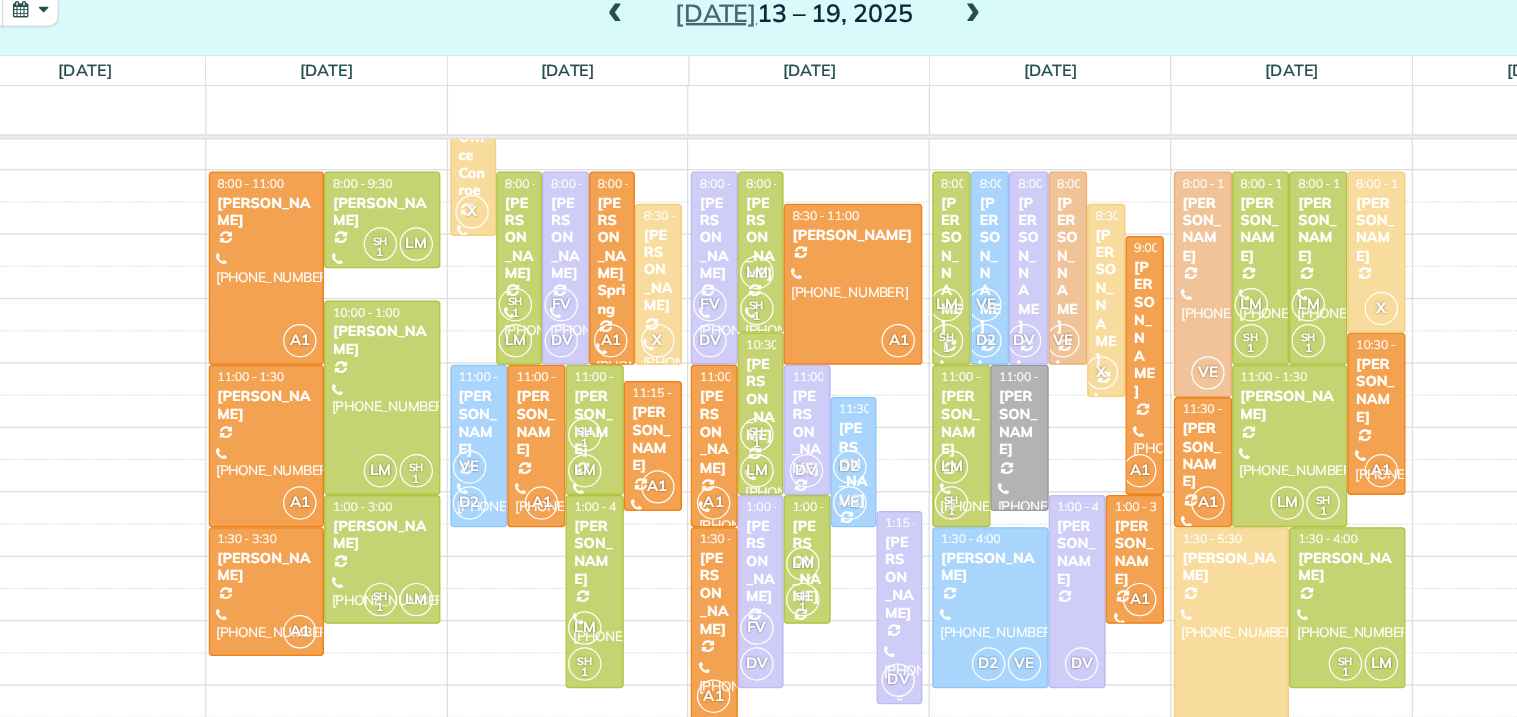 click at bounding box center [891, 606] 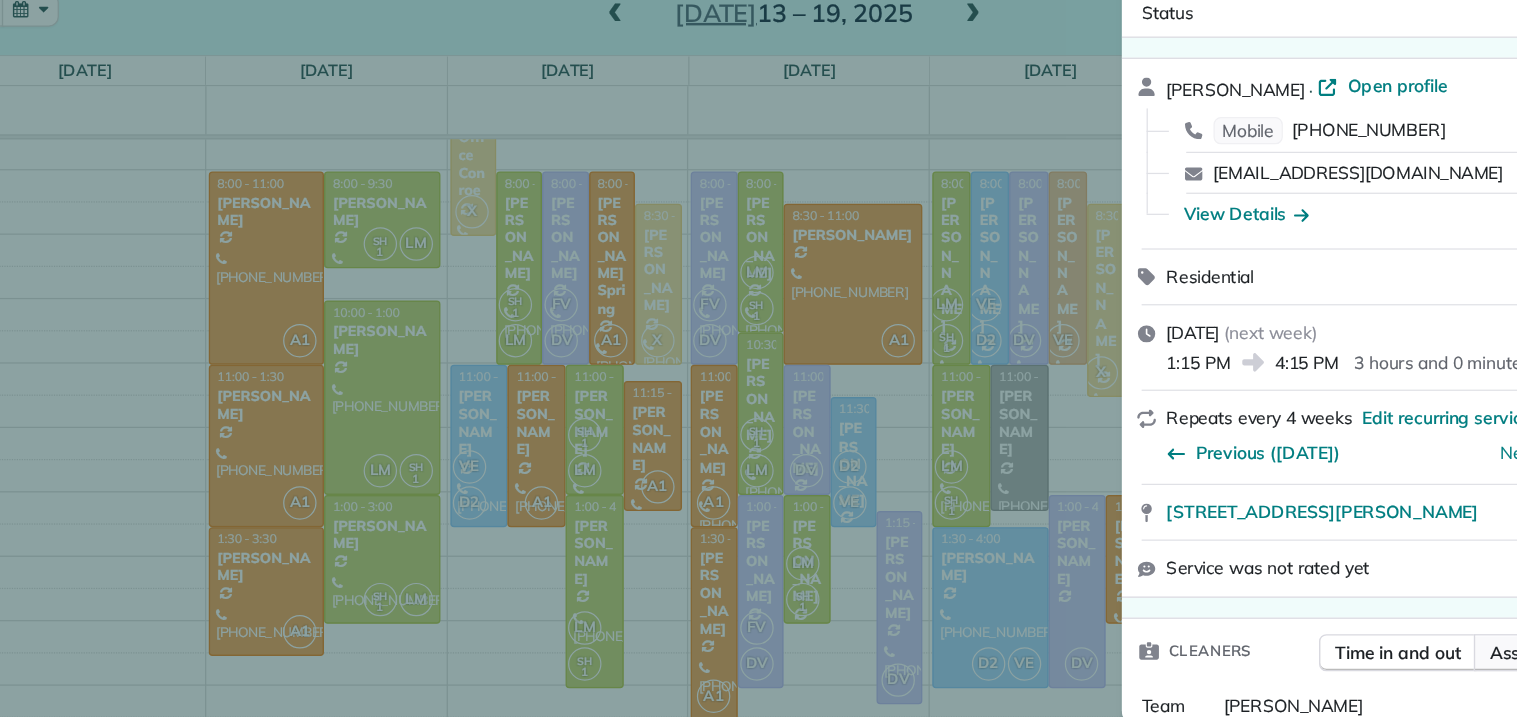 click on "Assign" at bounding box center [1390, 642] 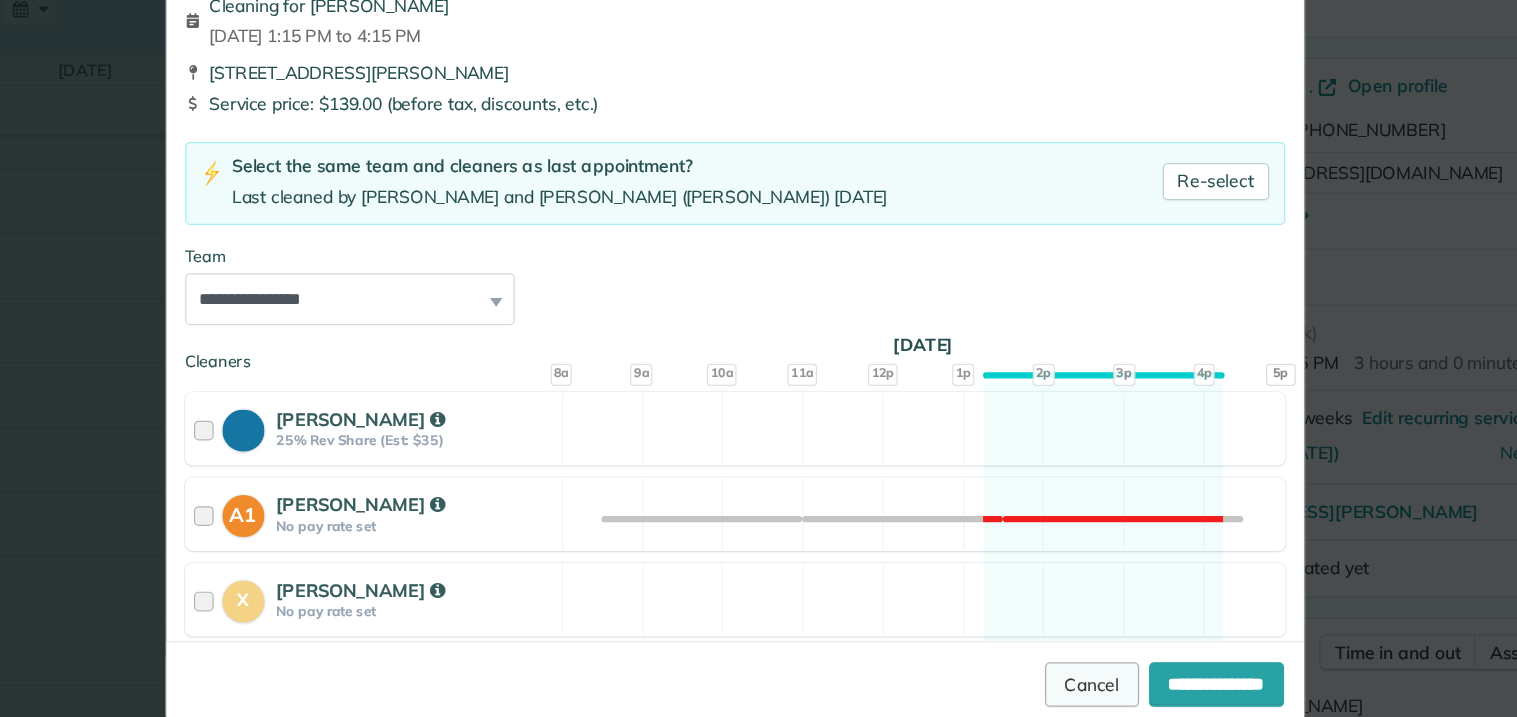 click on "Cancel" at bounding box center [1047, 668] 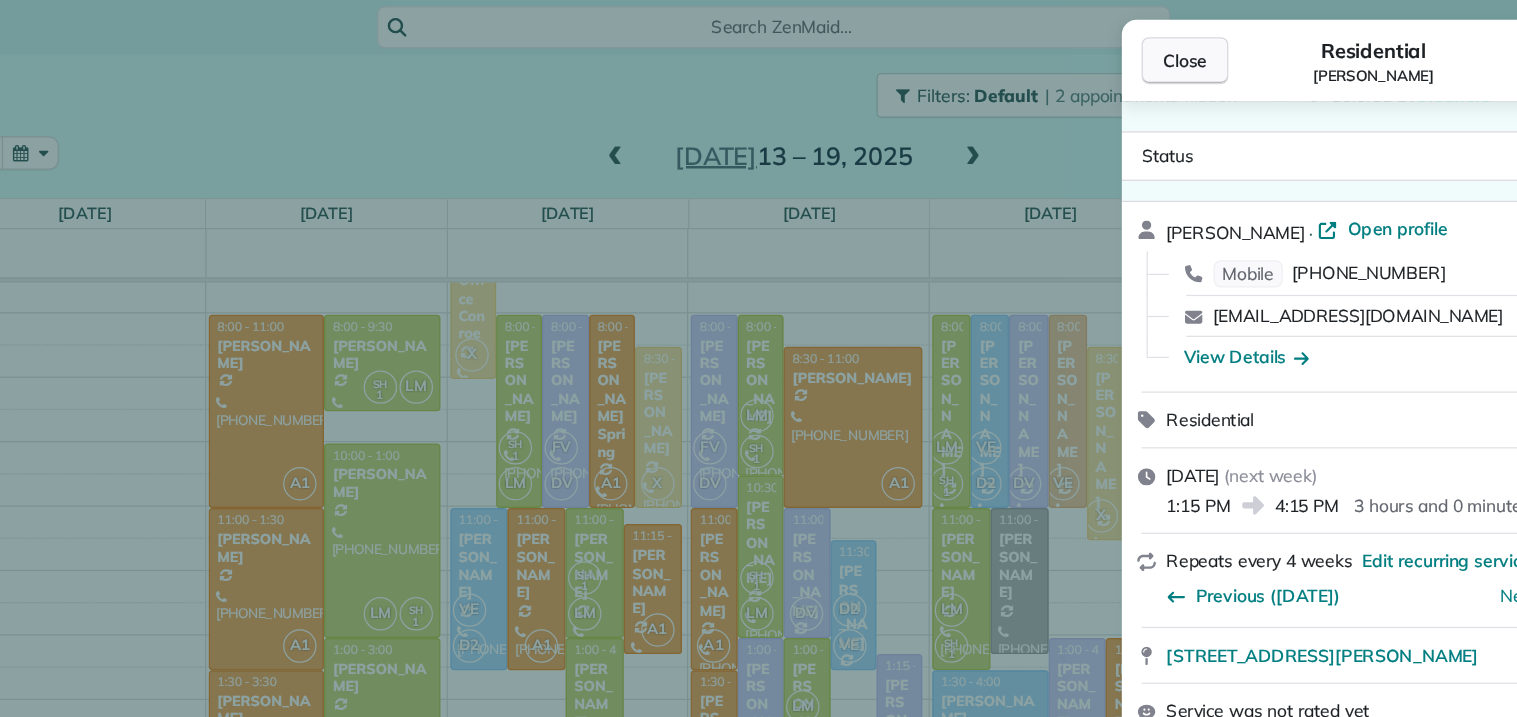 click on "Close" at bounding box center (1122, 49) 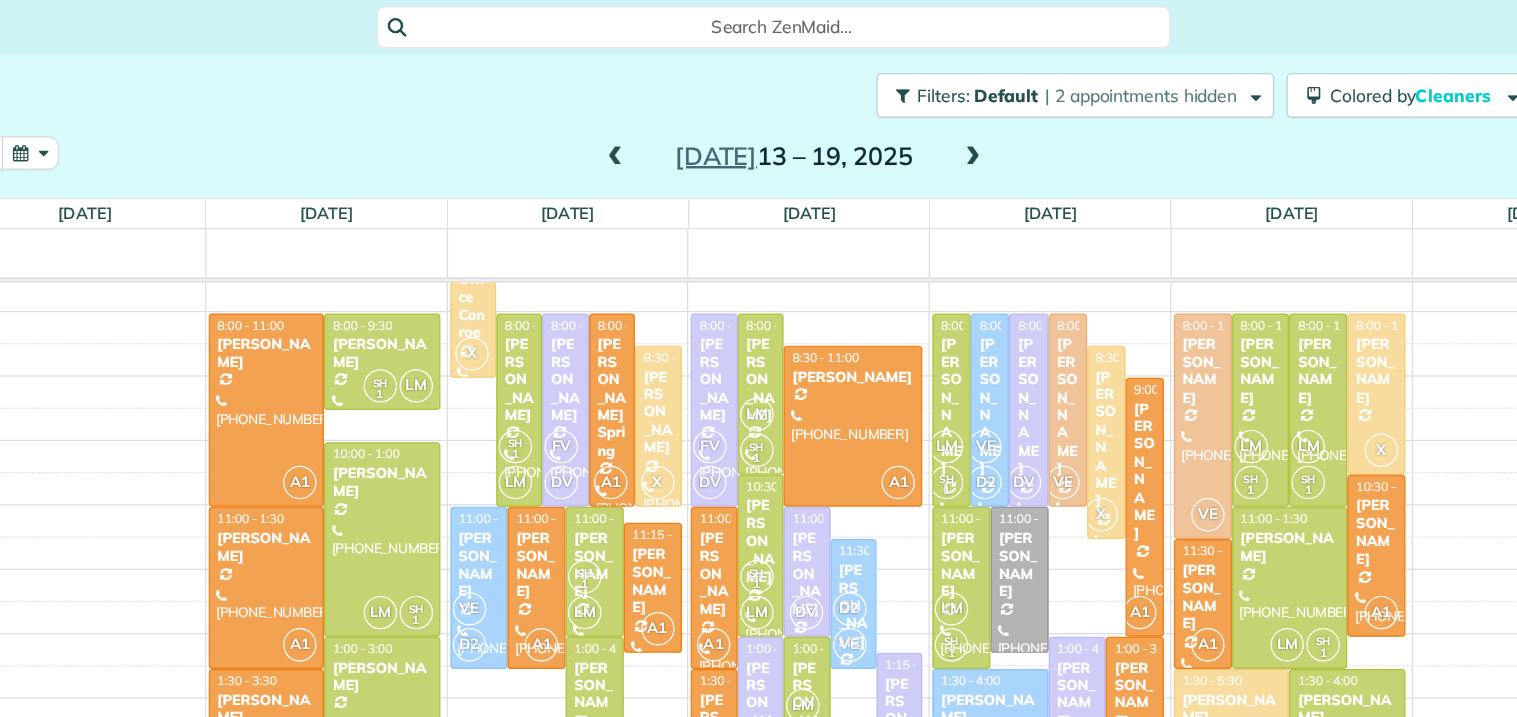 scroll, scrollTop: 266, scrollLeft: 0, axis: vertical 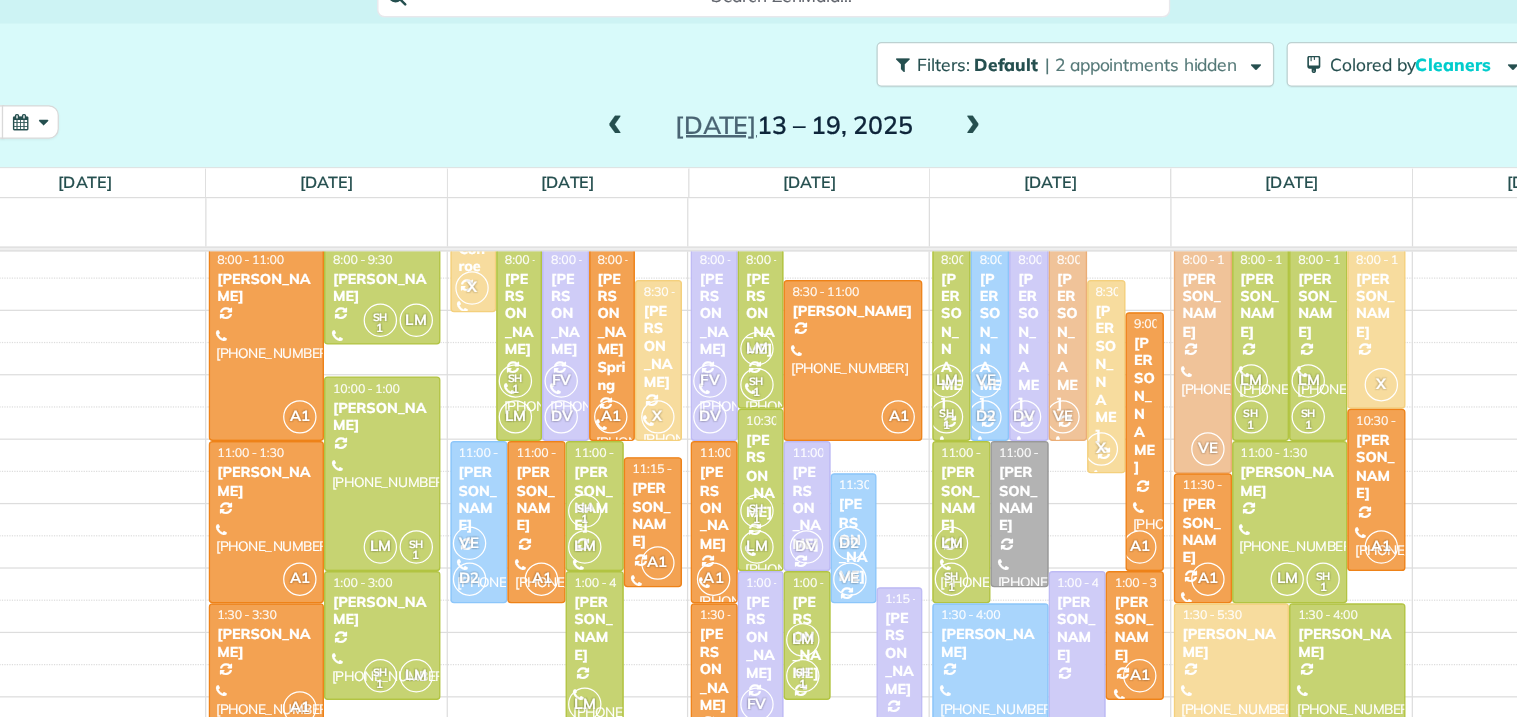 click at bounding box center [662, 102] 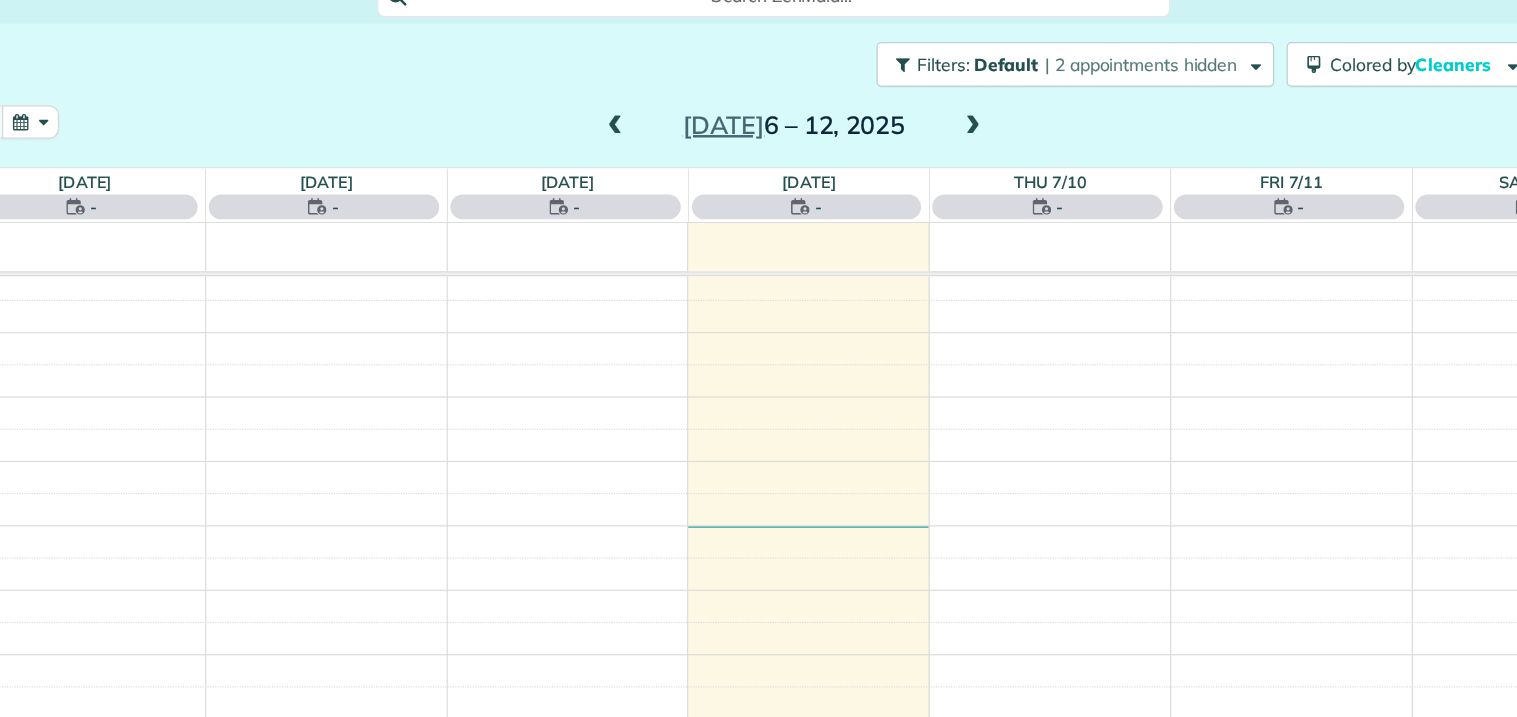 scroll, scrollTop: 209, scrollLeft: 0, axis: vertical 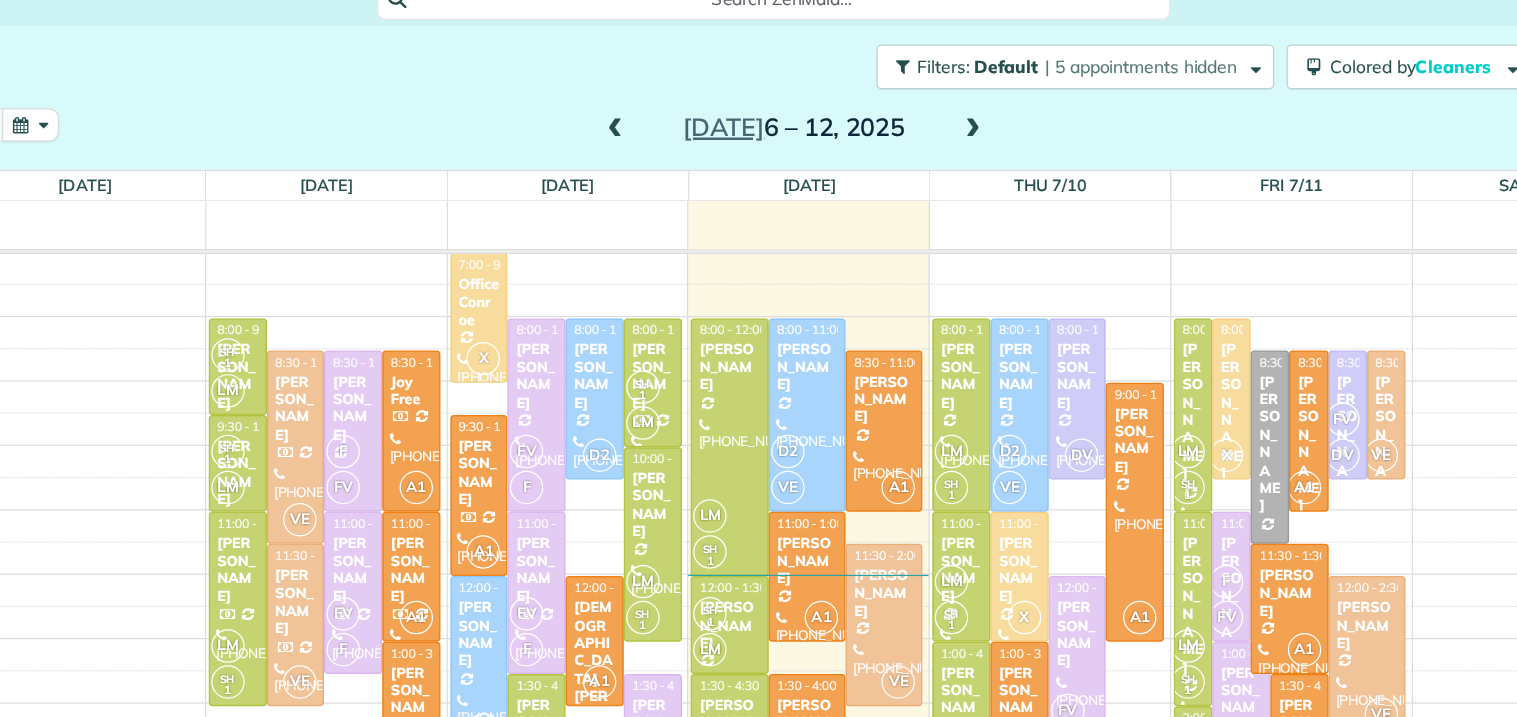 click at bounding box center (662, 104) 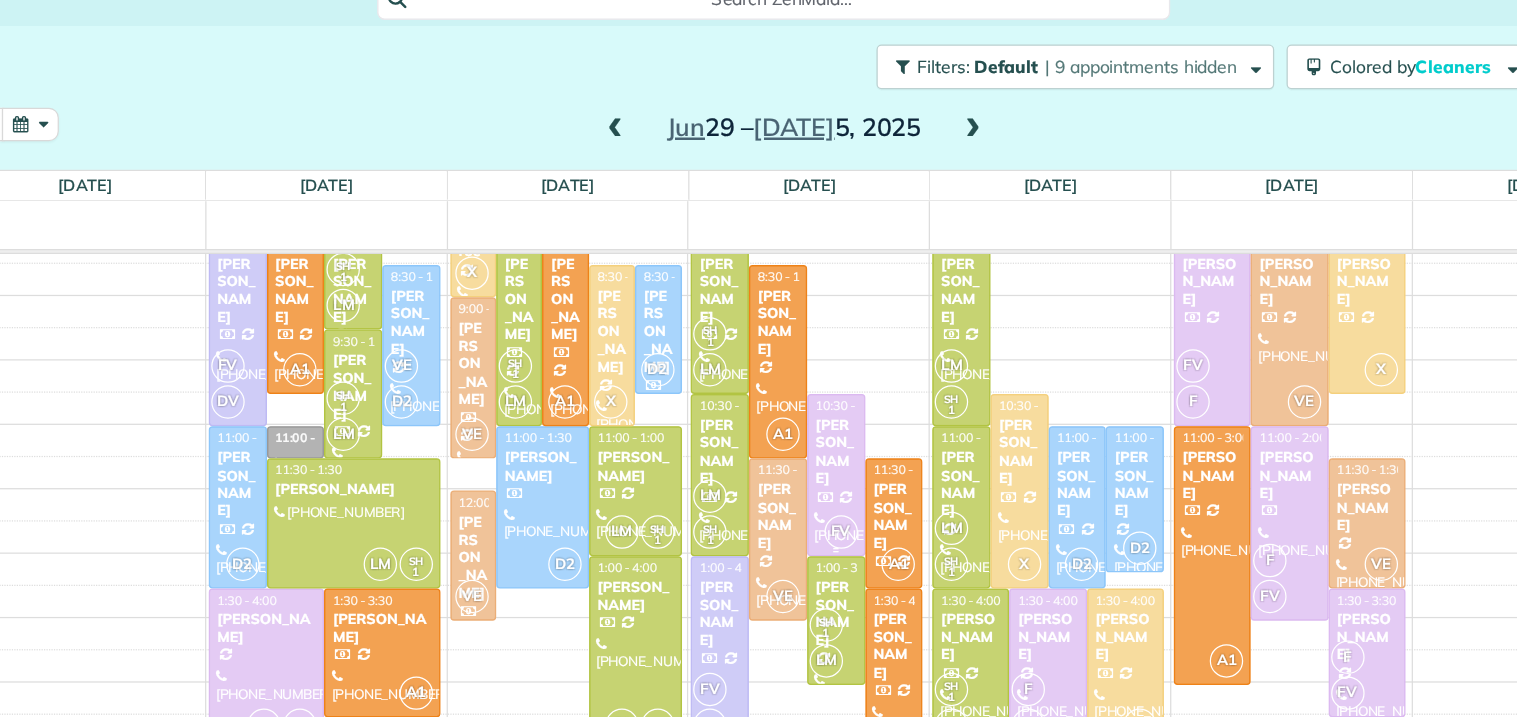 scroll, scrollTop: 286, scrollLeft: 0, axis: vertical 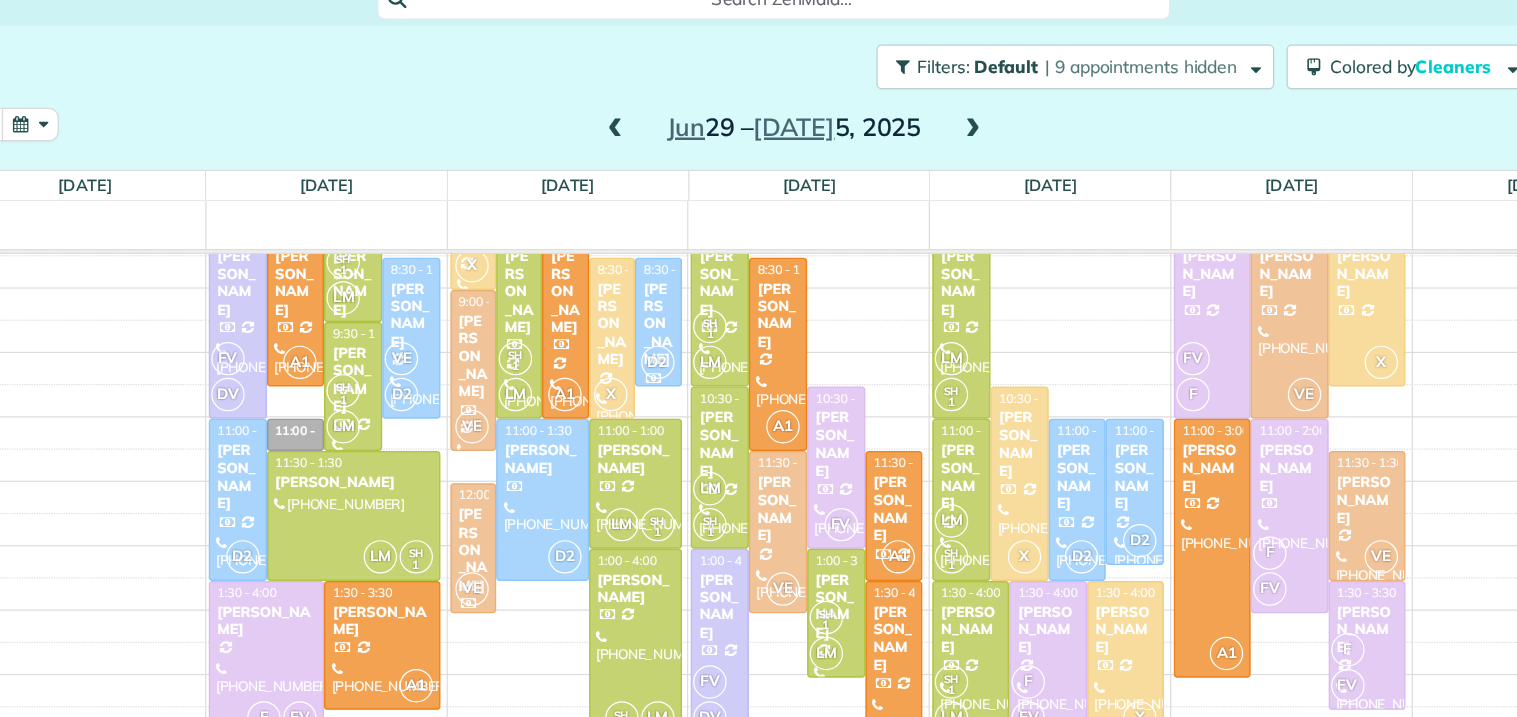 click at bounding box center [662, 104] 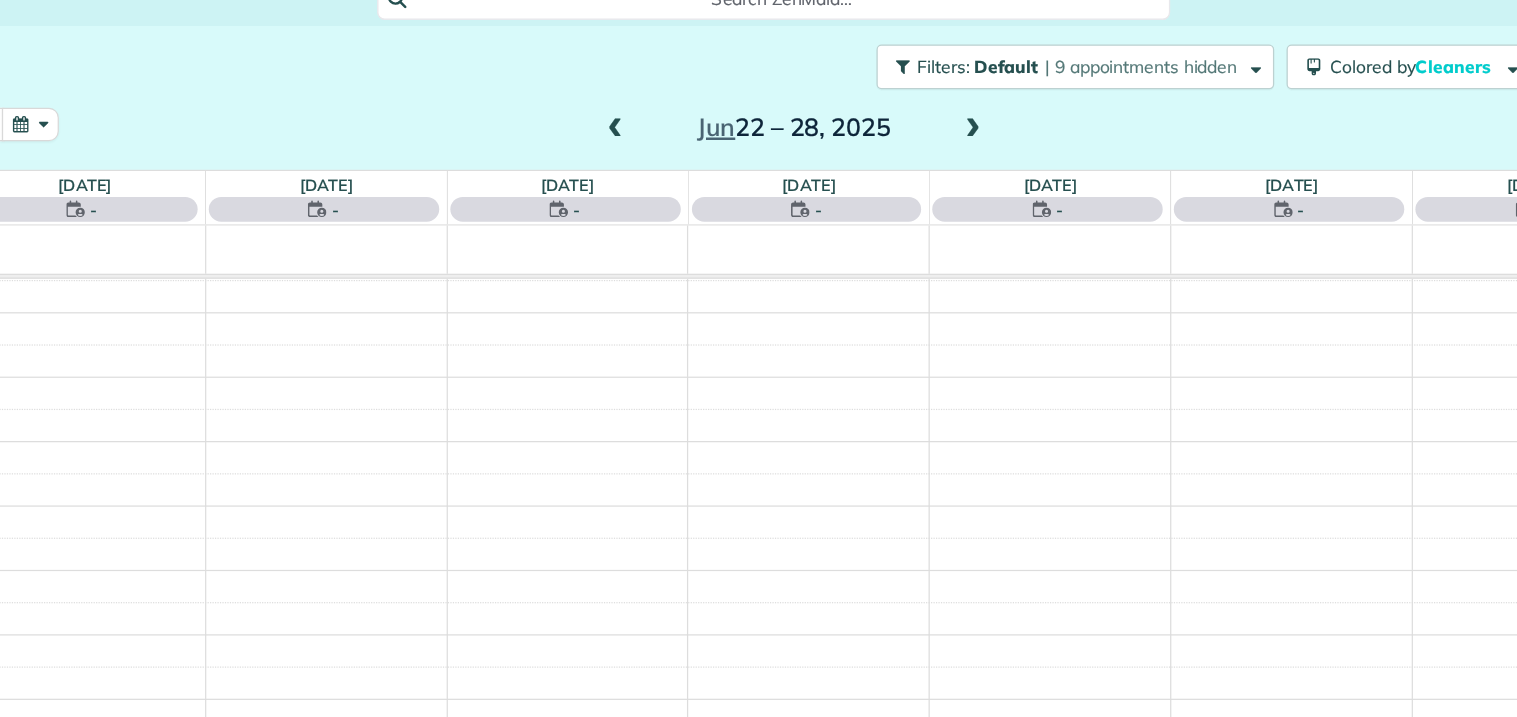 scroll, scrollTop: 209, scrollLeft: 0, axis: vertical 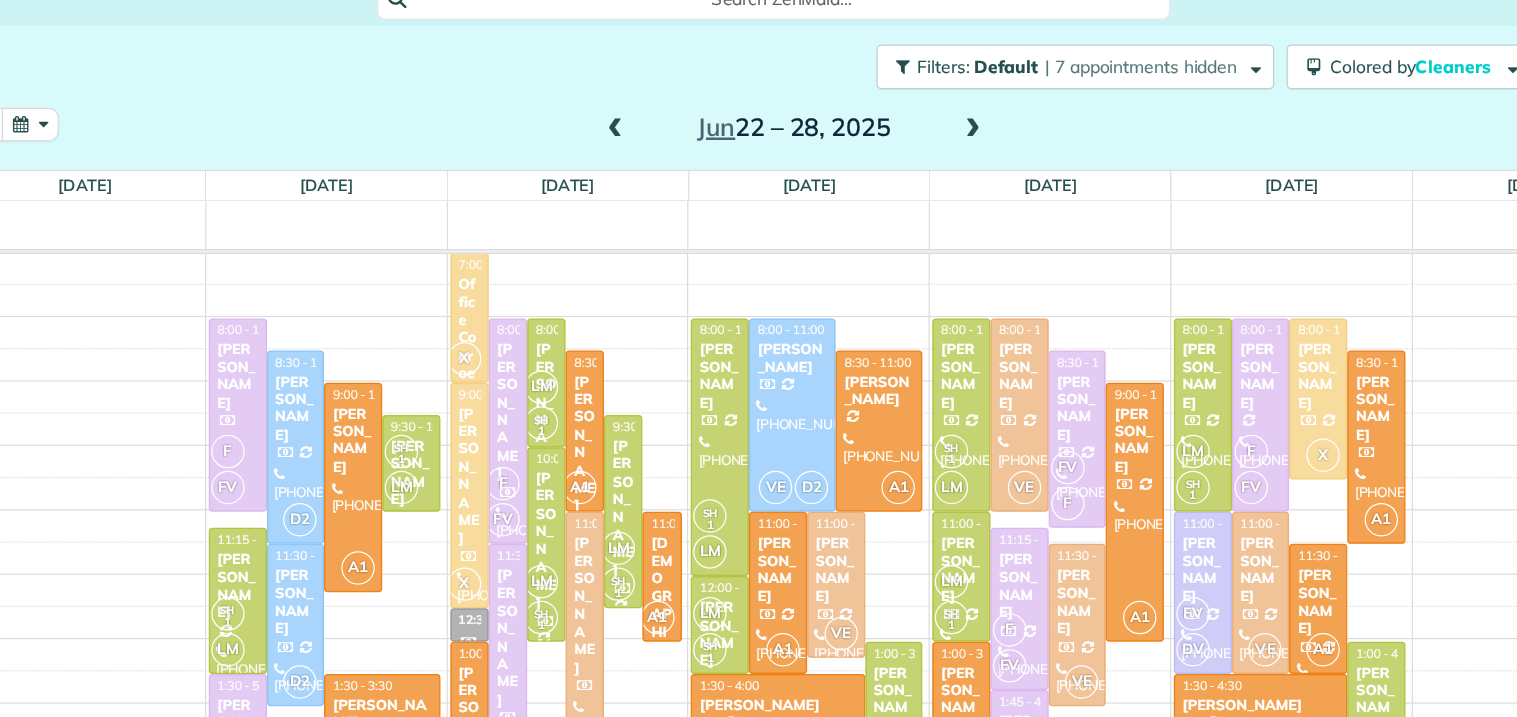 click at bounding box center (662, 104) 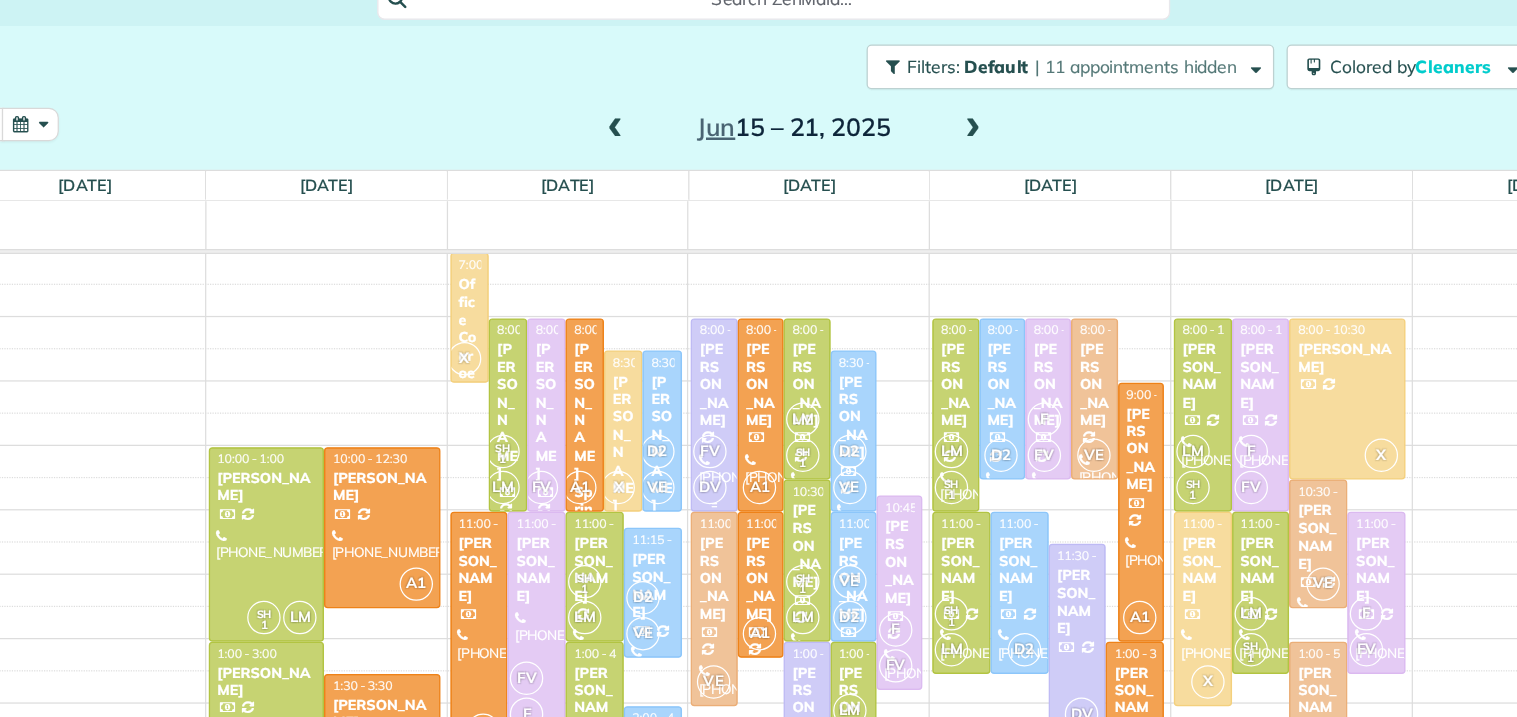 click on "FV" at bounding box center [738, 364] 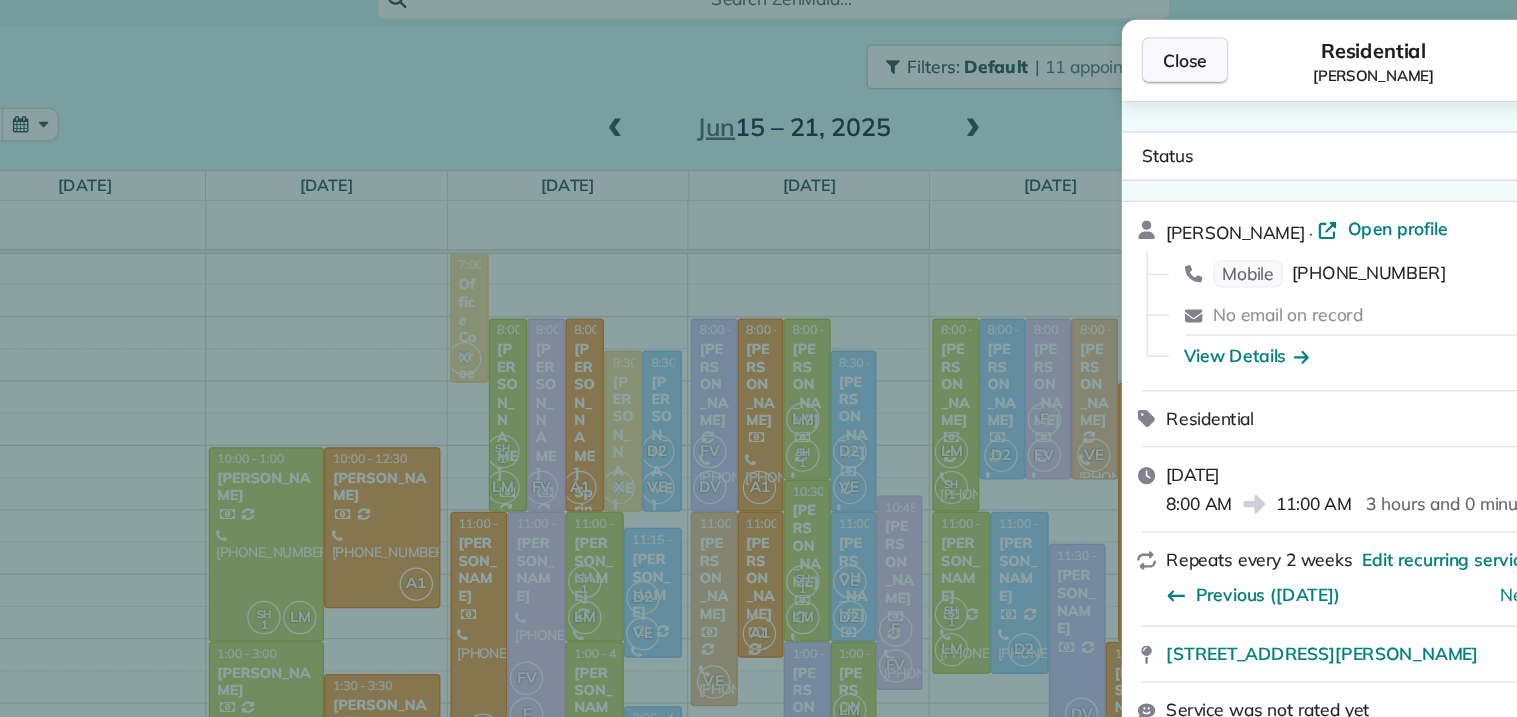 click on "Close" at bounding box center [1122, 49] 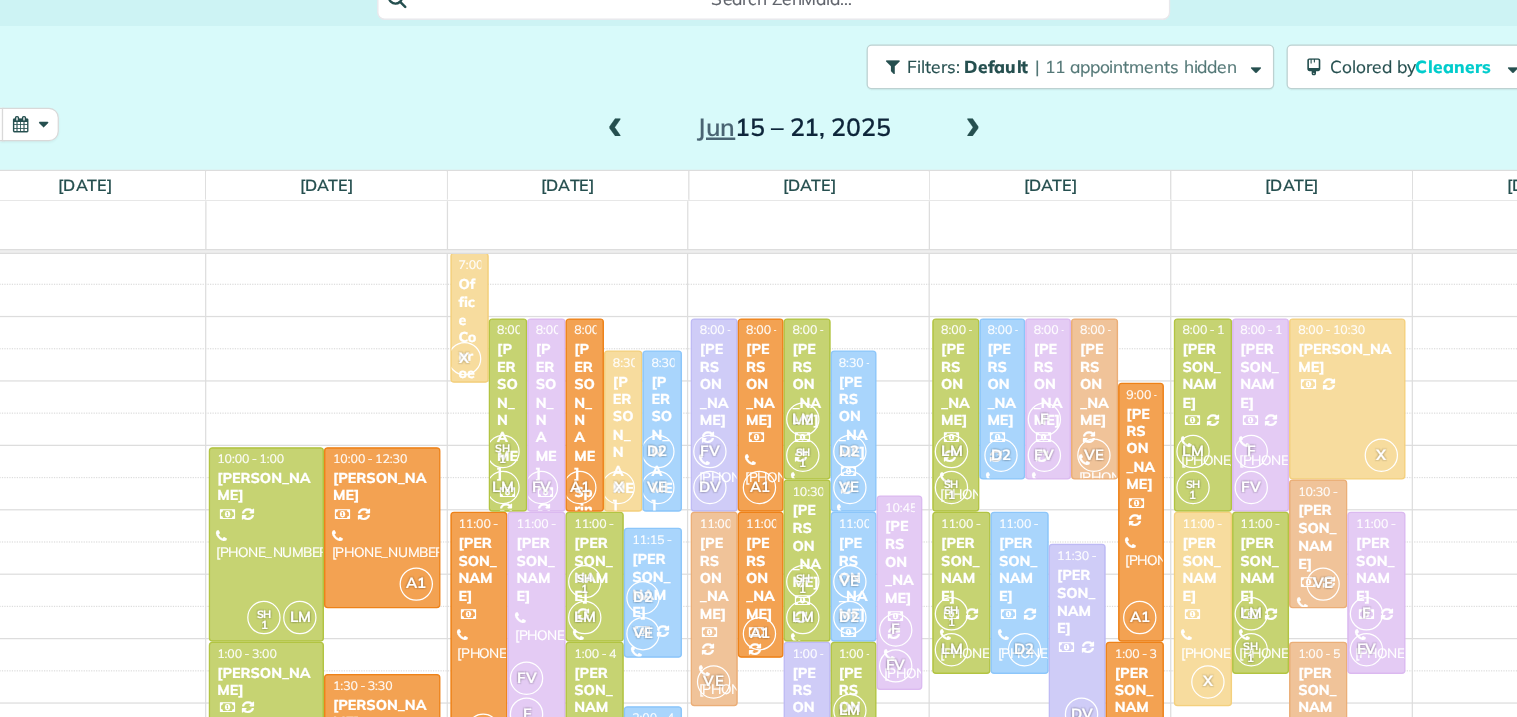 click at bounding box center (951, 104) 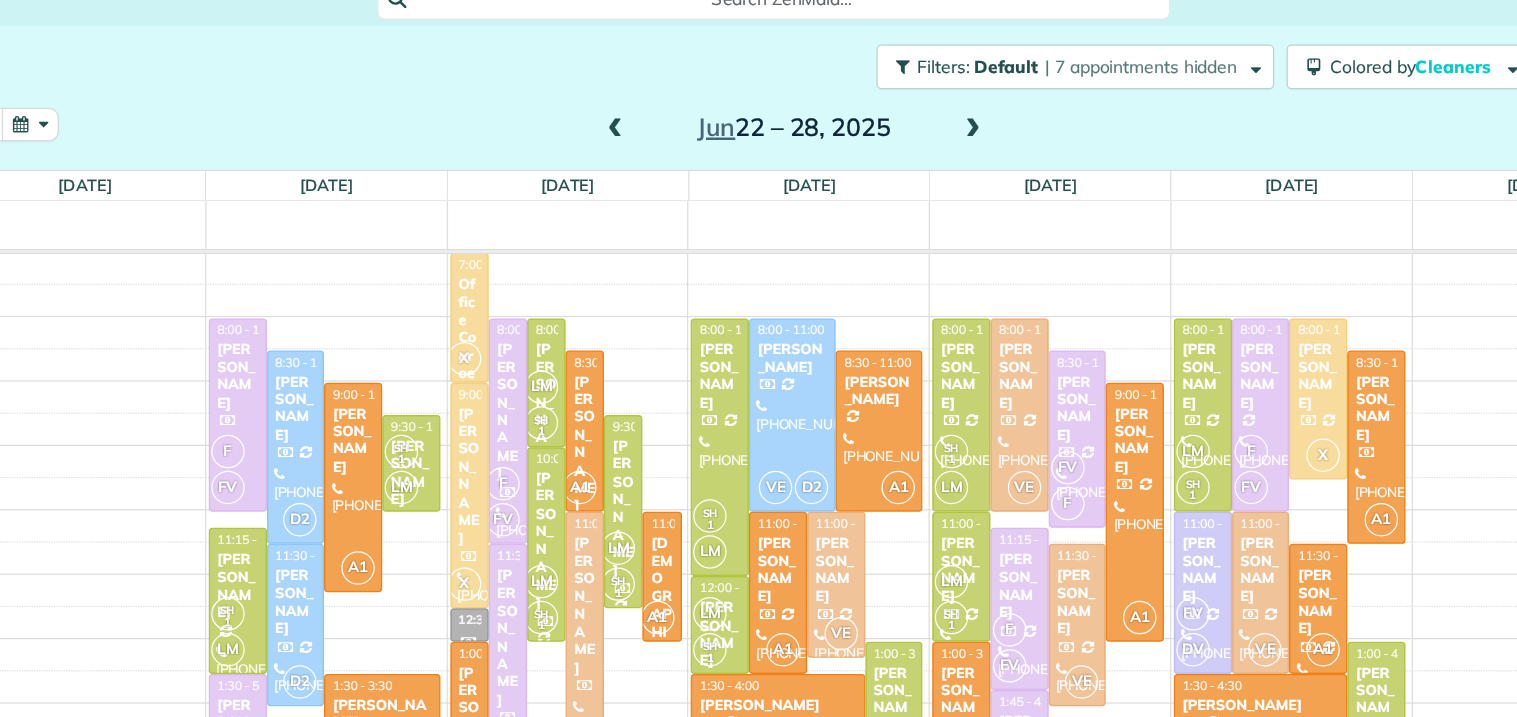 click at bounding box center (951, 104) 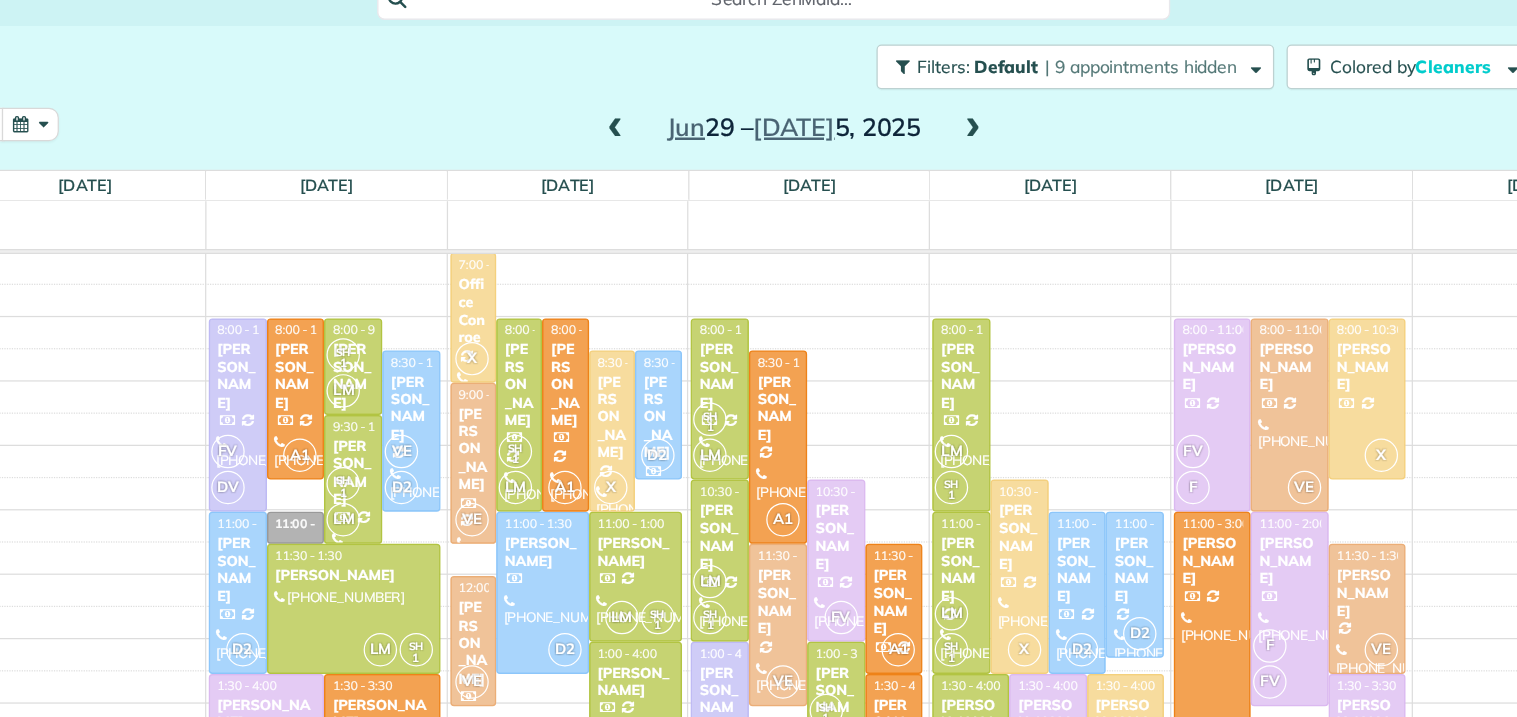 click at bounding box center [951, 104] 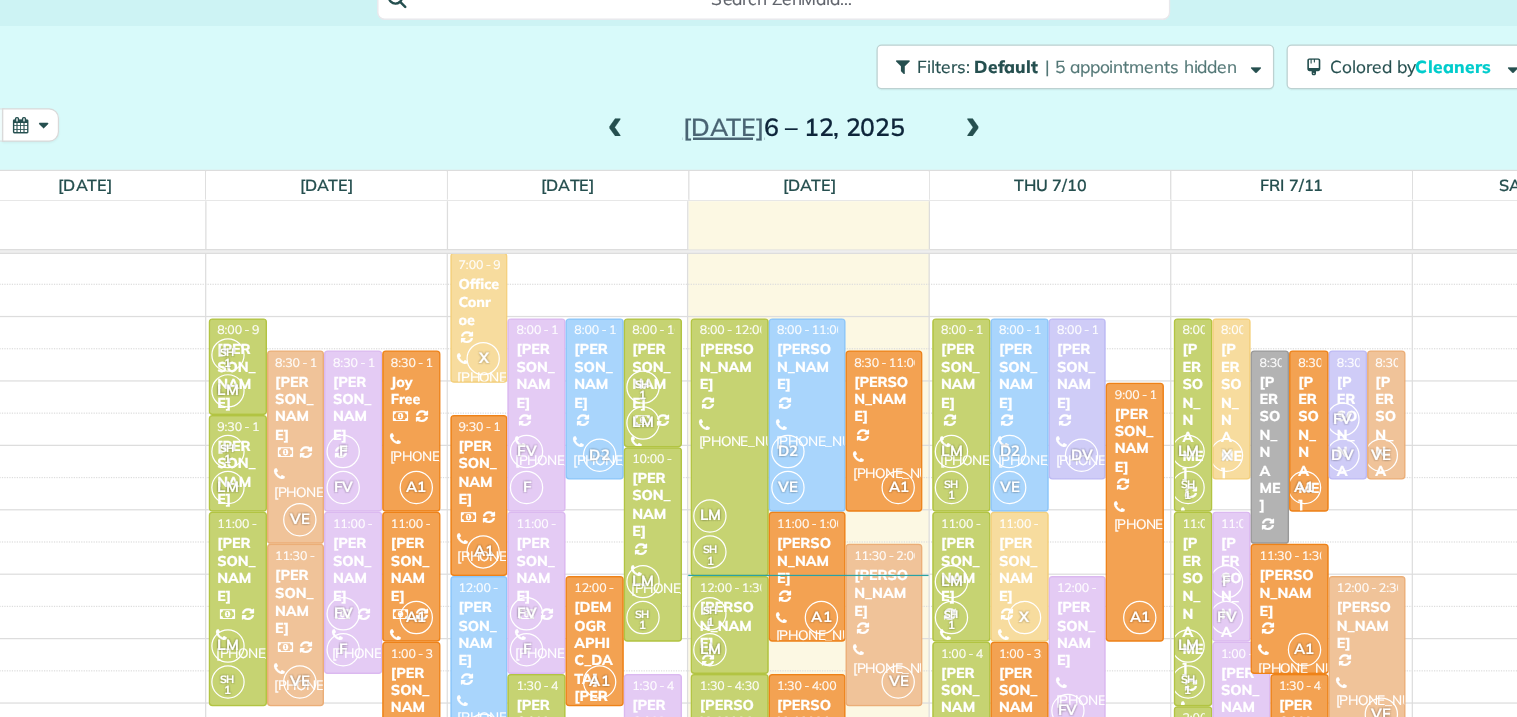click at bounding box center (951, 104) 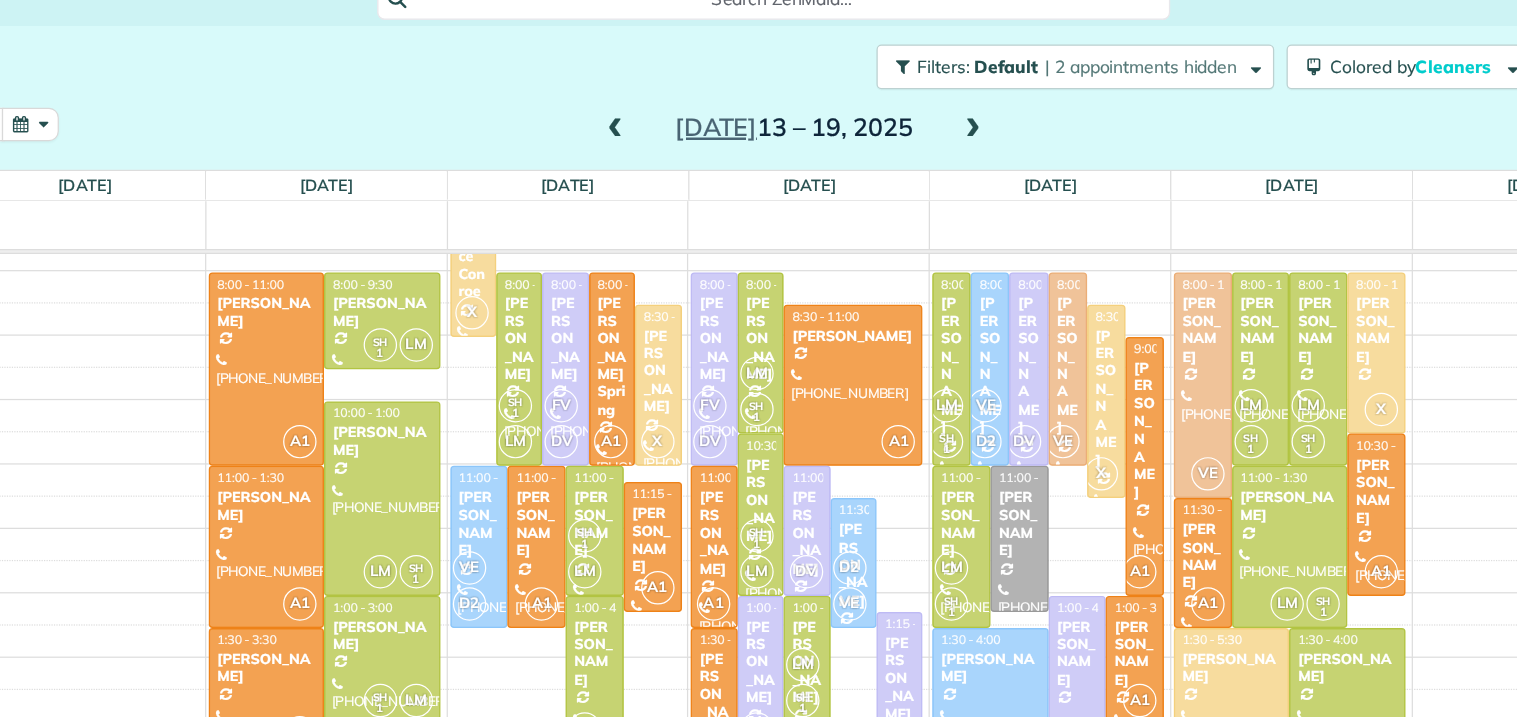 scroll, scrollTop: 286, scrollLeft: 0, axis: vertical 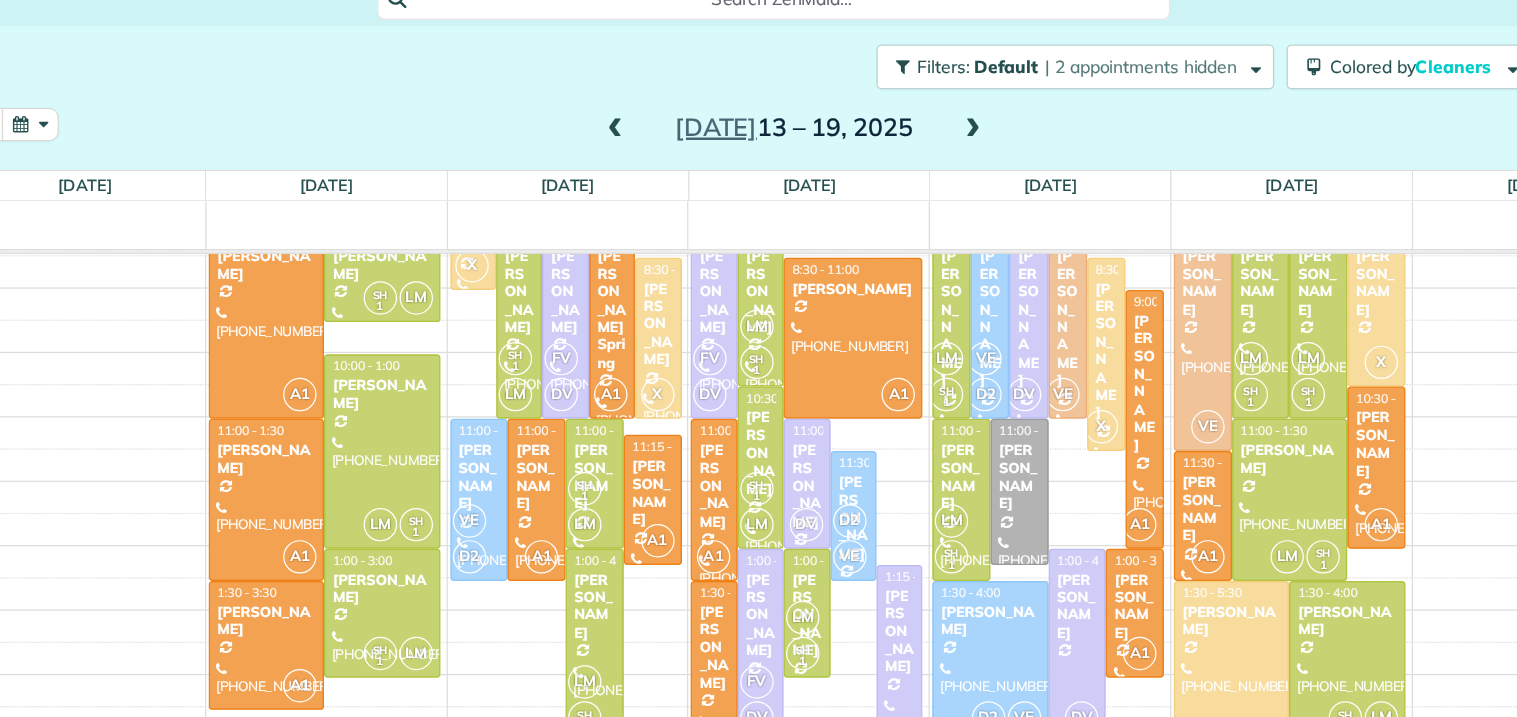 click on "[PERSON_NAME]" at bounding box center [891, 510] 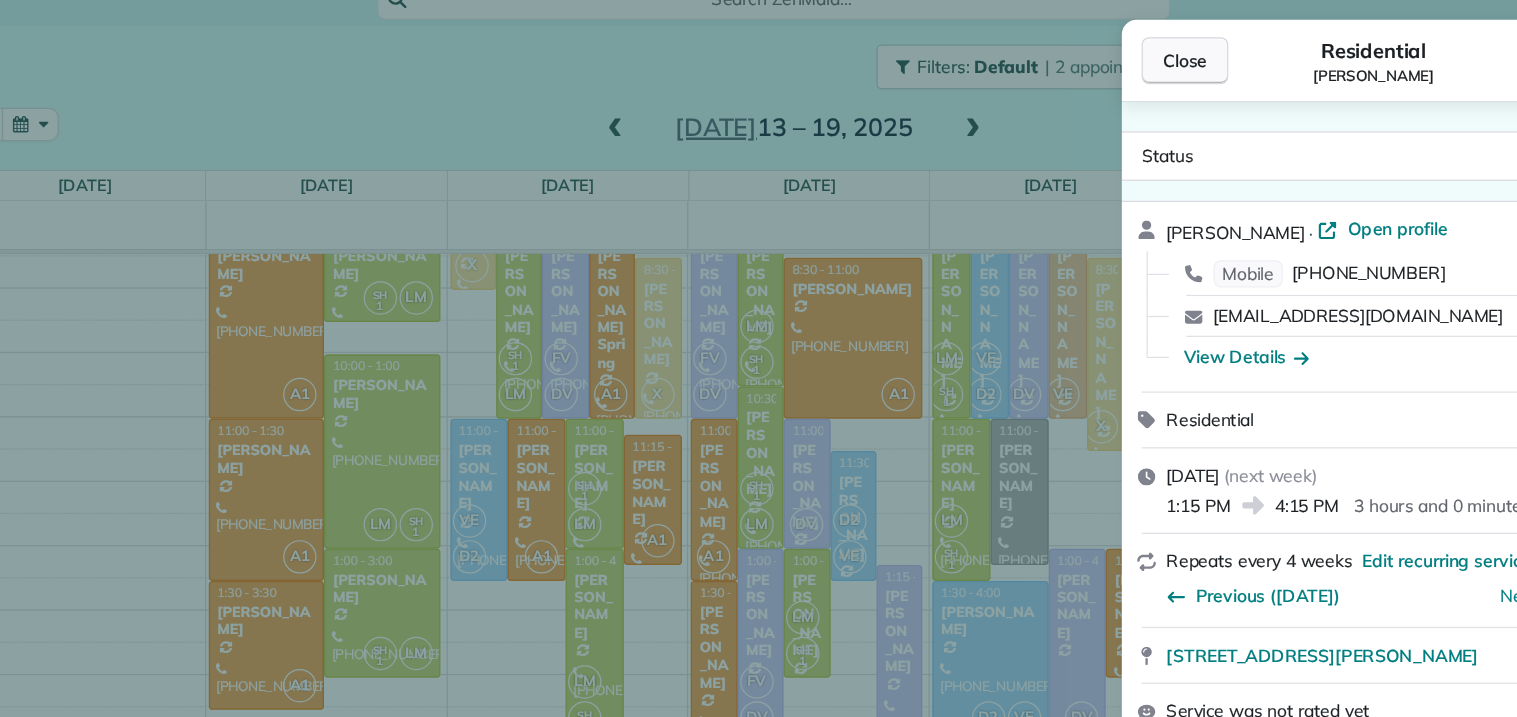 click on "Close" at bounding box center (1122, 49) 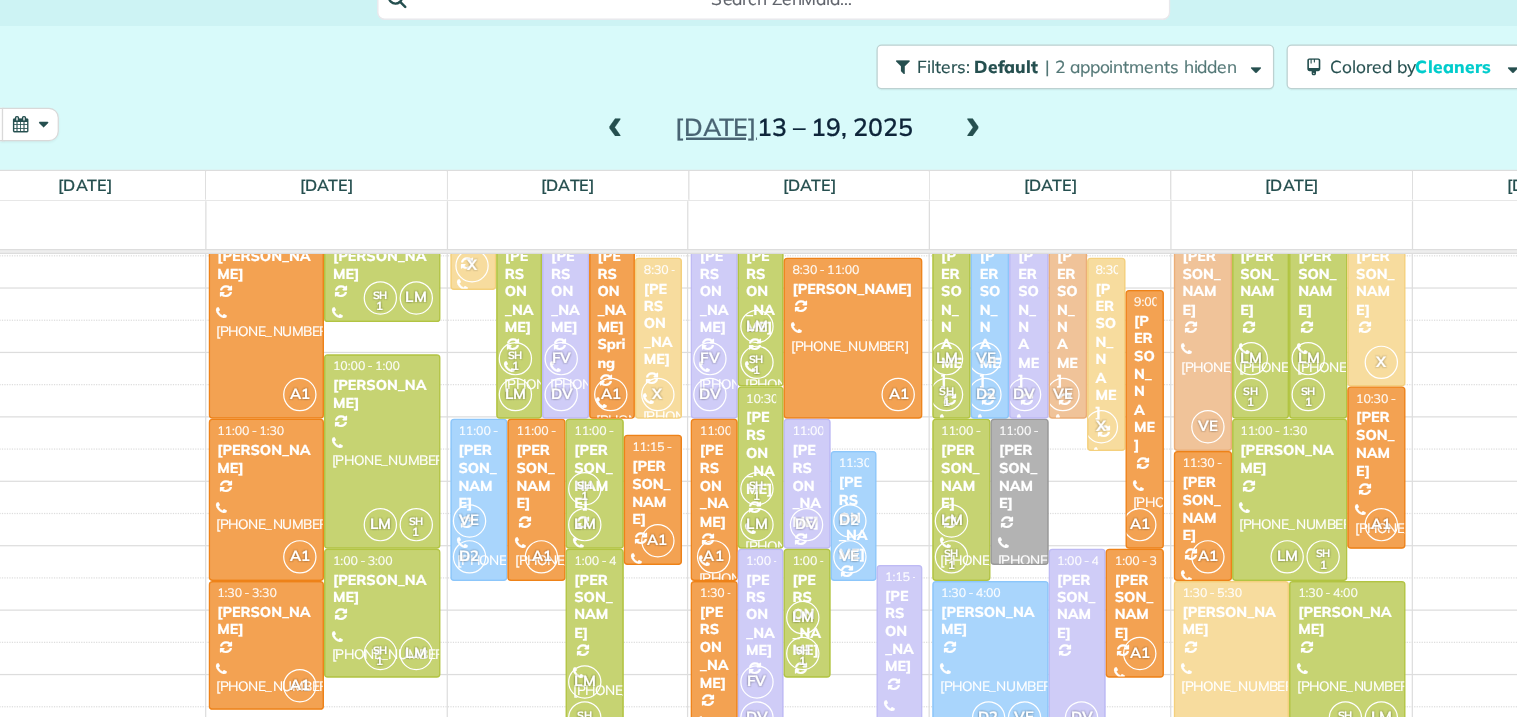 click at bounding box center (662, 104) 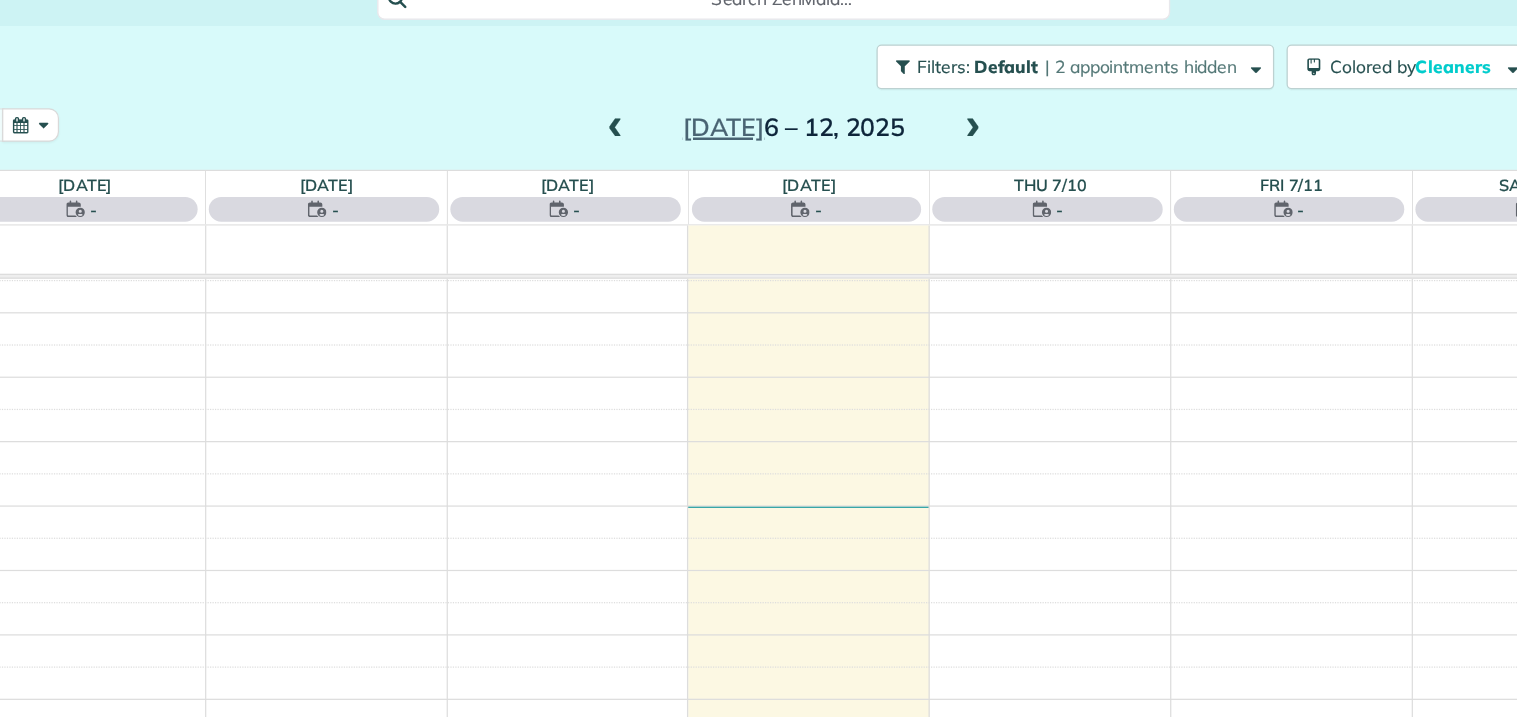 scroll, scrollTop: 209, scrollLeft: 0, axis: vertical 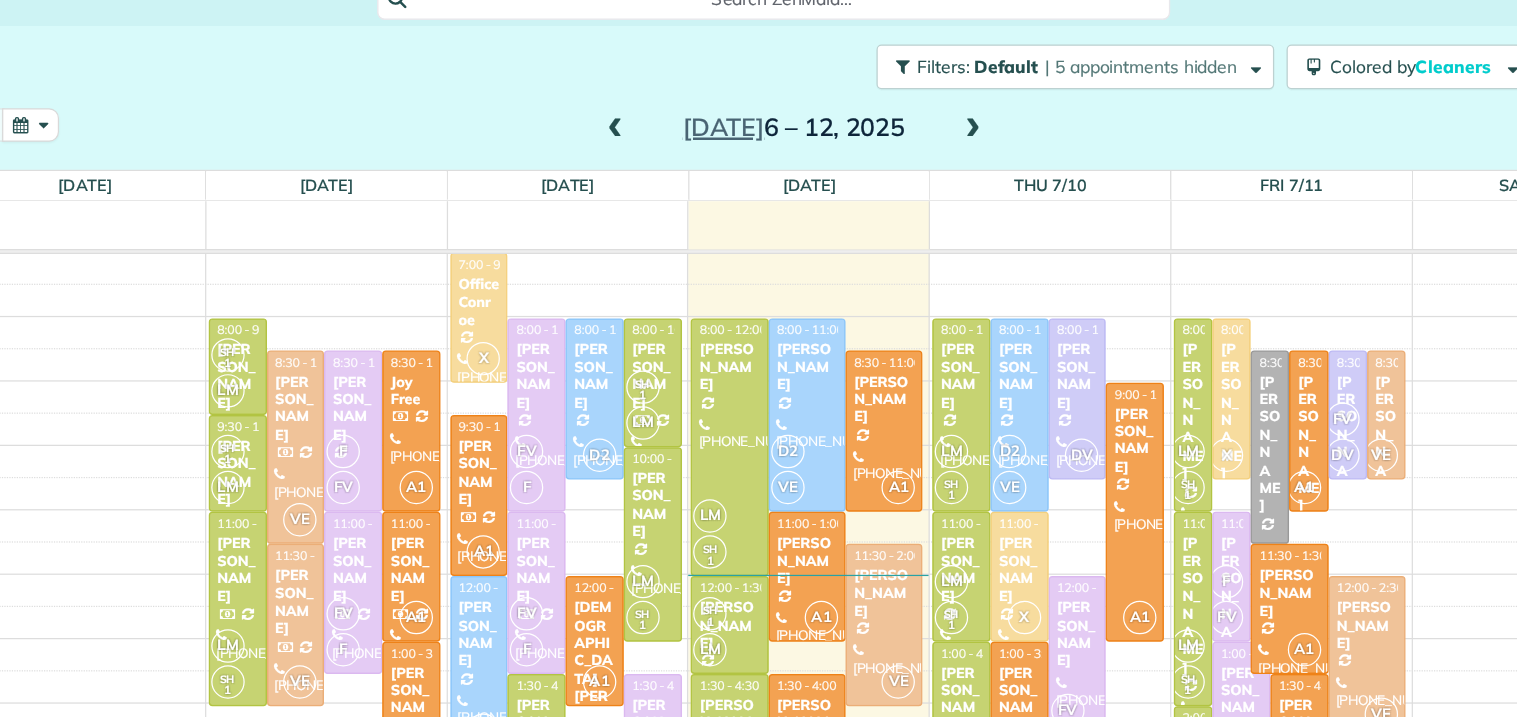 click at bounding box center (662, 104) 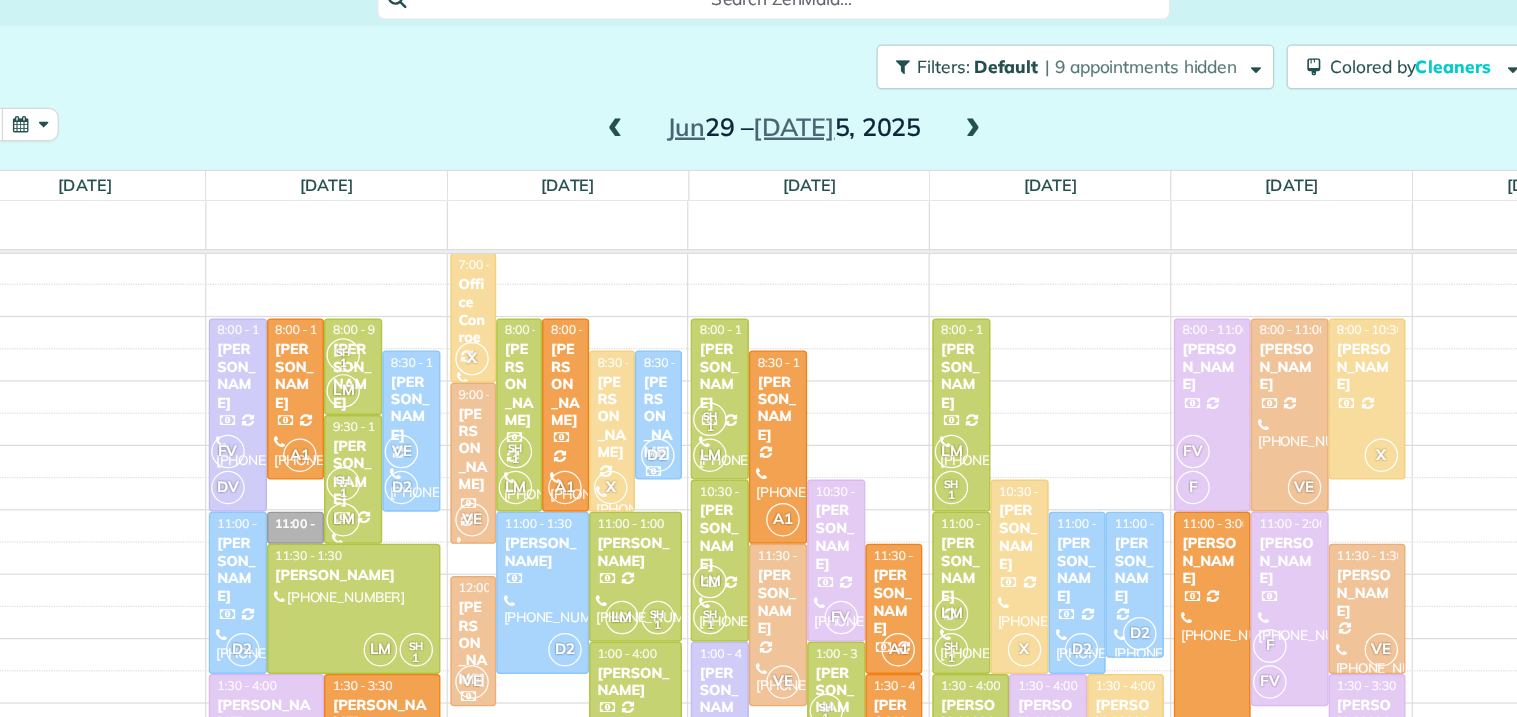 click at bounding box center (662, 104) 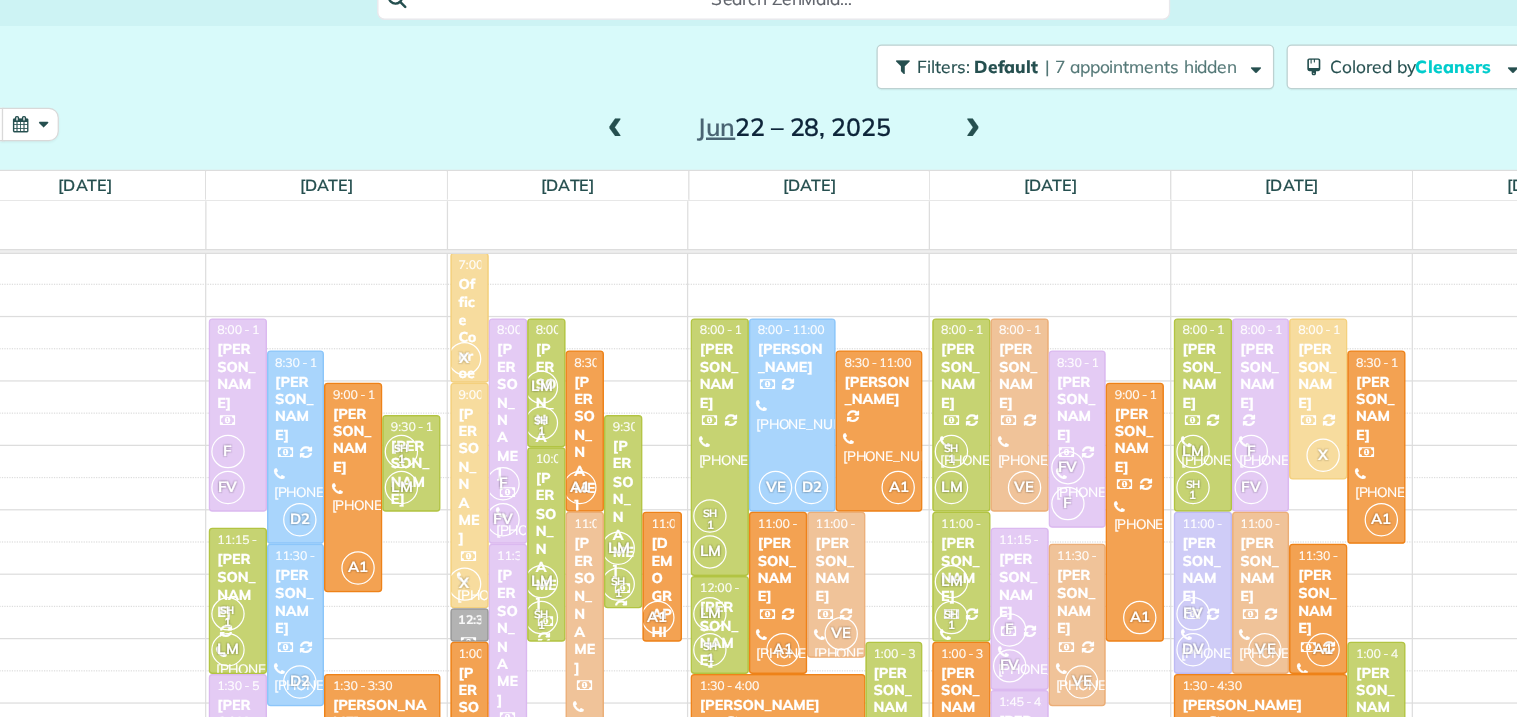 click at bounding box center (662, 104) 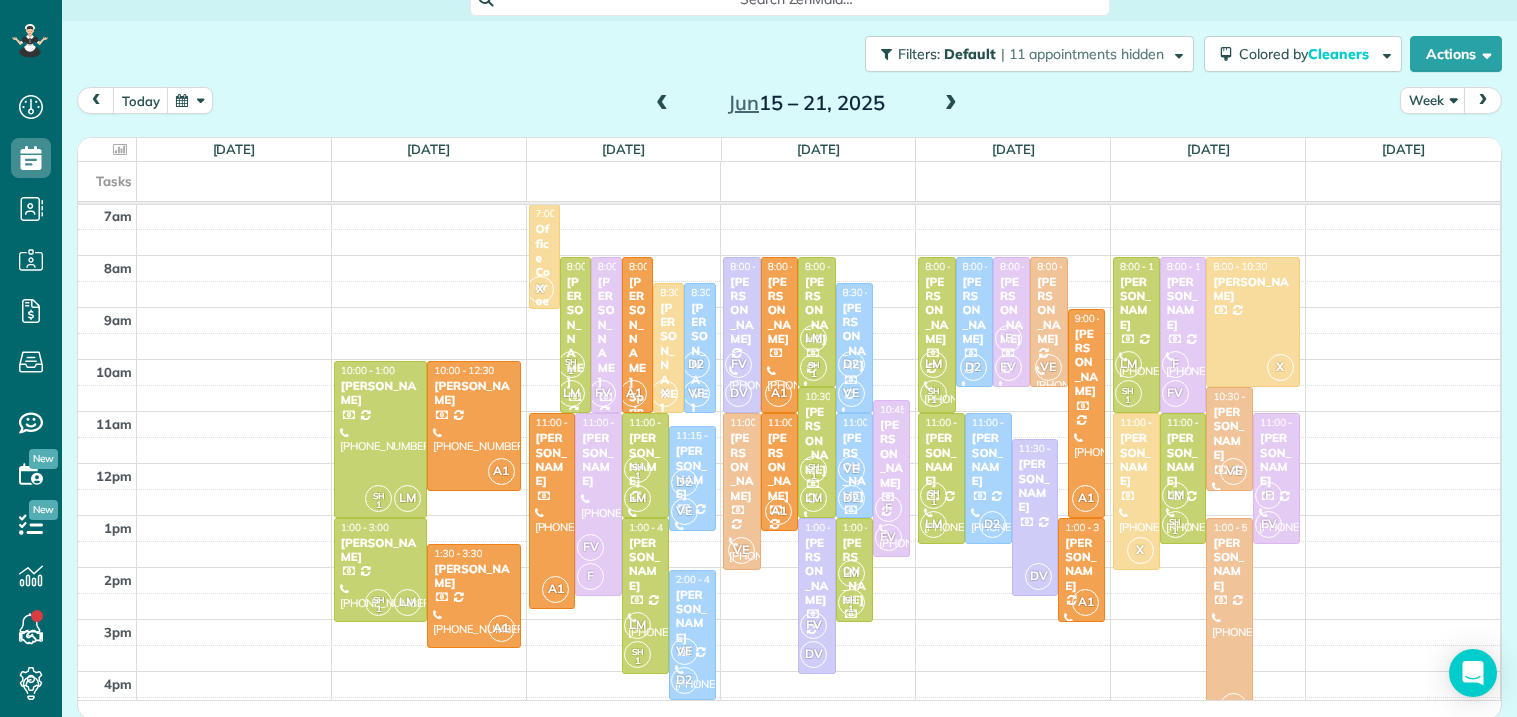 click at bounding box center (951, 104) 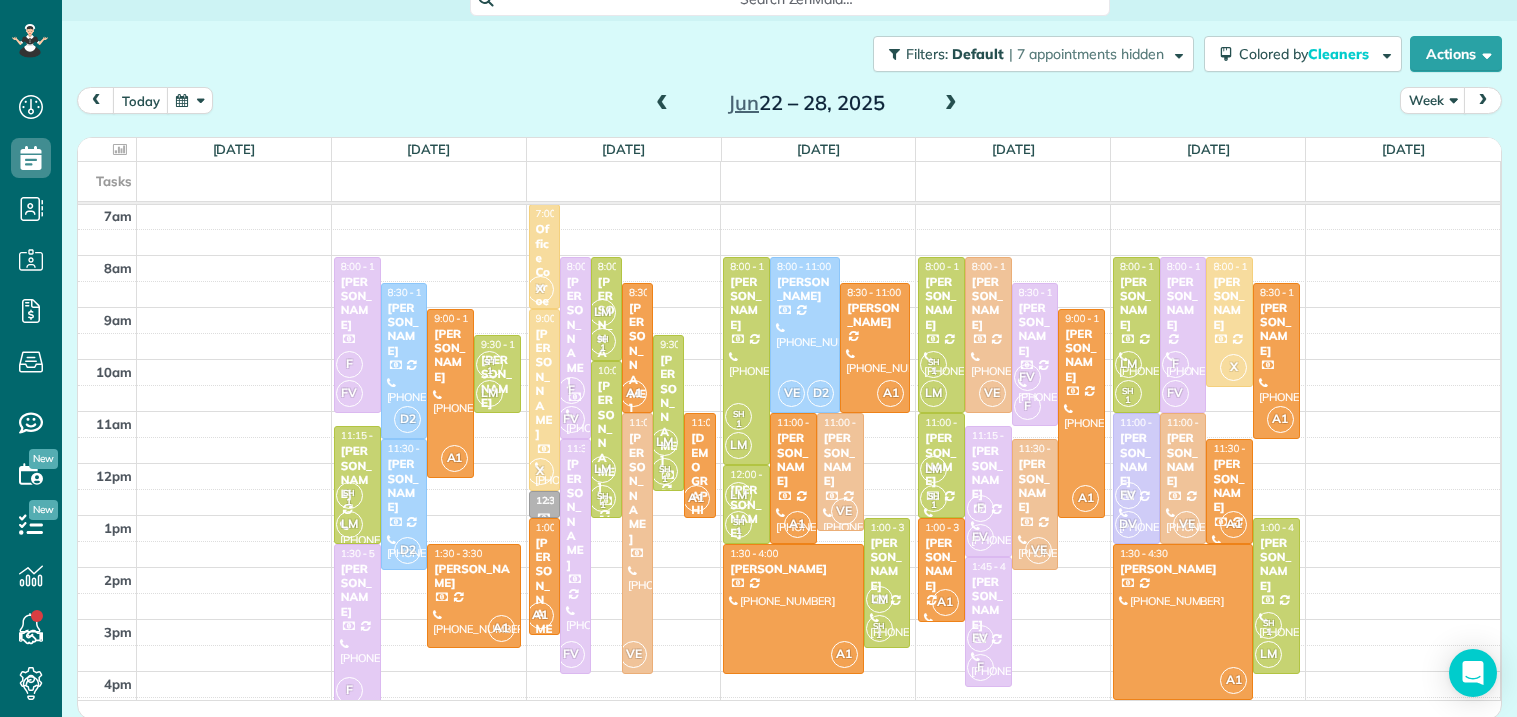 click at bounding box center [951, 104] 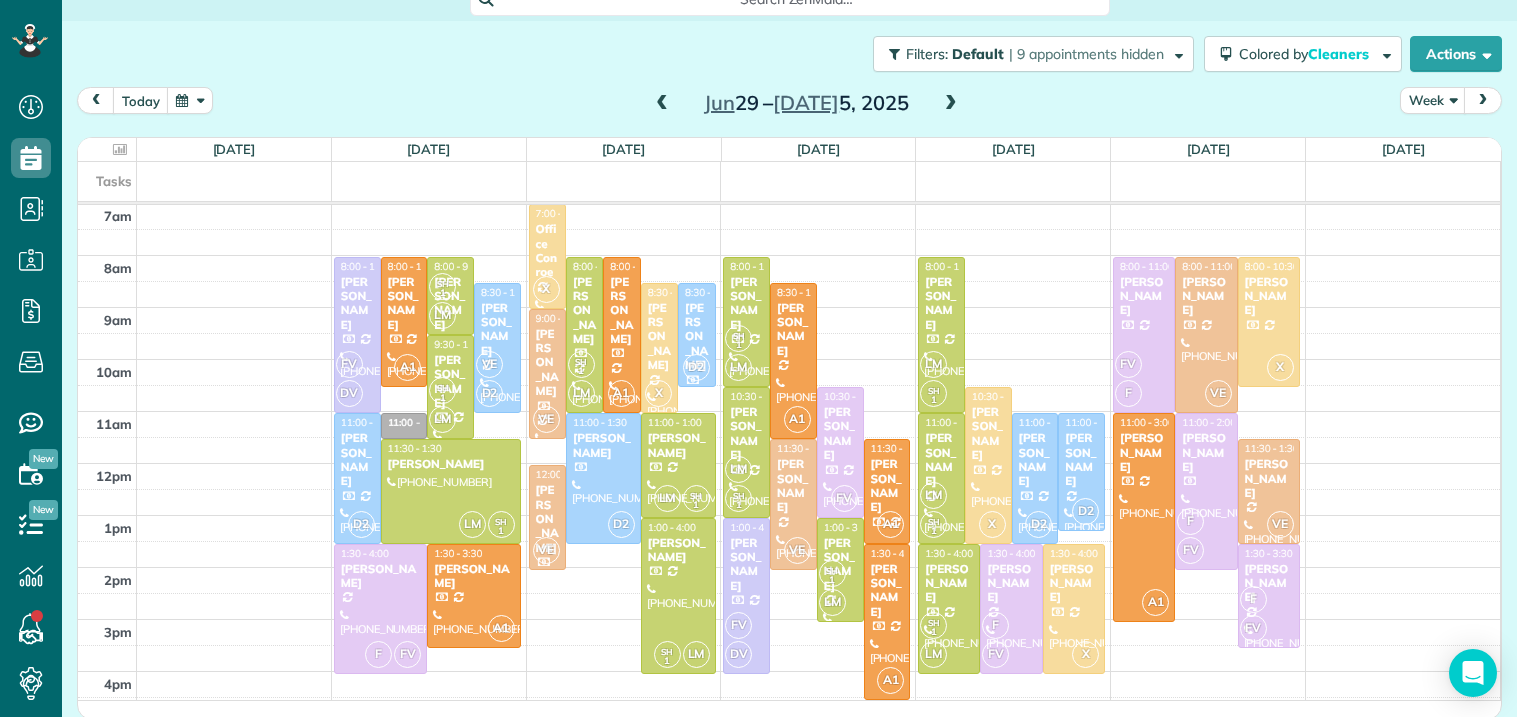 click at bounding box center [951, 104] 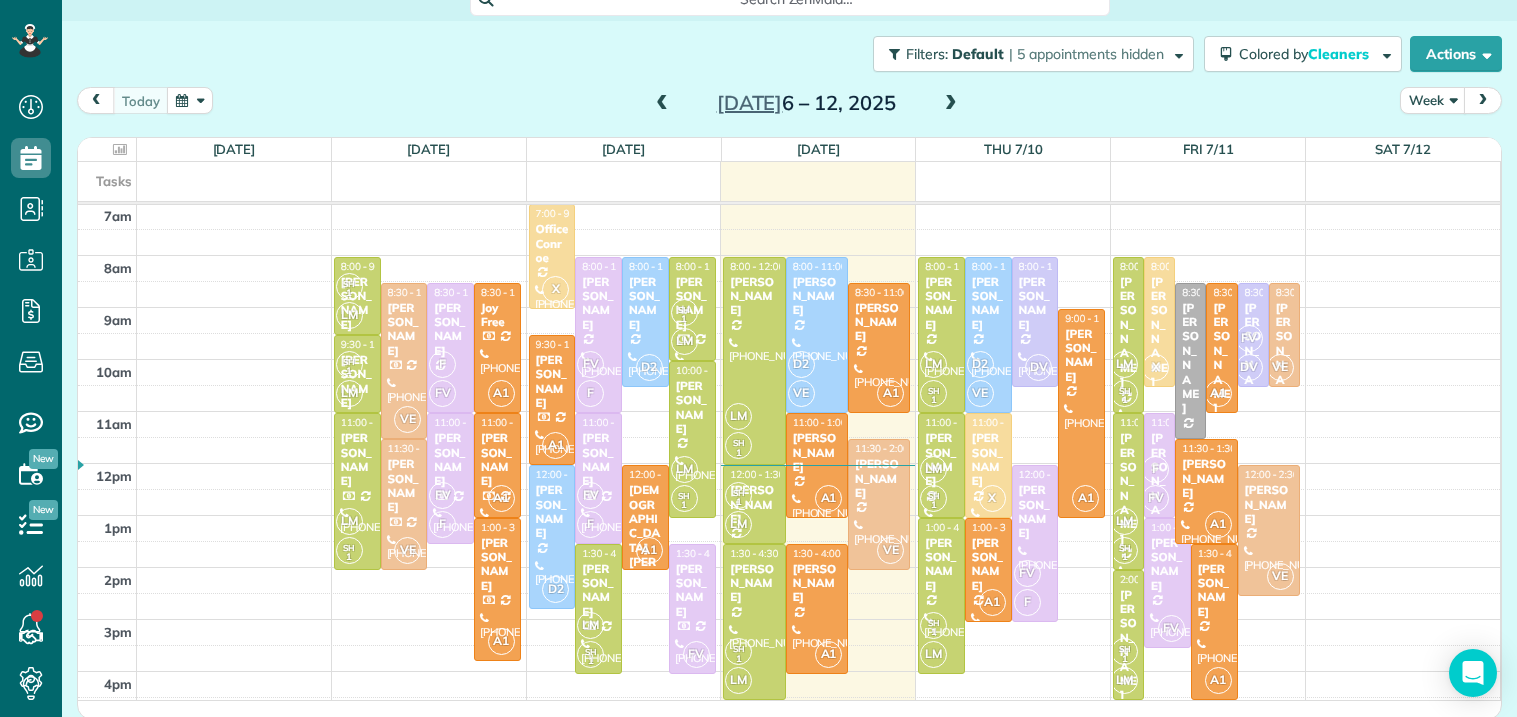 click at bounding box center [951, 104] 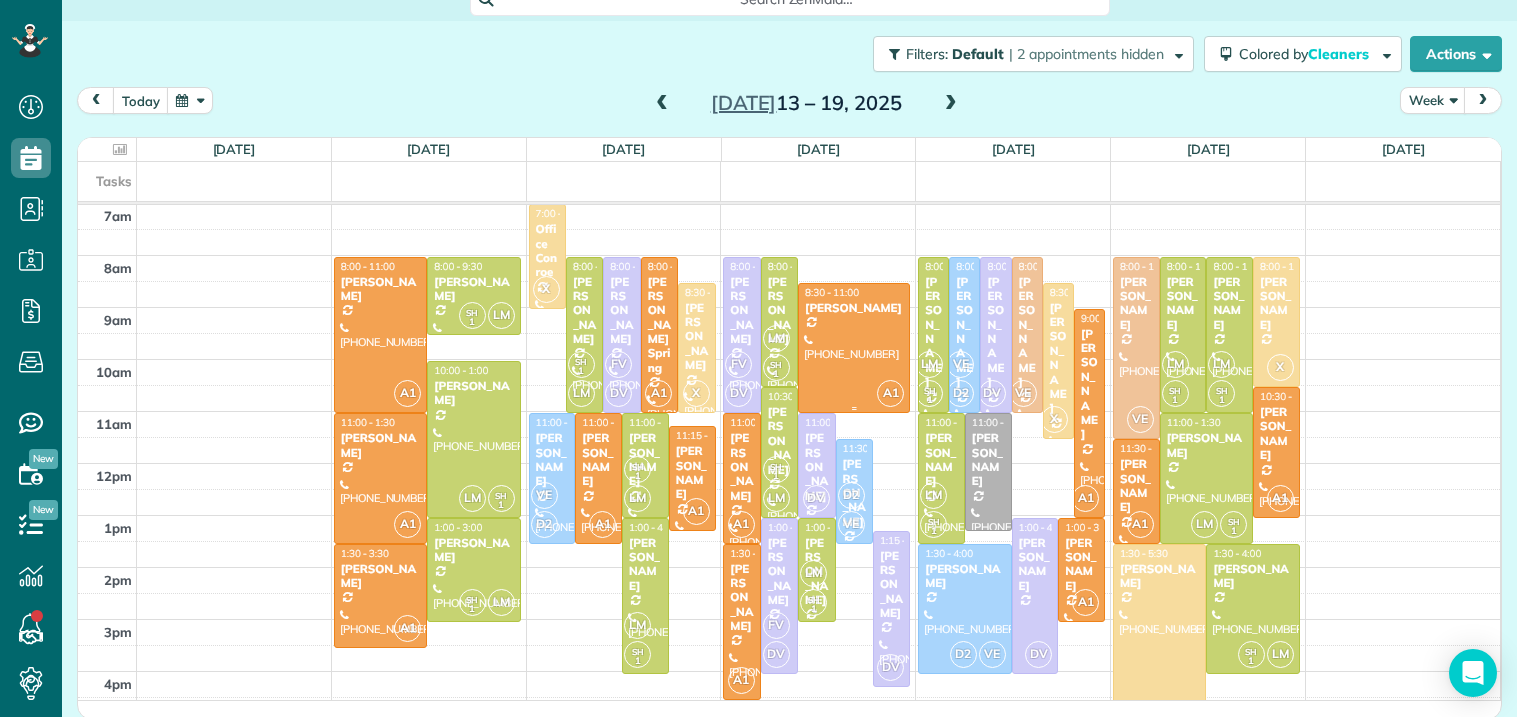 click at bounding box center (854, 348) 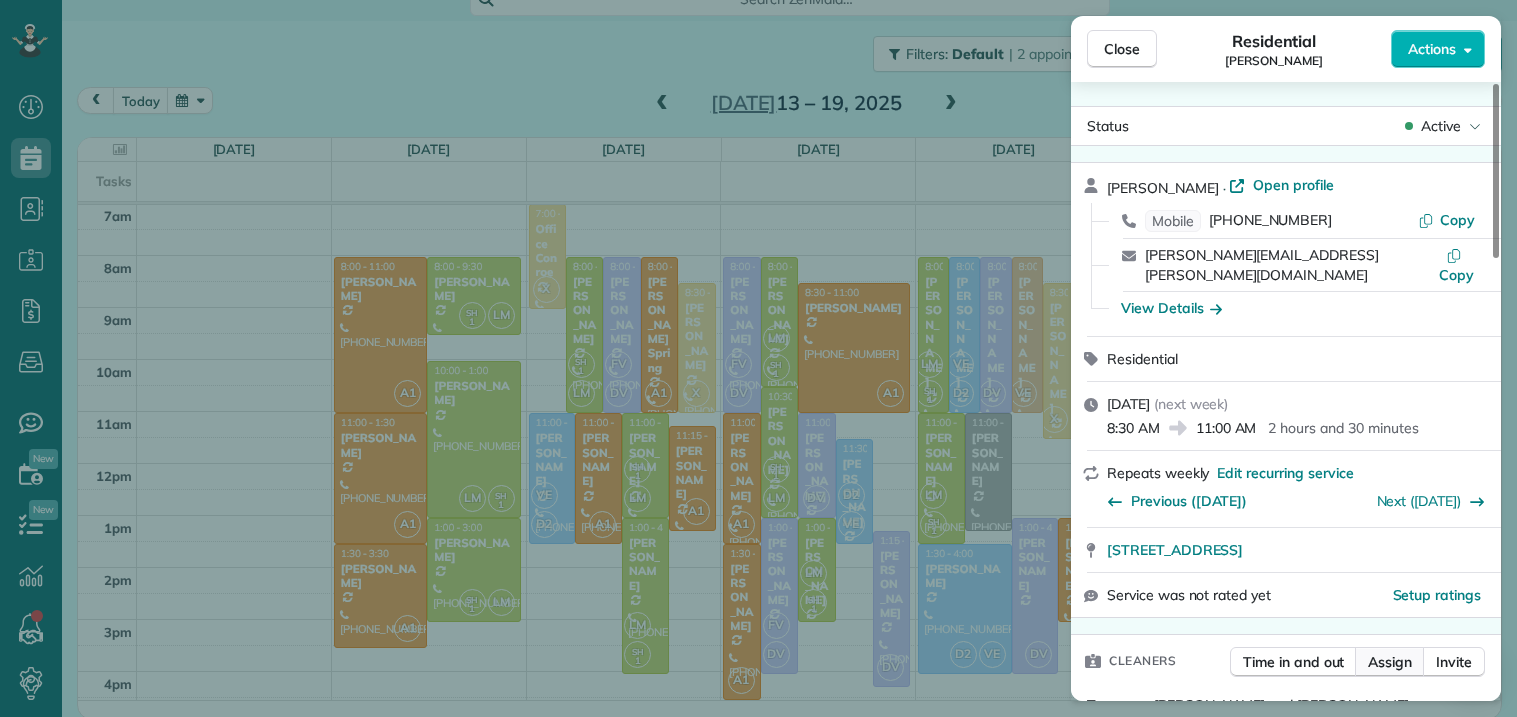 click on "Assign" at bounding box center [1390, 662] 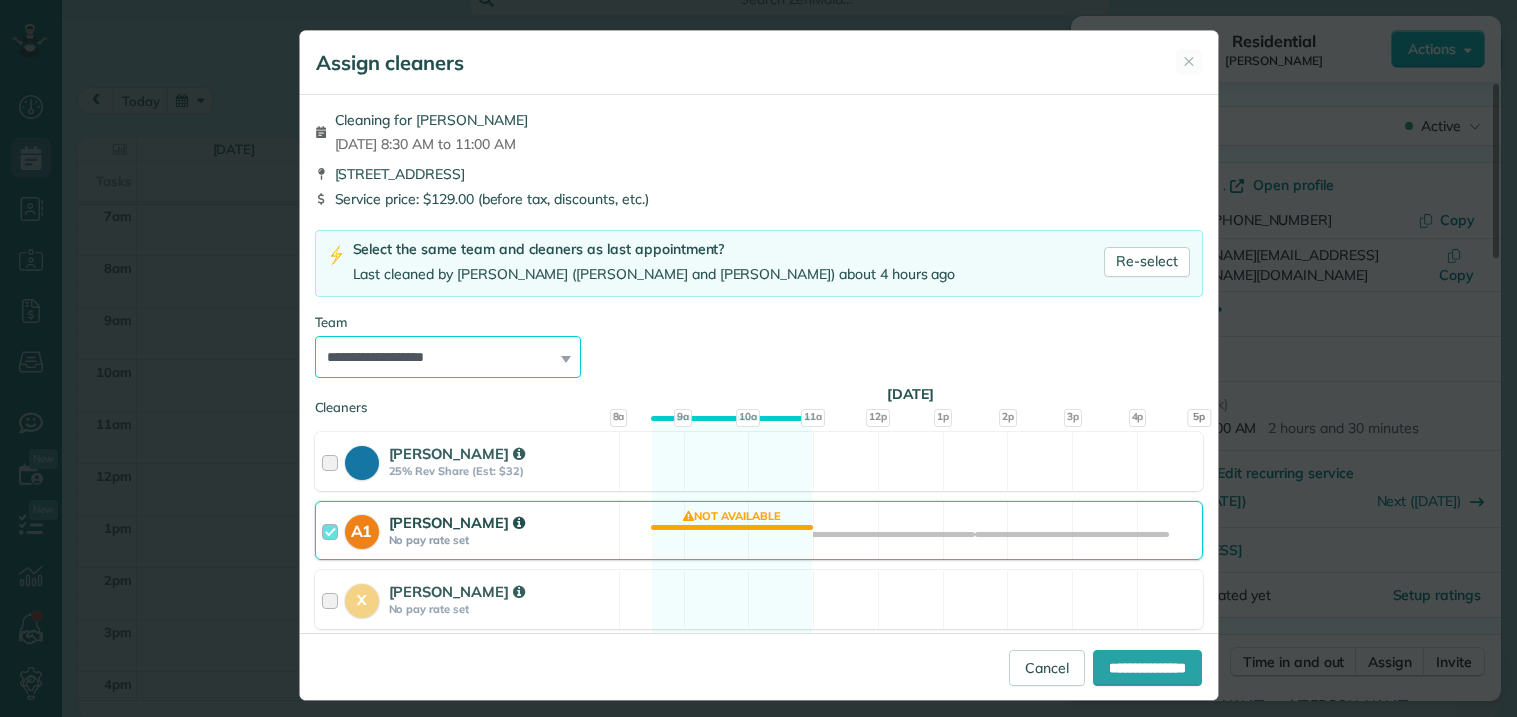 click on "**********" at bounding box center (448, 357) 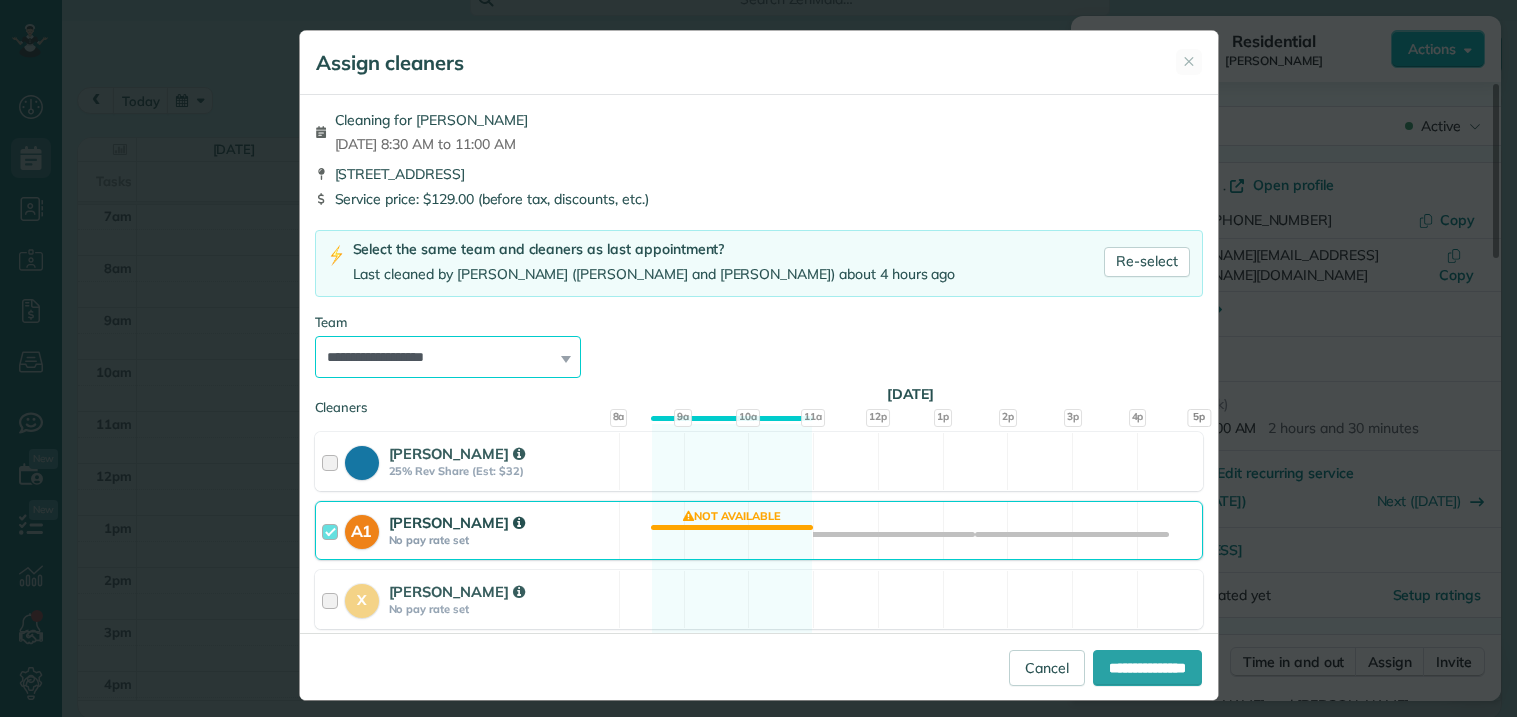 select on "*****" 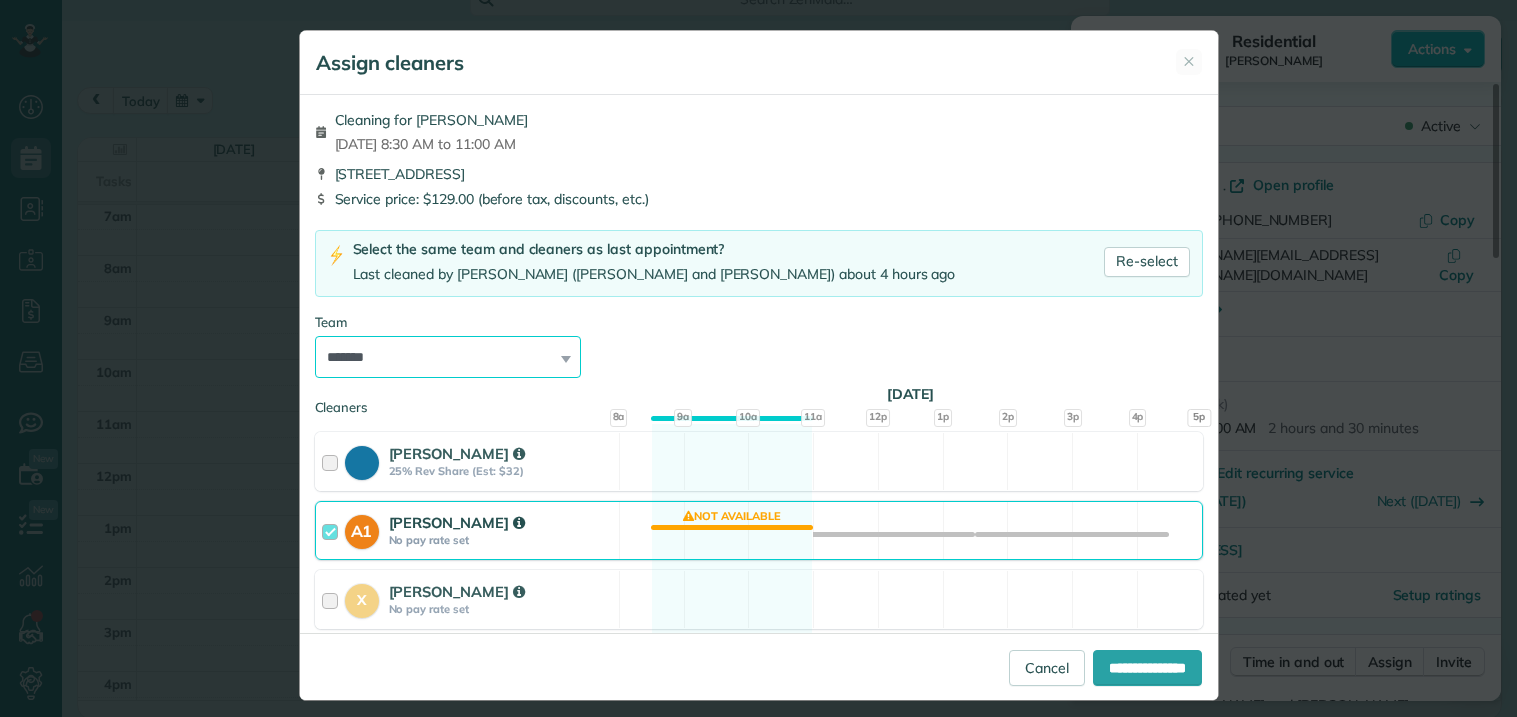 click on "**********" at bounding box center [448, 357] 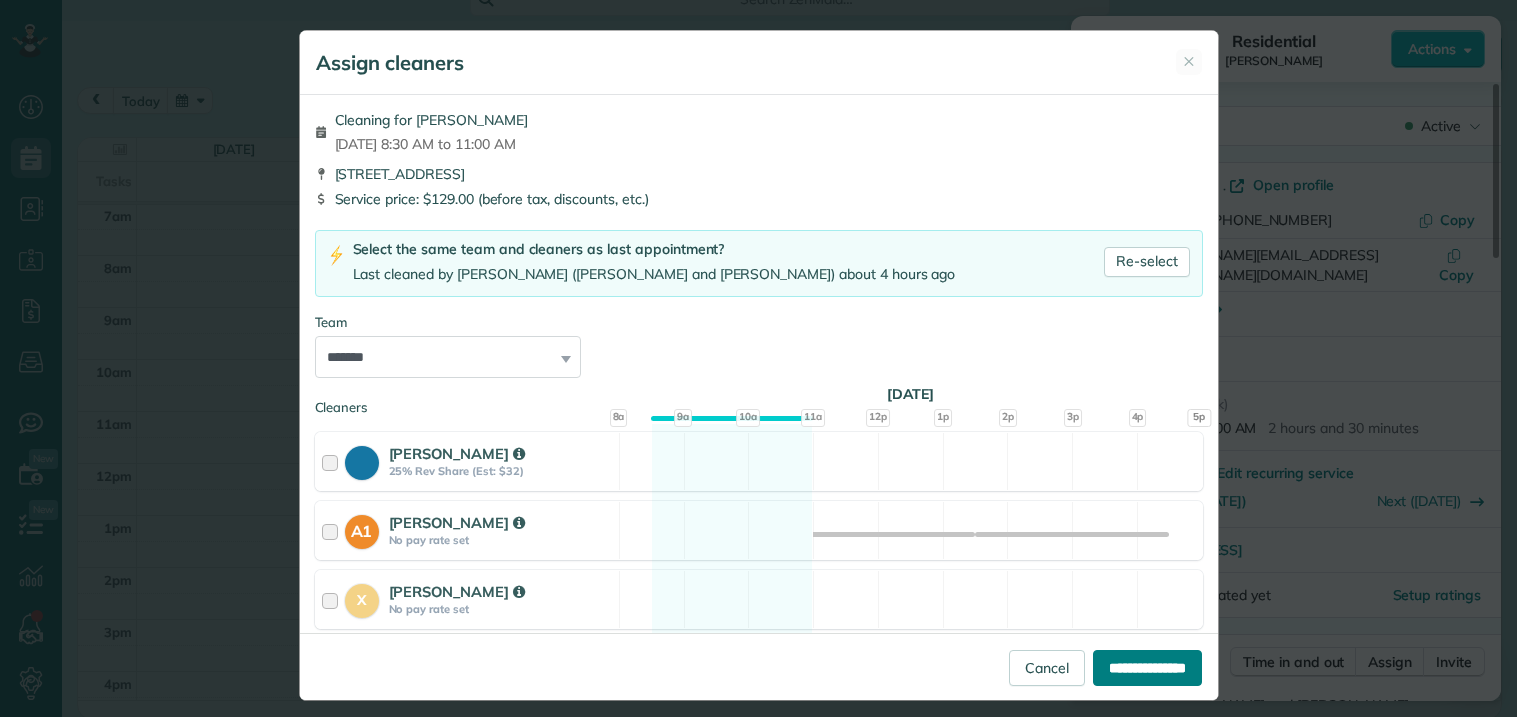 click on "**********" at bounding box center (1147, 668) 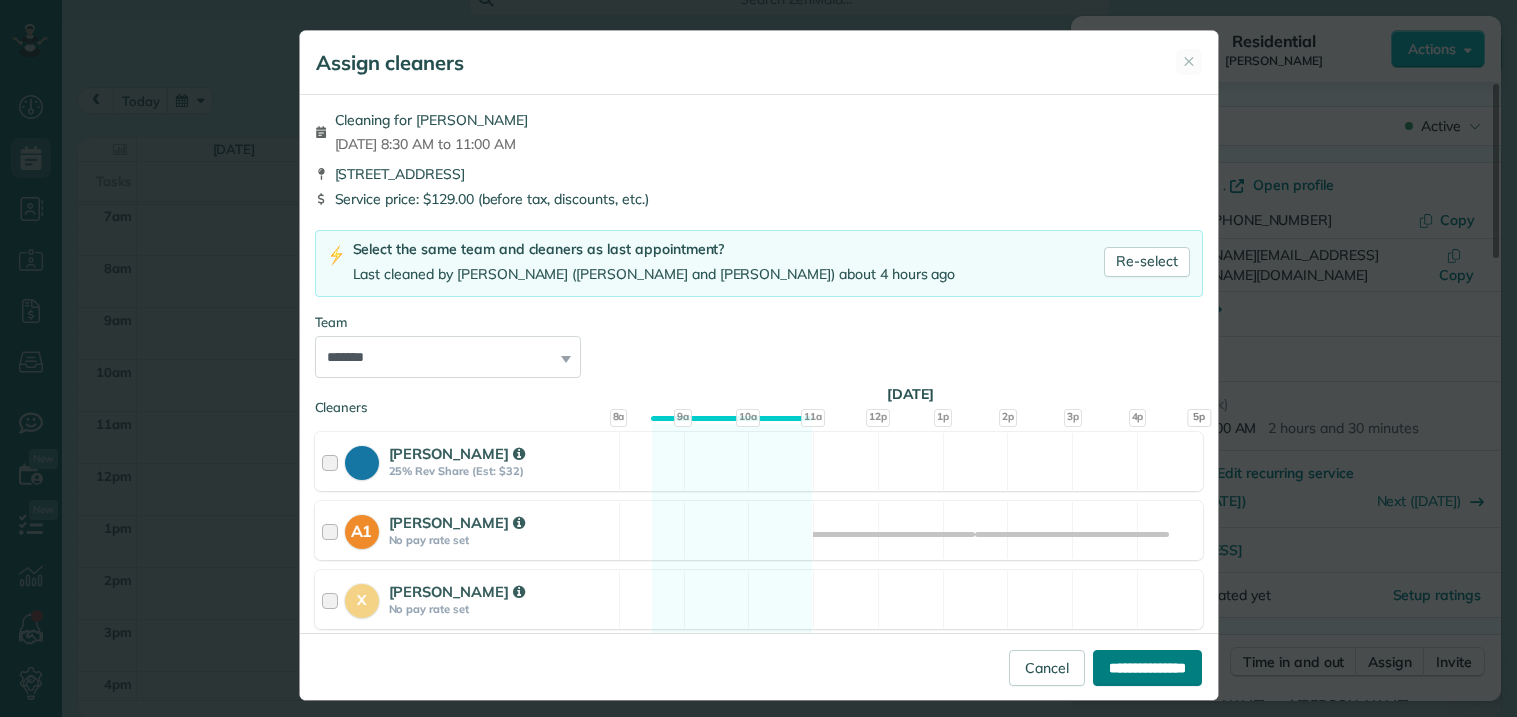 type on "**********" 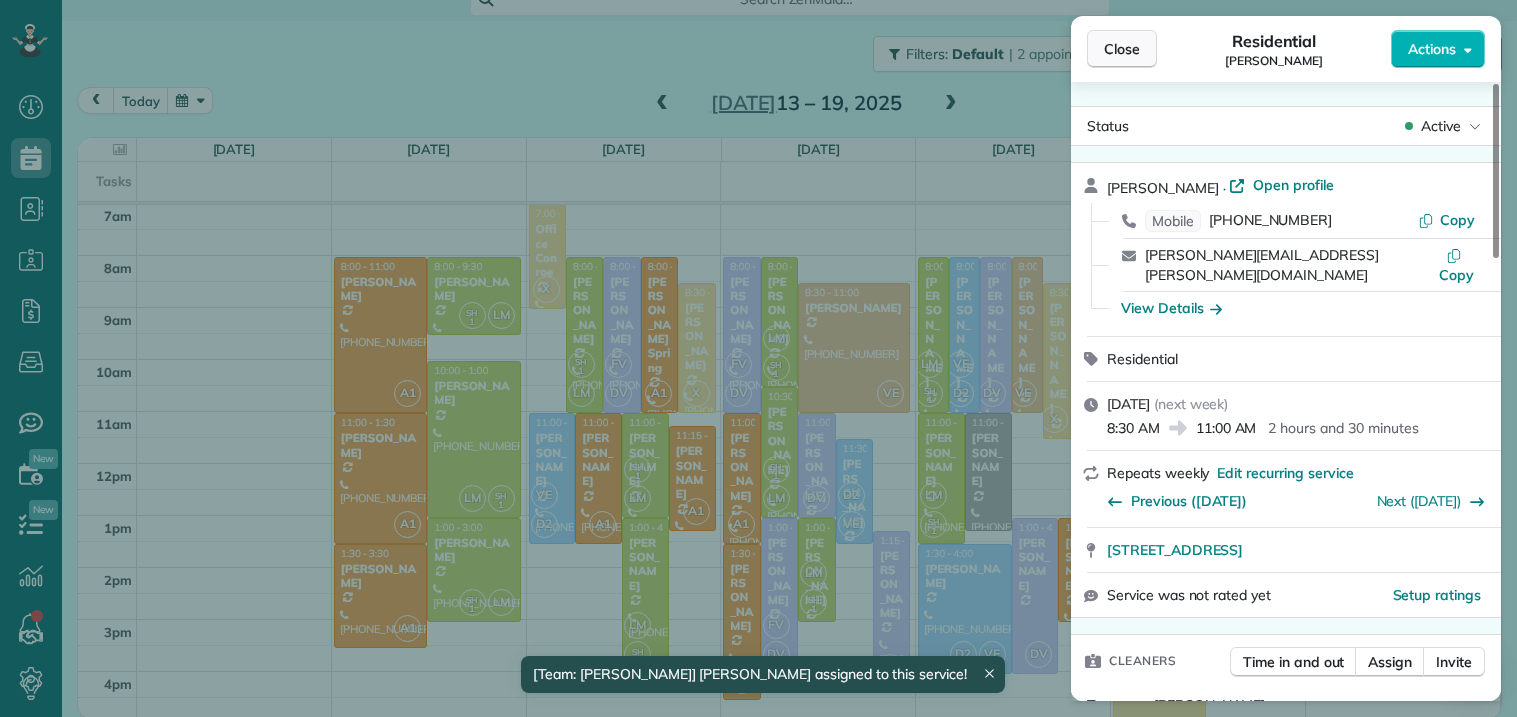 click on "Close" at bounding box center (1122, 49) 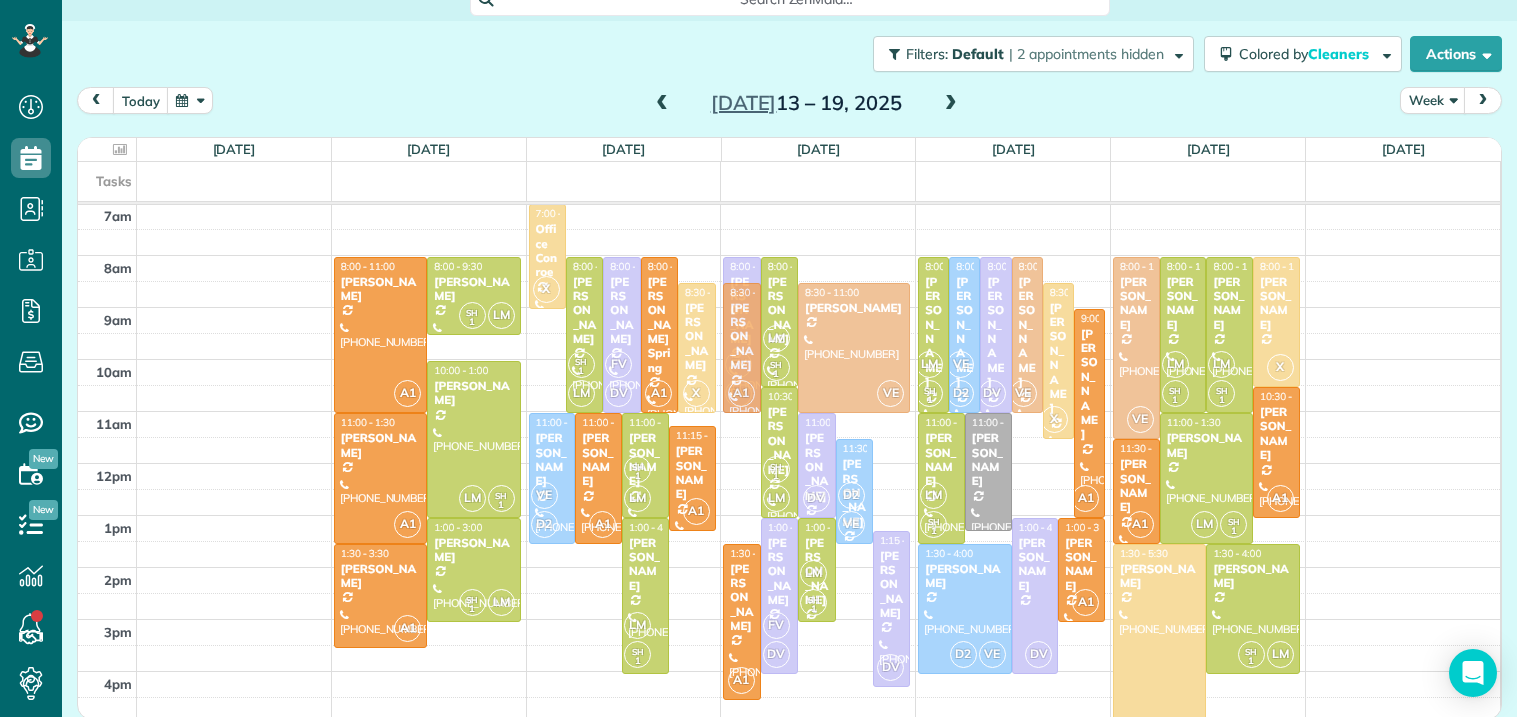 drag, startPoint x: 748, startPoint y: 455, endPoint x: 769, endPoint y: 325, distance: 131.68523 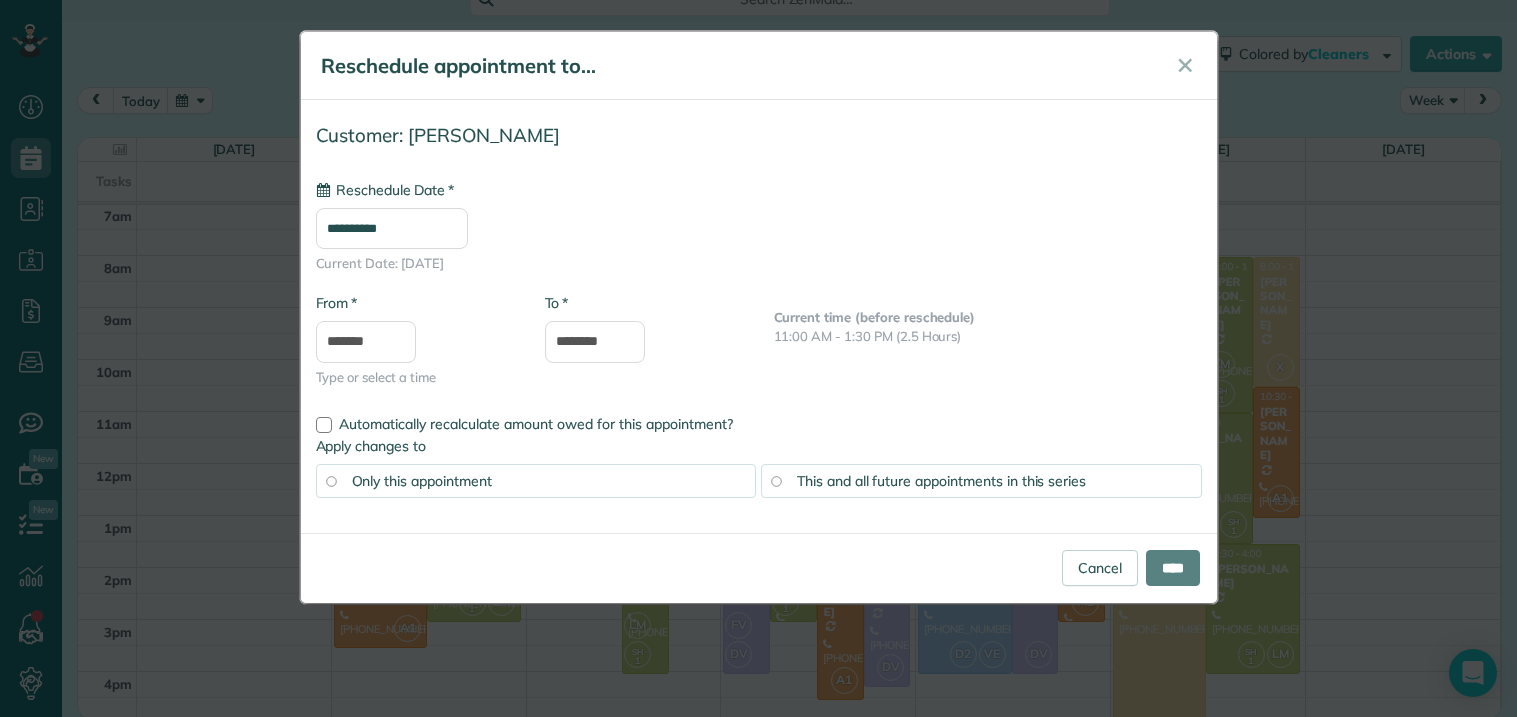 type on "**********" 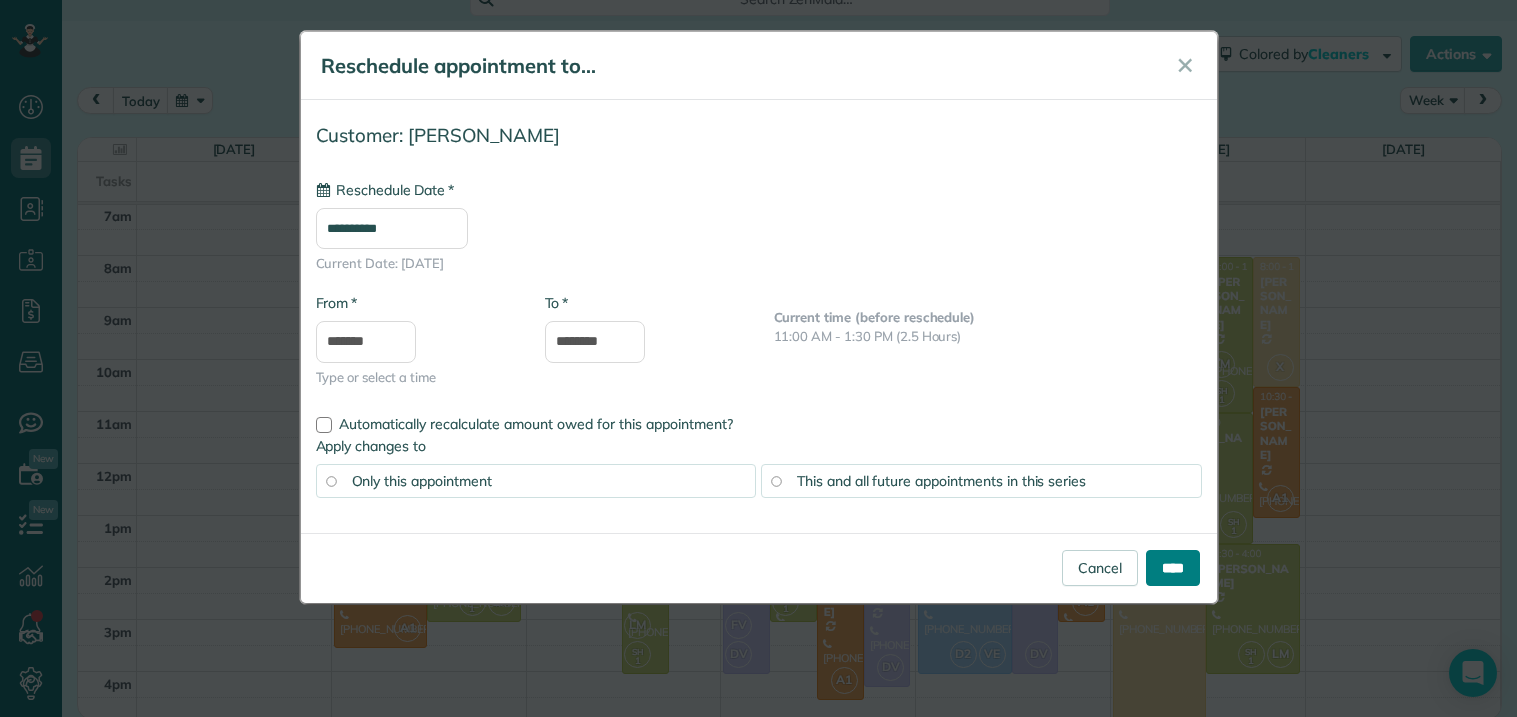 click on "****" at bounding box center (1173, 568) 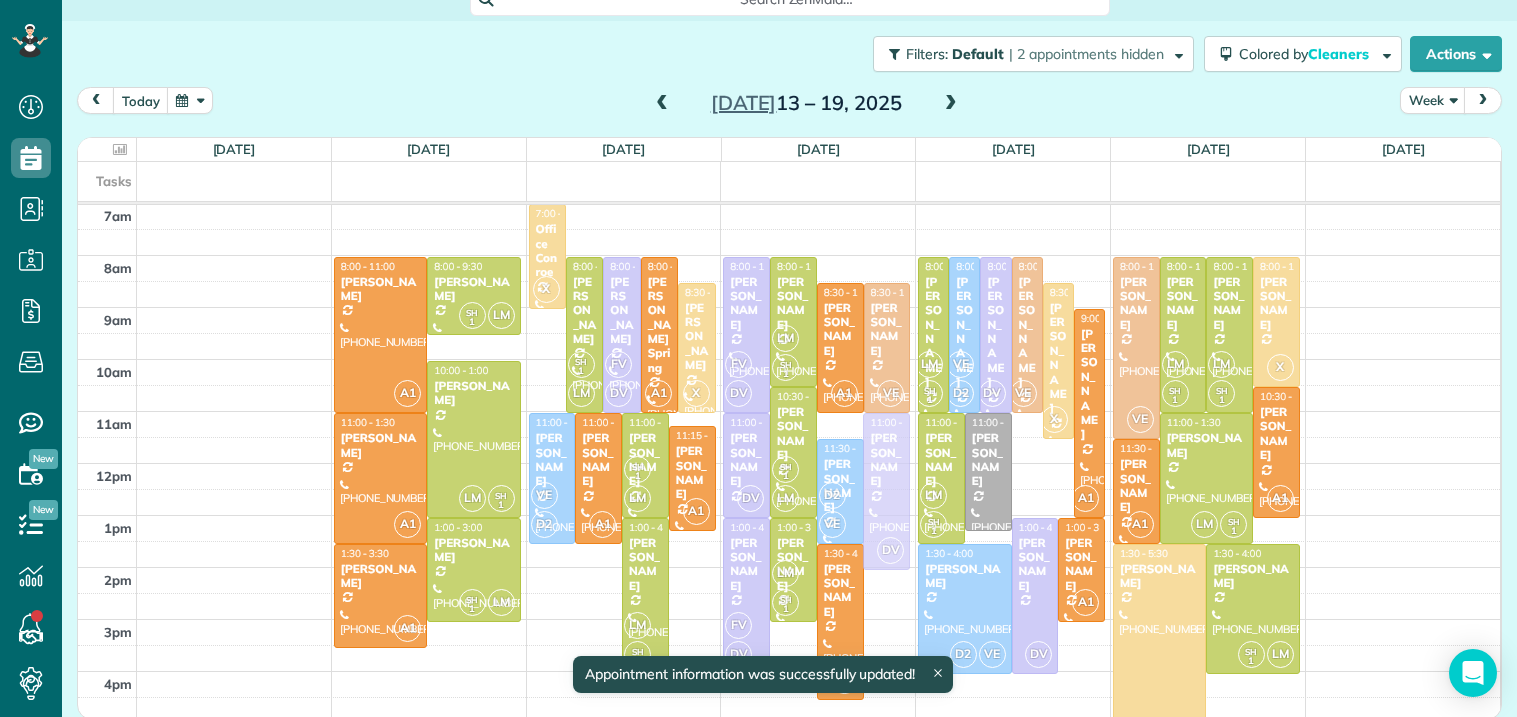 drag, startPoint x: 883, startPoint y: 590, endPoint x: 882, endPoint y: 467, distance: 123.00407 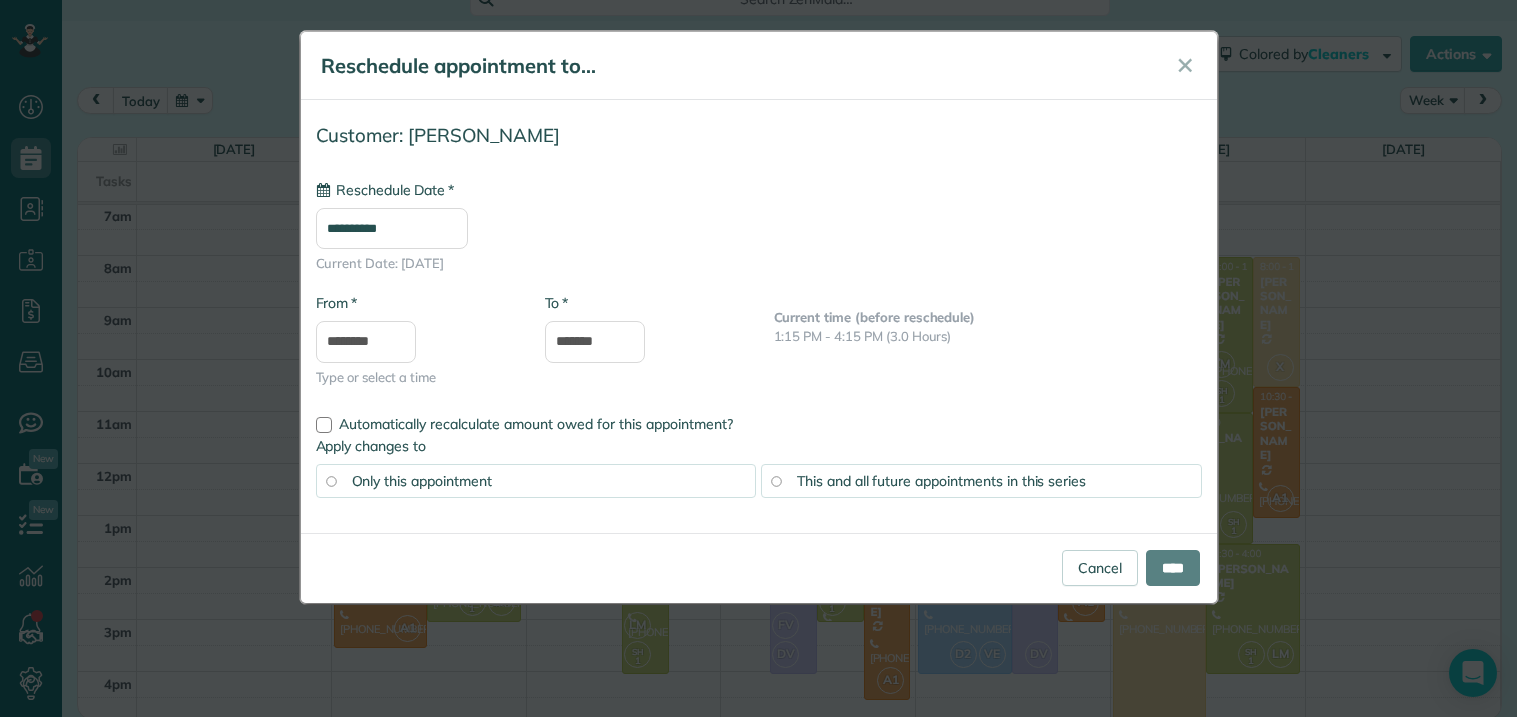 type on "**********" 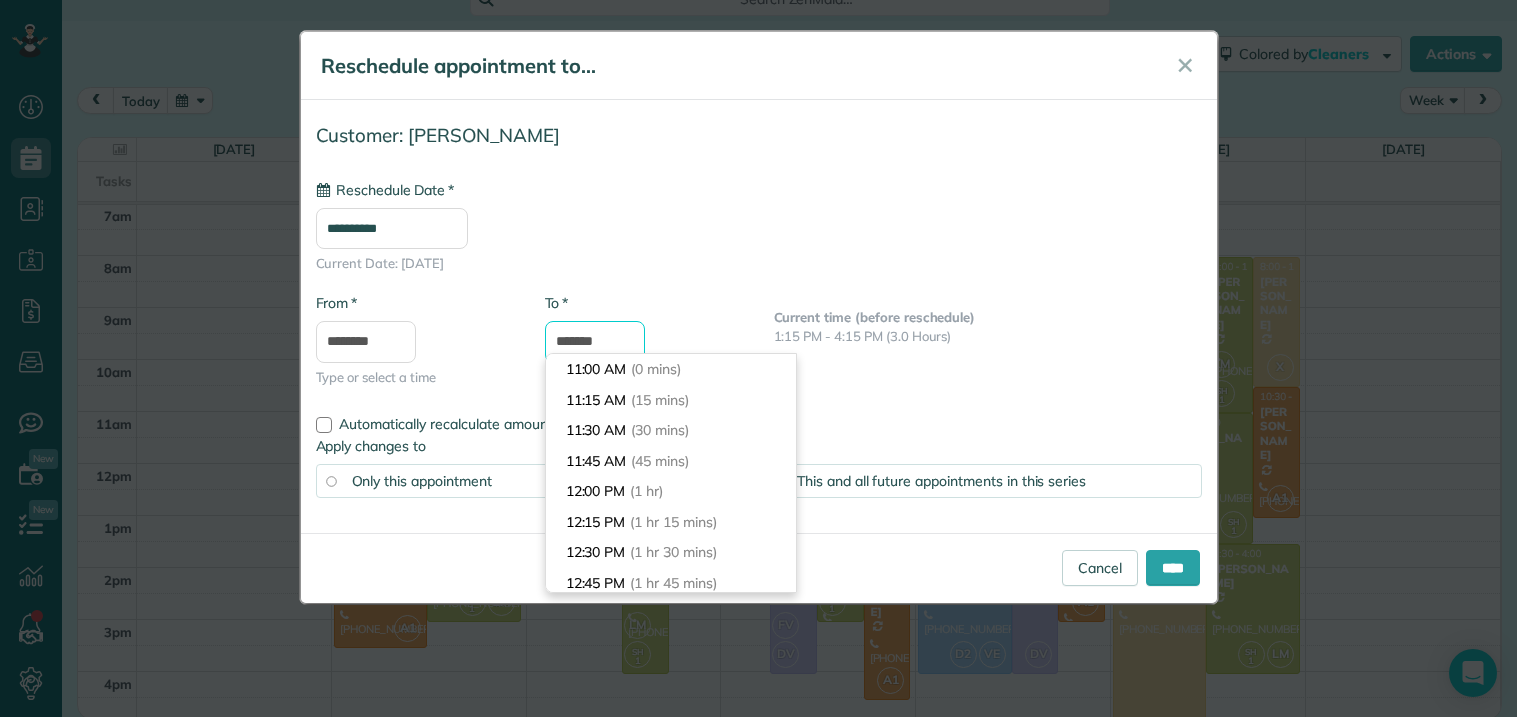 click on "Dashboard
Scheduling
Calendar View
List View
Dispatch View - Weekly scheduling (Beta)" at bounding box center [758, 358] 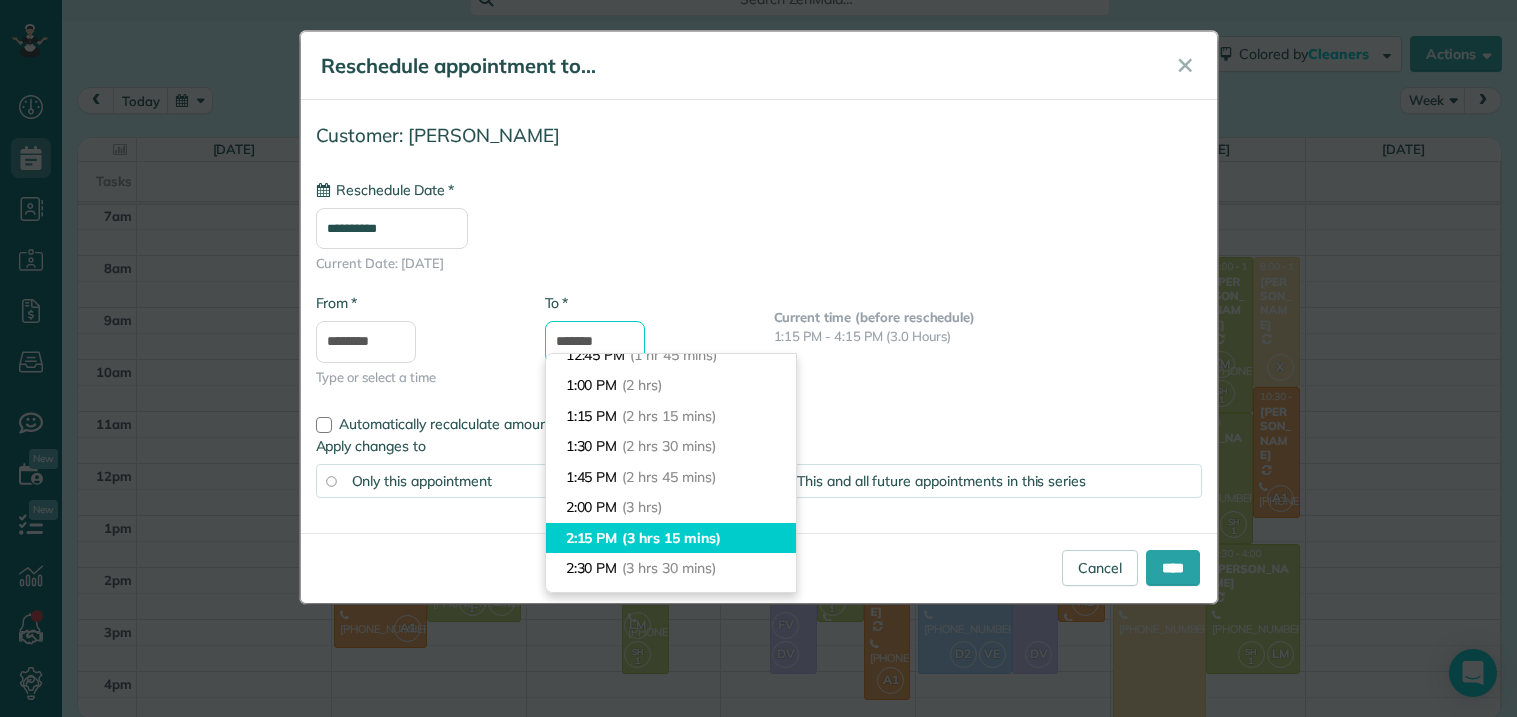 scroll, scrollTop: 232, scrollLeft: 0, axis: vertical 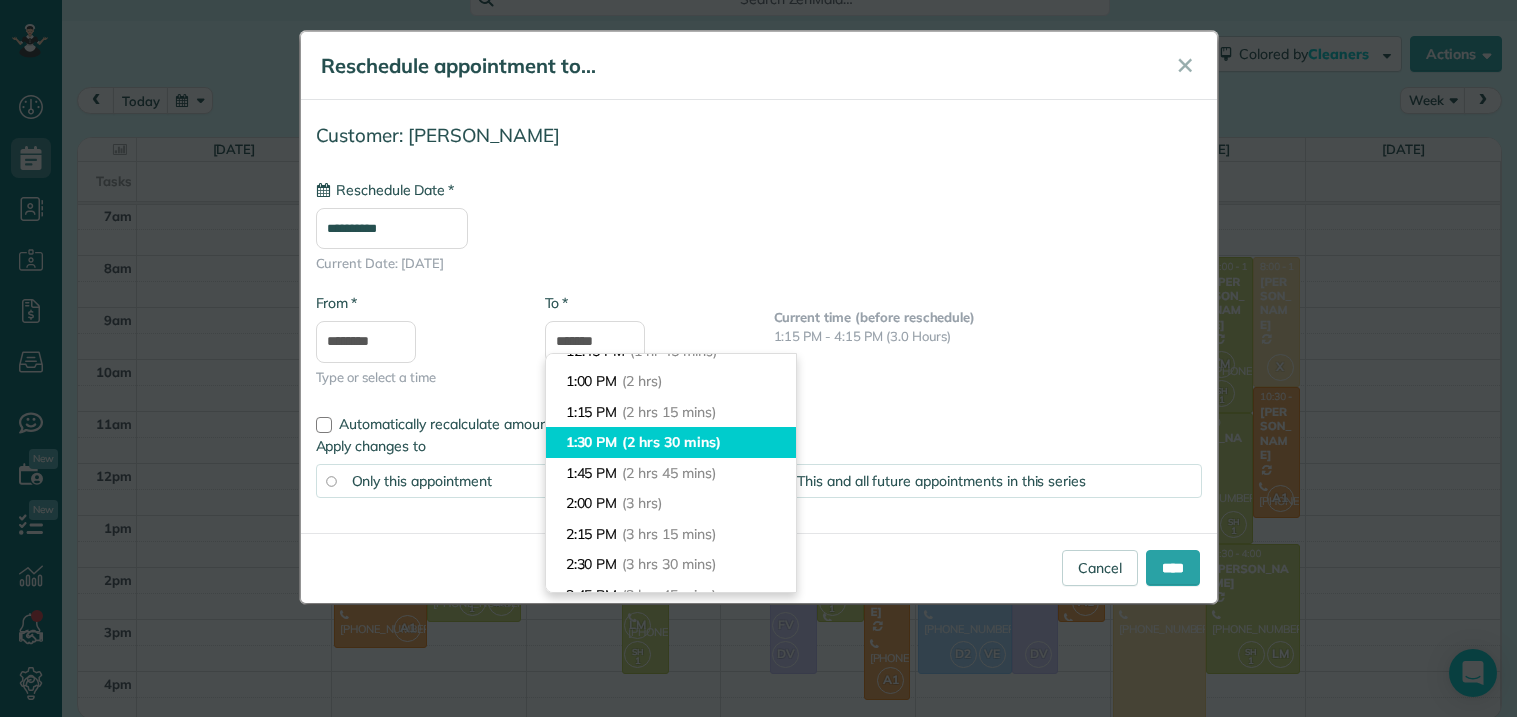 type on "*******" 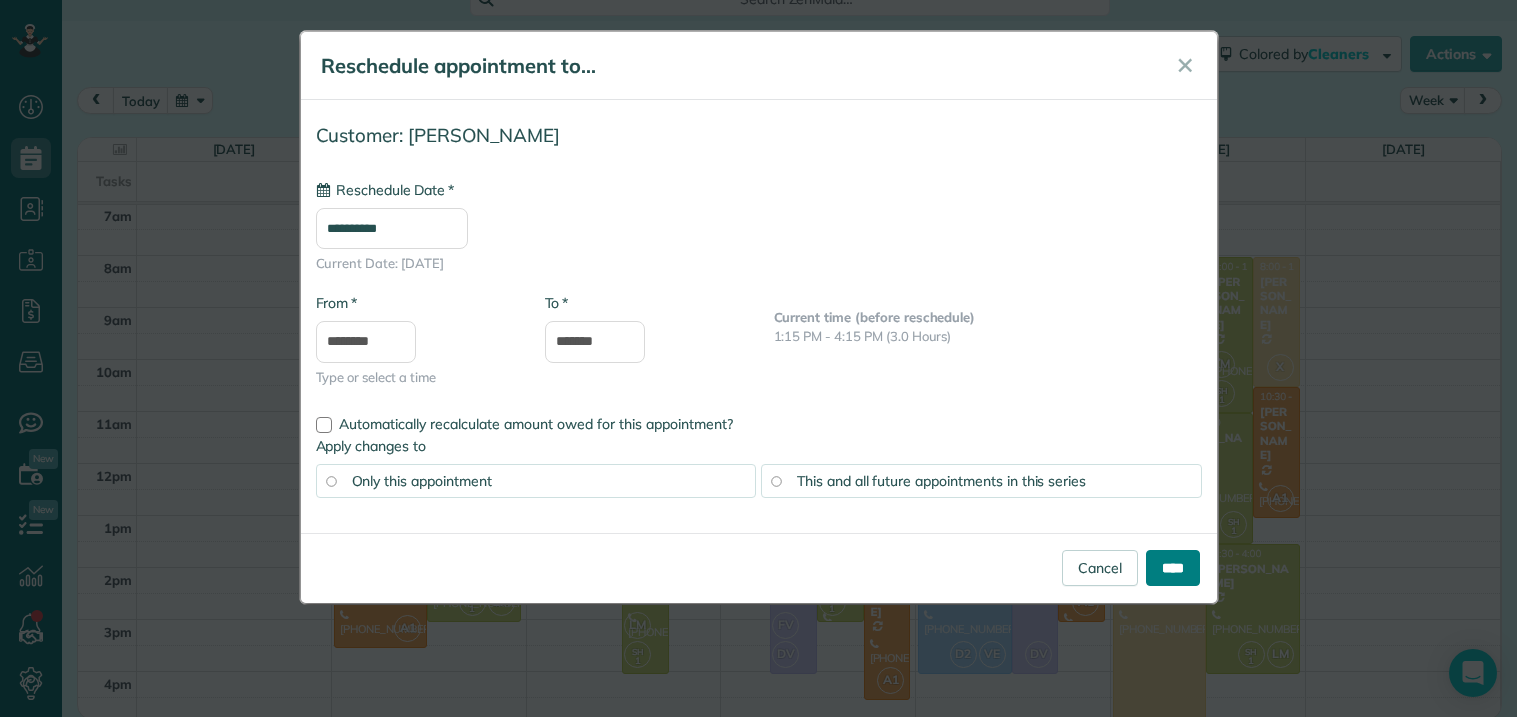 click on "****" at bounding box center (1173, 568) 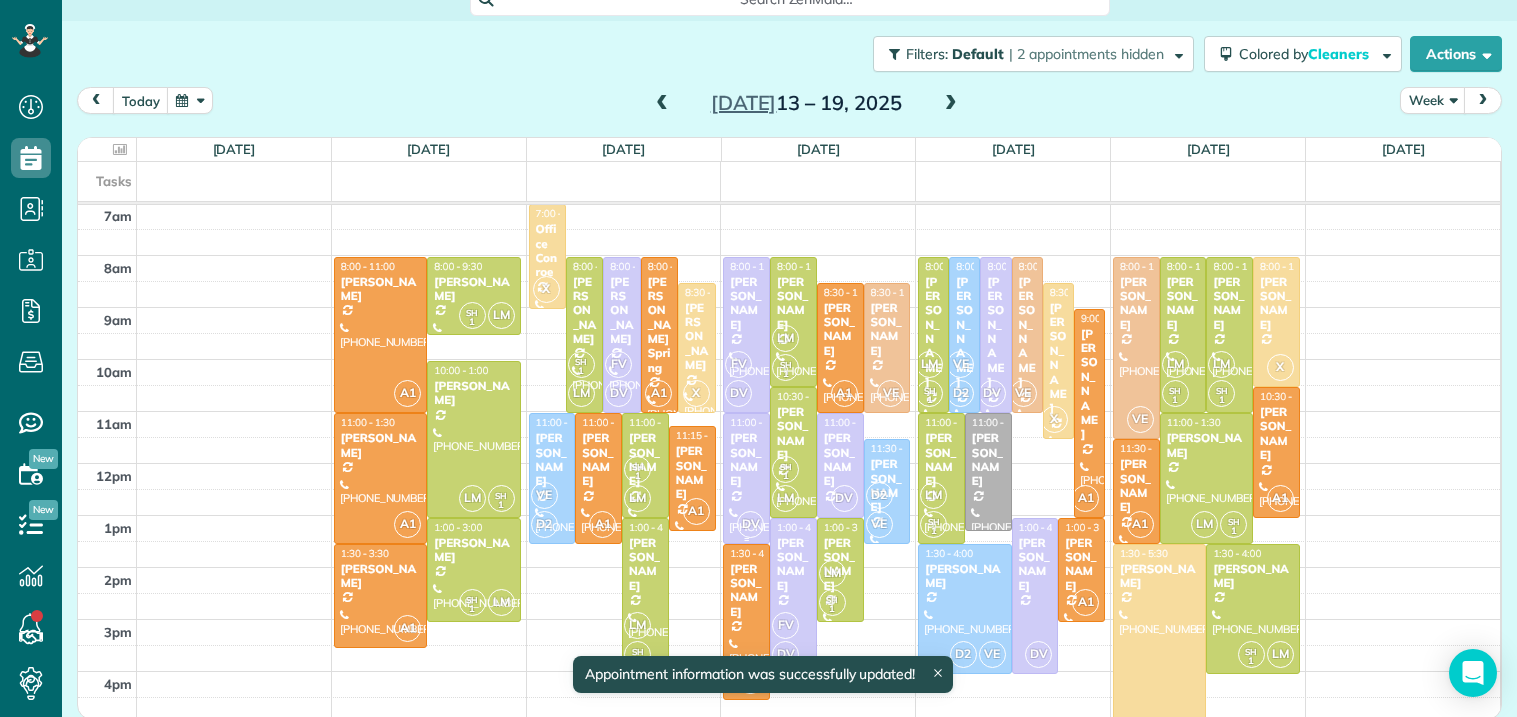 click at bounding box center [746, 478] 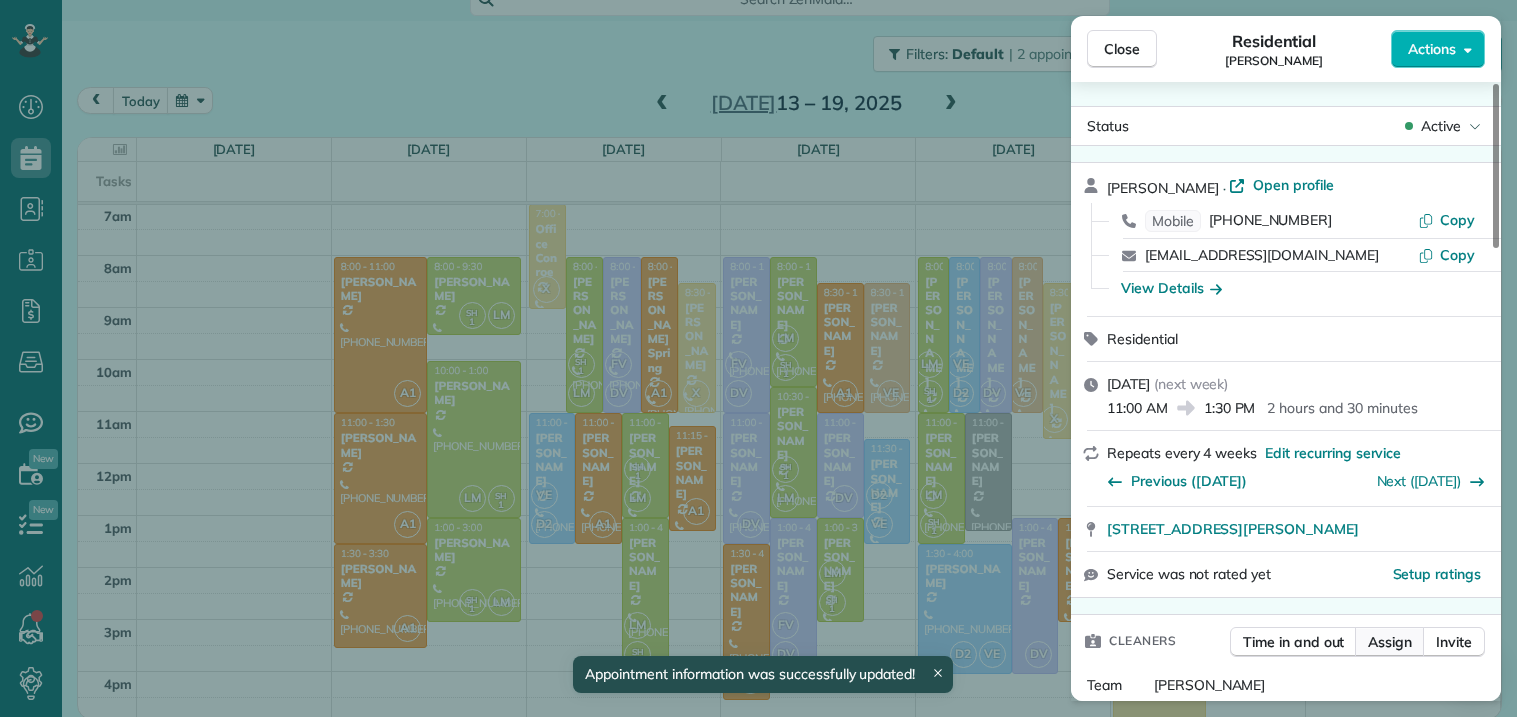 click on "Assign" at bounding box center (1390, 642) 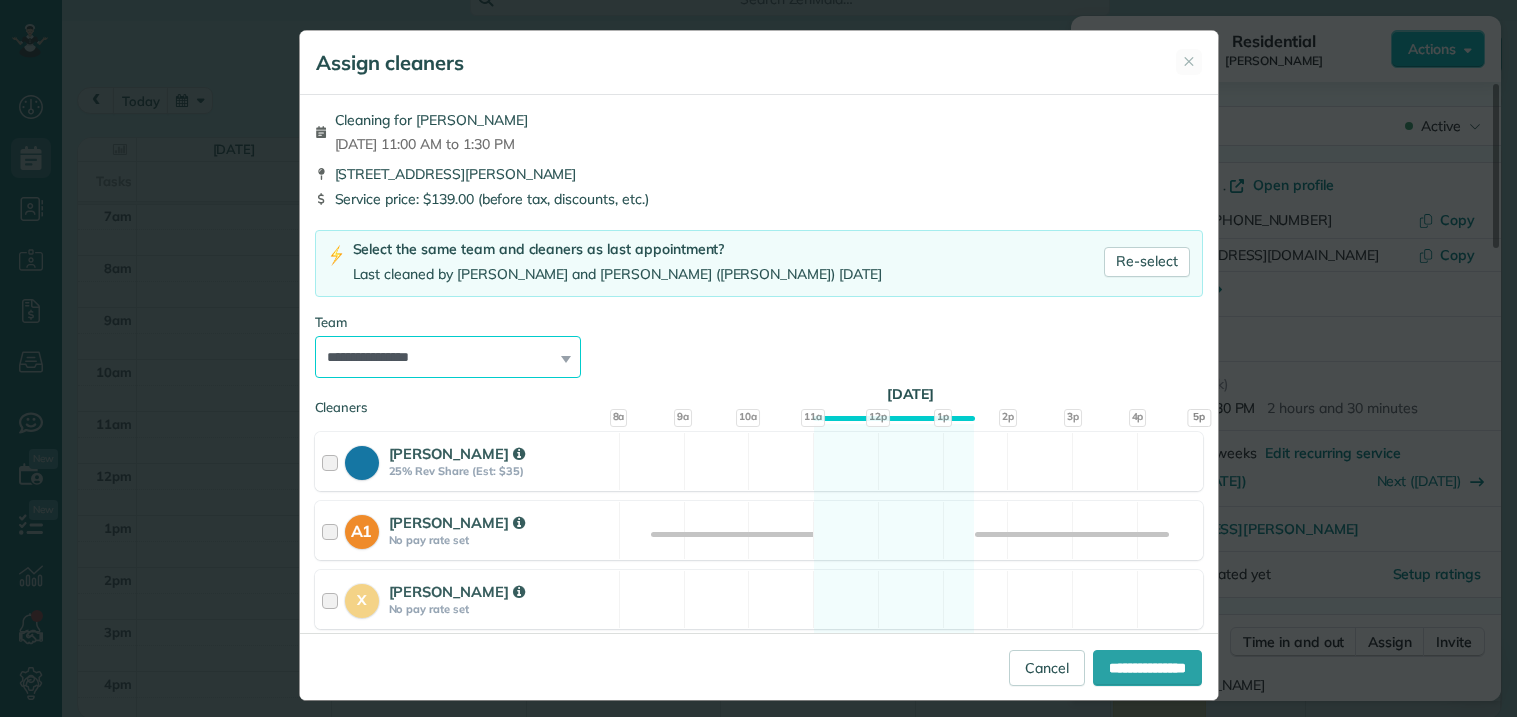click on "**********" at bounding box center [448, 357] 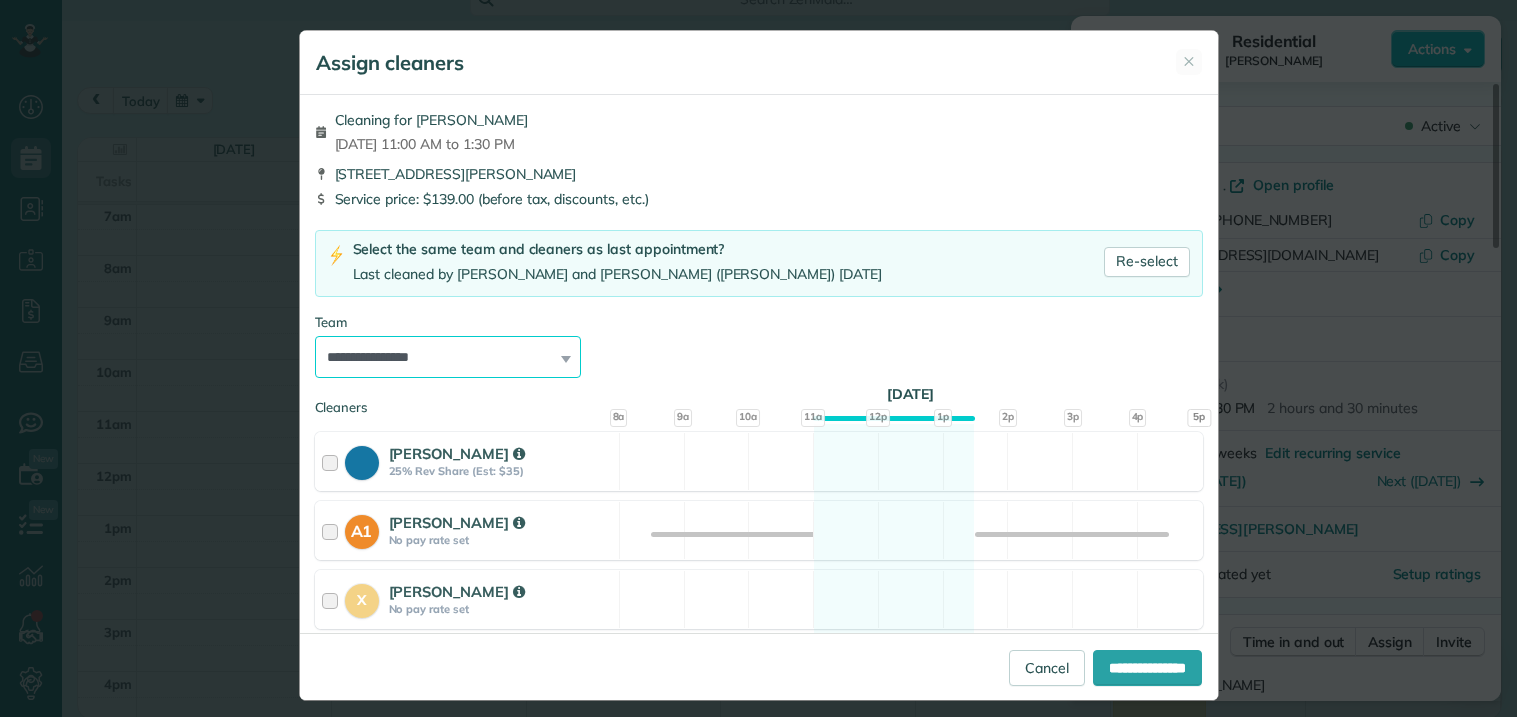 select on "*****" 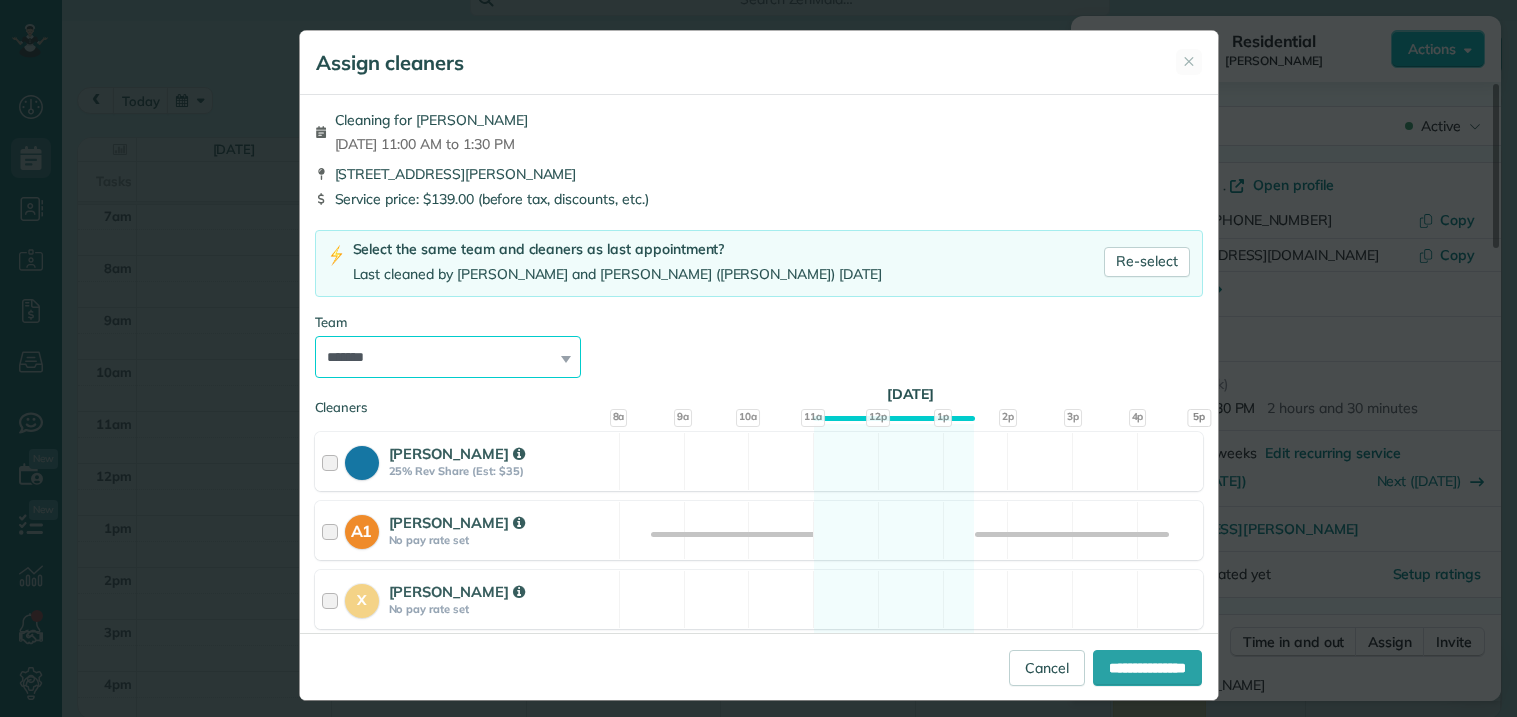click on "**********" at bounding box center (448, 357) 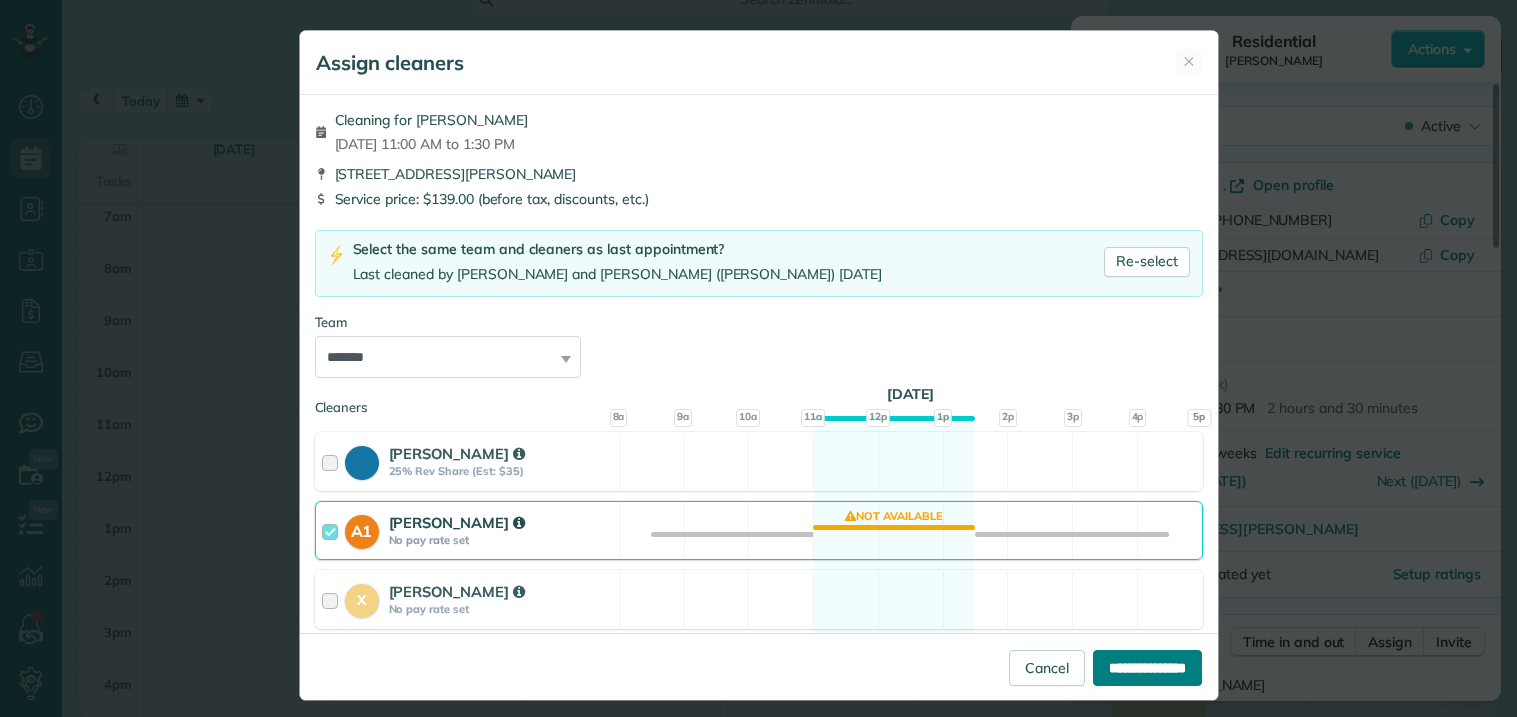 click on "**********" at bounding box center [1147, 668] 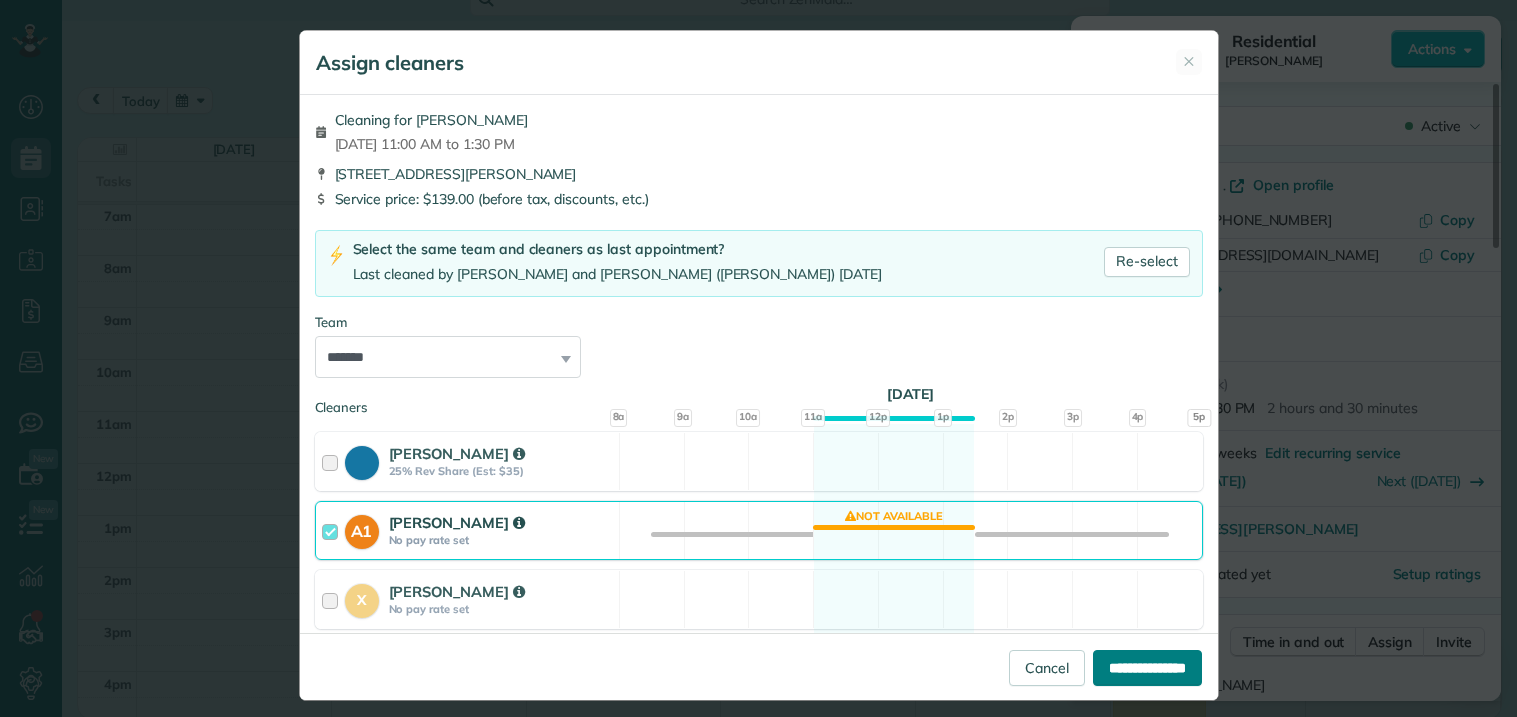 type on "**********" 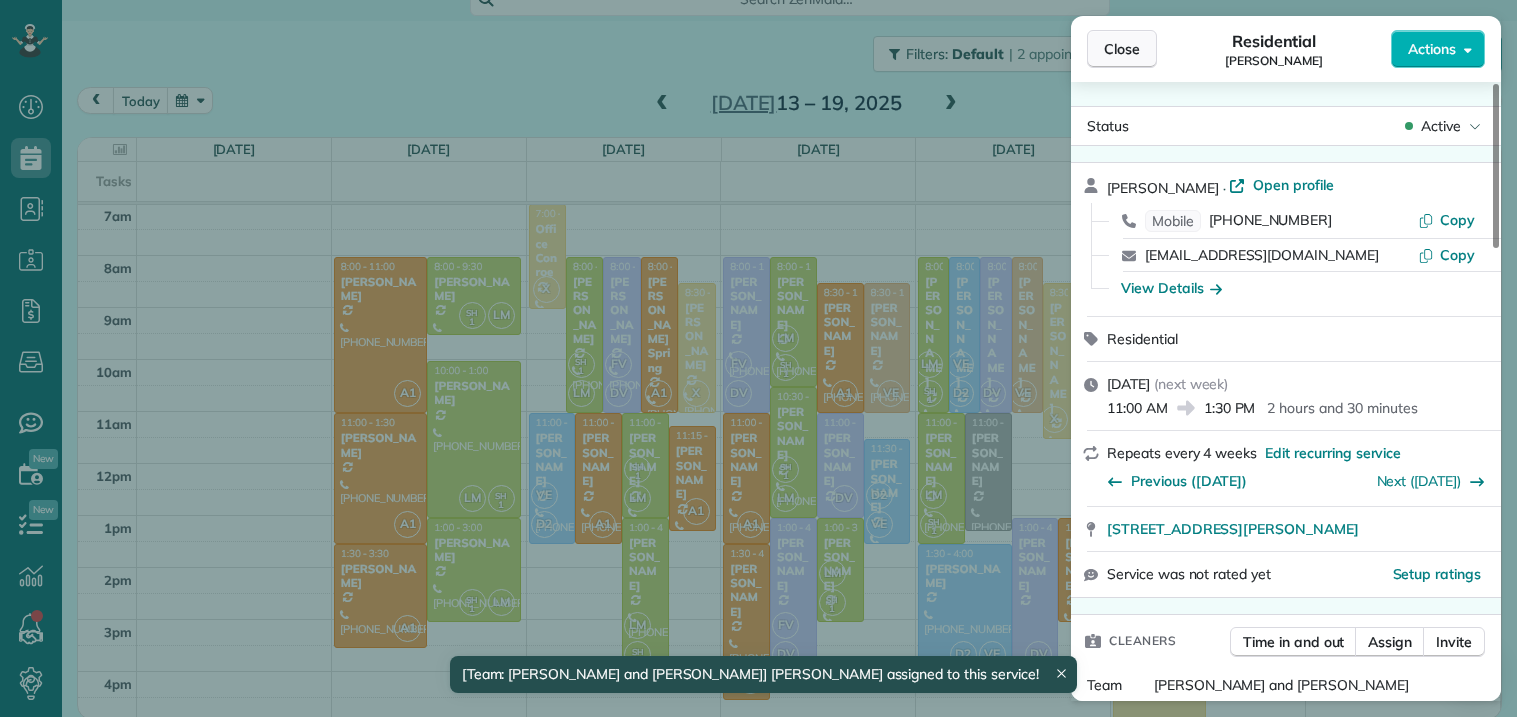 click on "Close" at bounding box center [1122, 49] 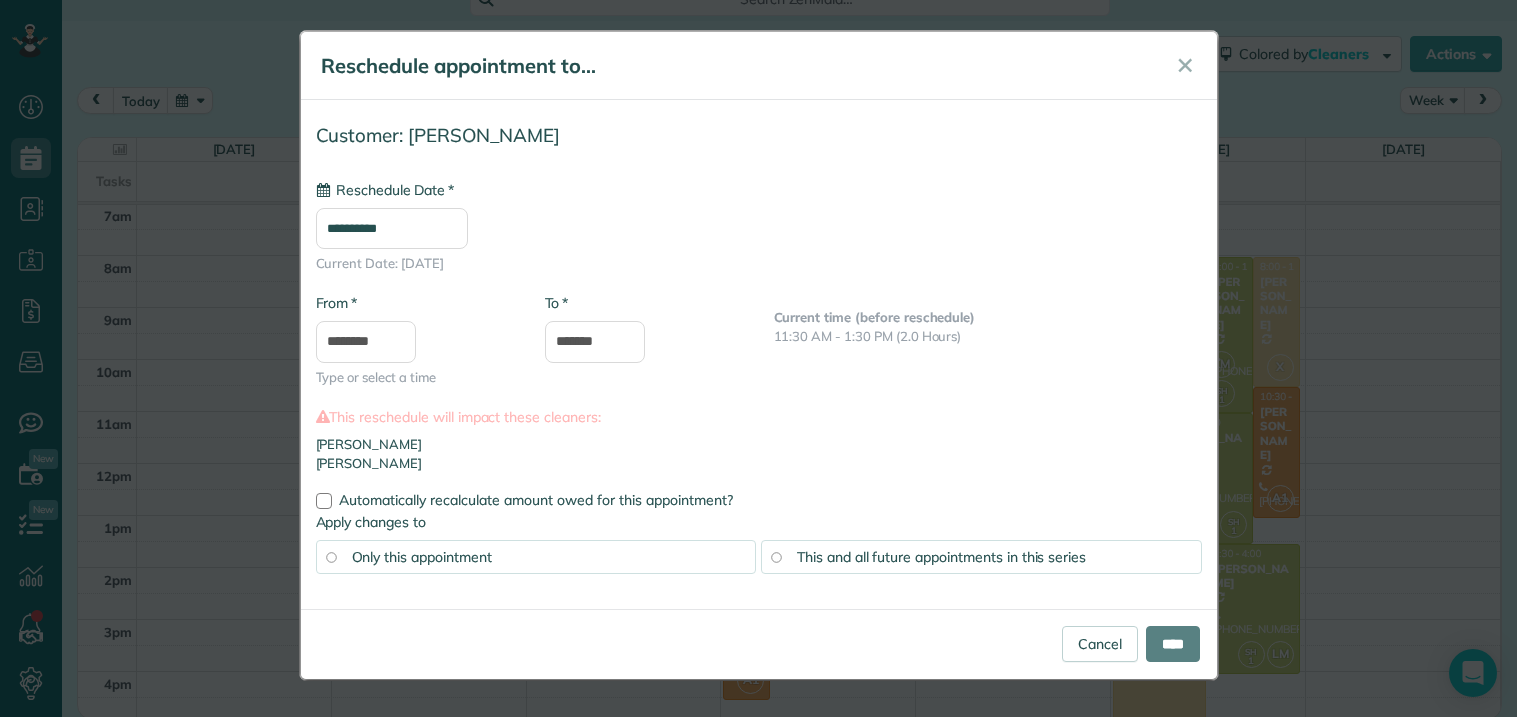 type on "**********" 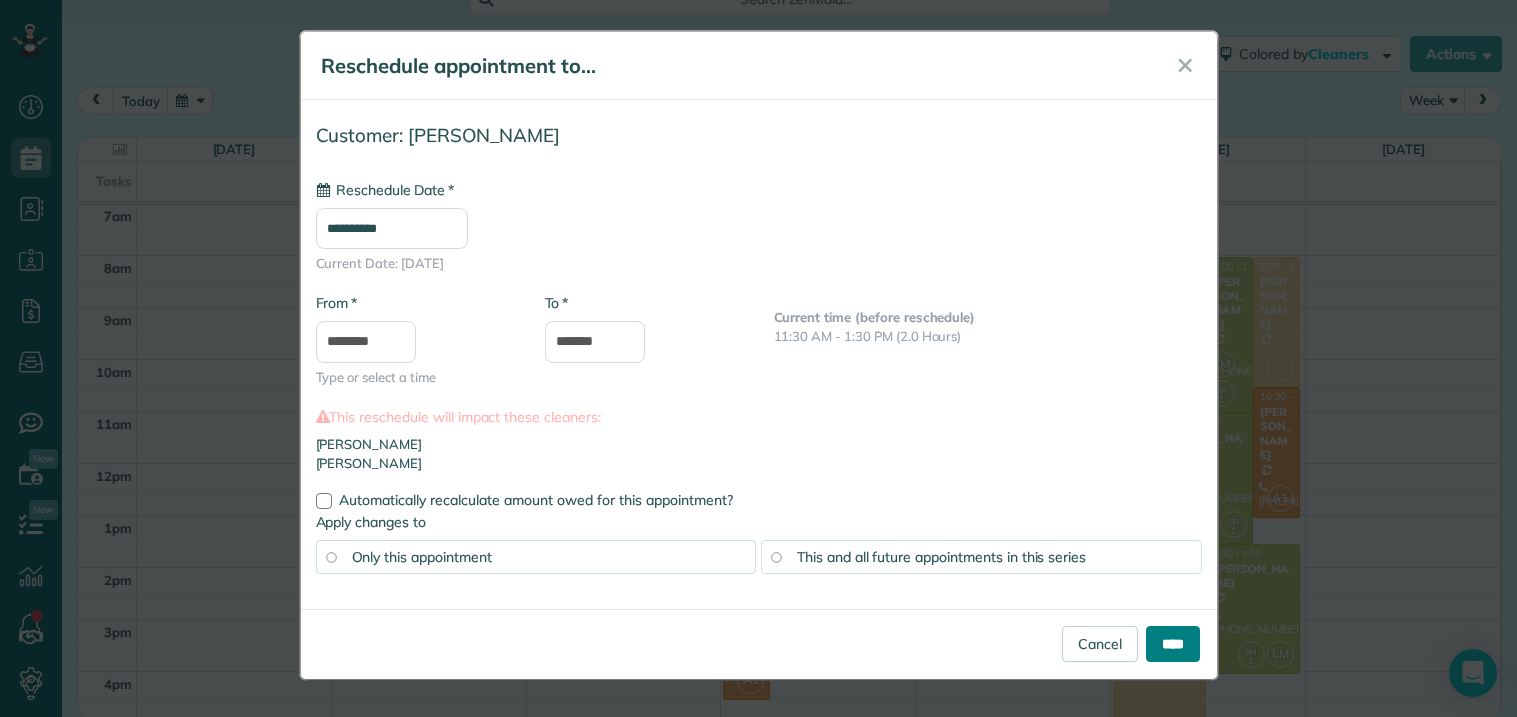 click on "****" at bounding box center (1173, 644) 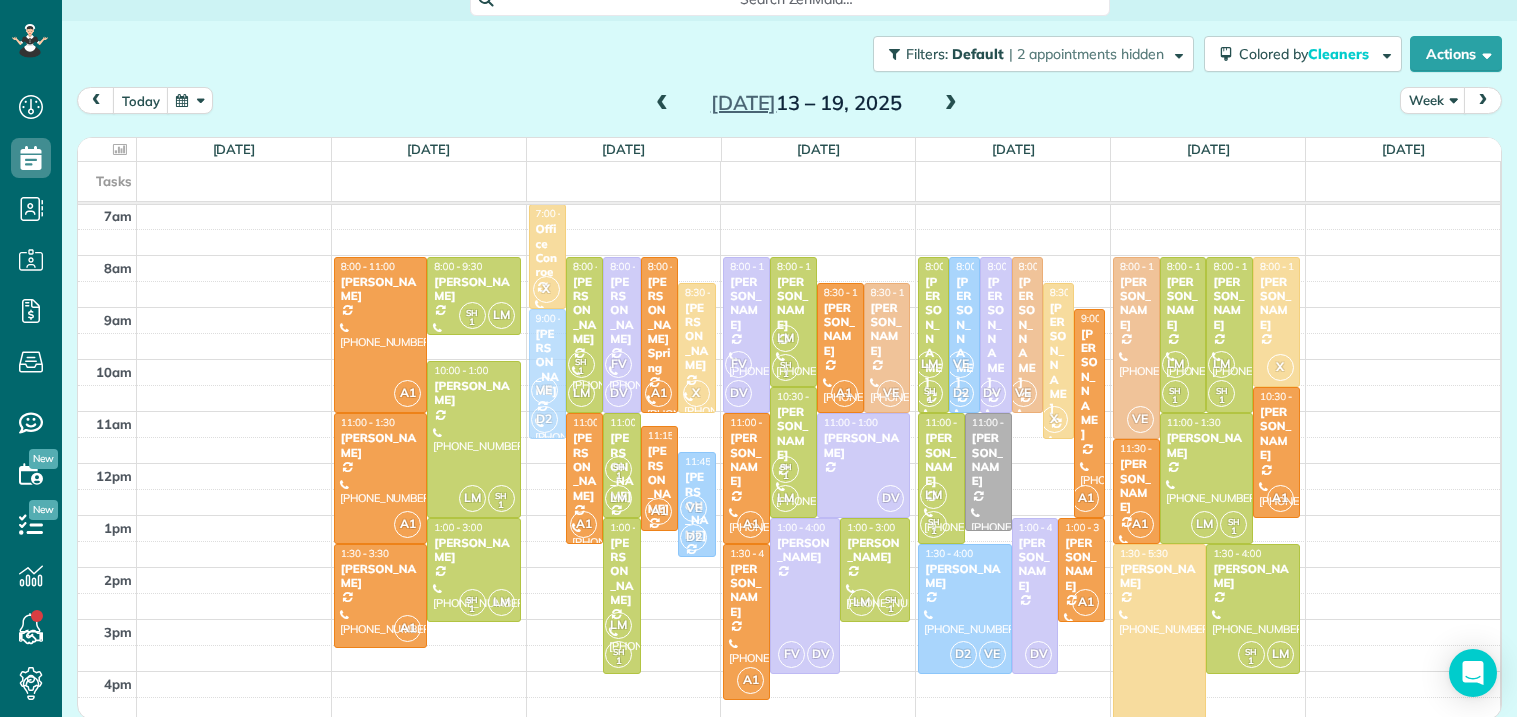 drag, startPoint x: 548, startPoint y: 457, endPoint x: 551, endPoint y: 348, distance: 109.041275 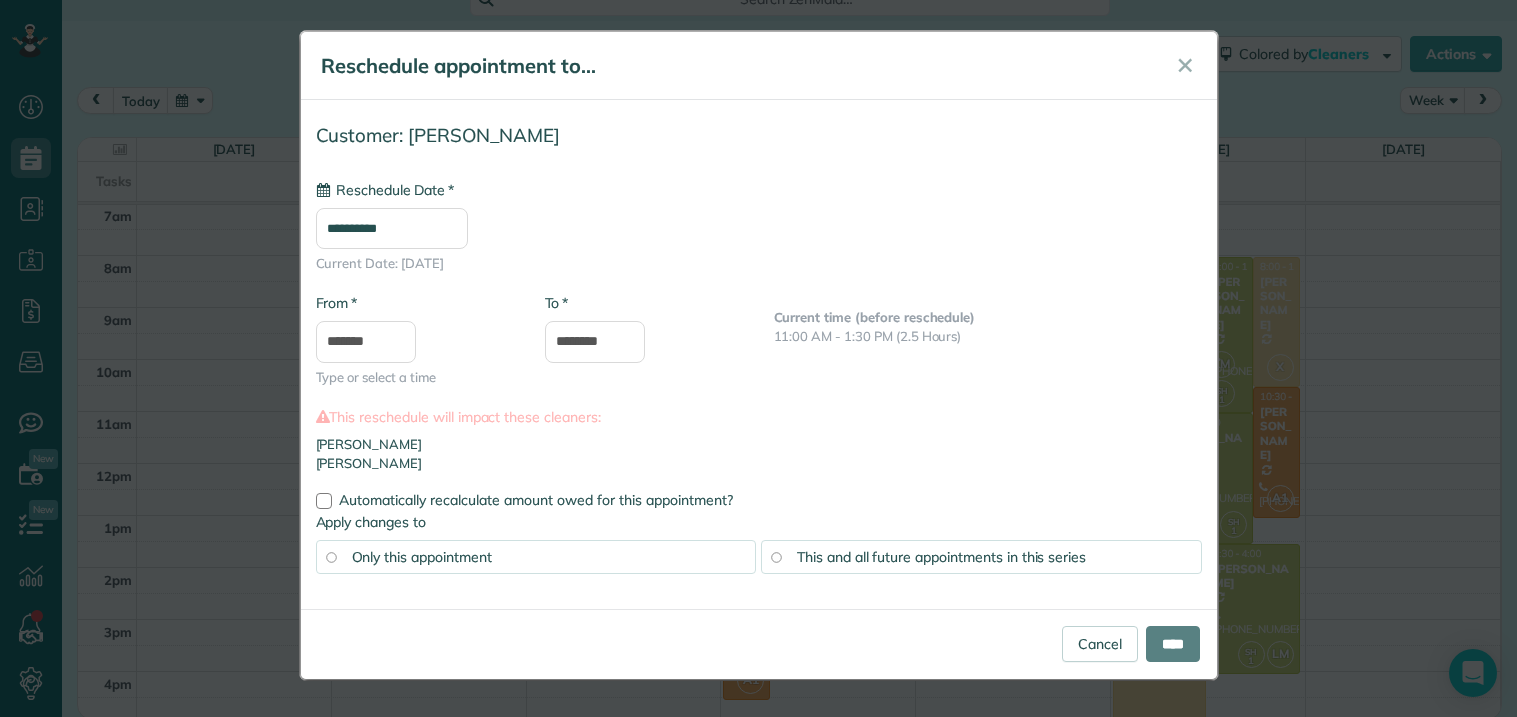 type on "**********" 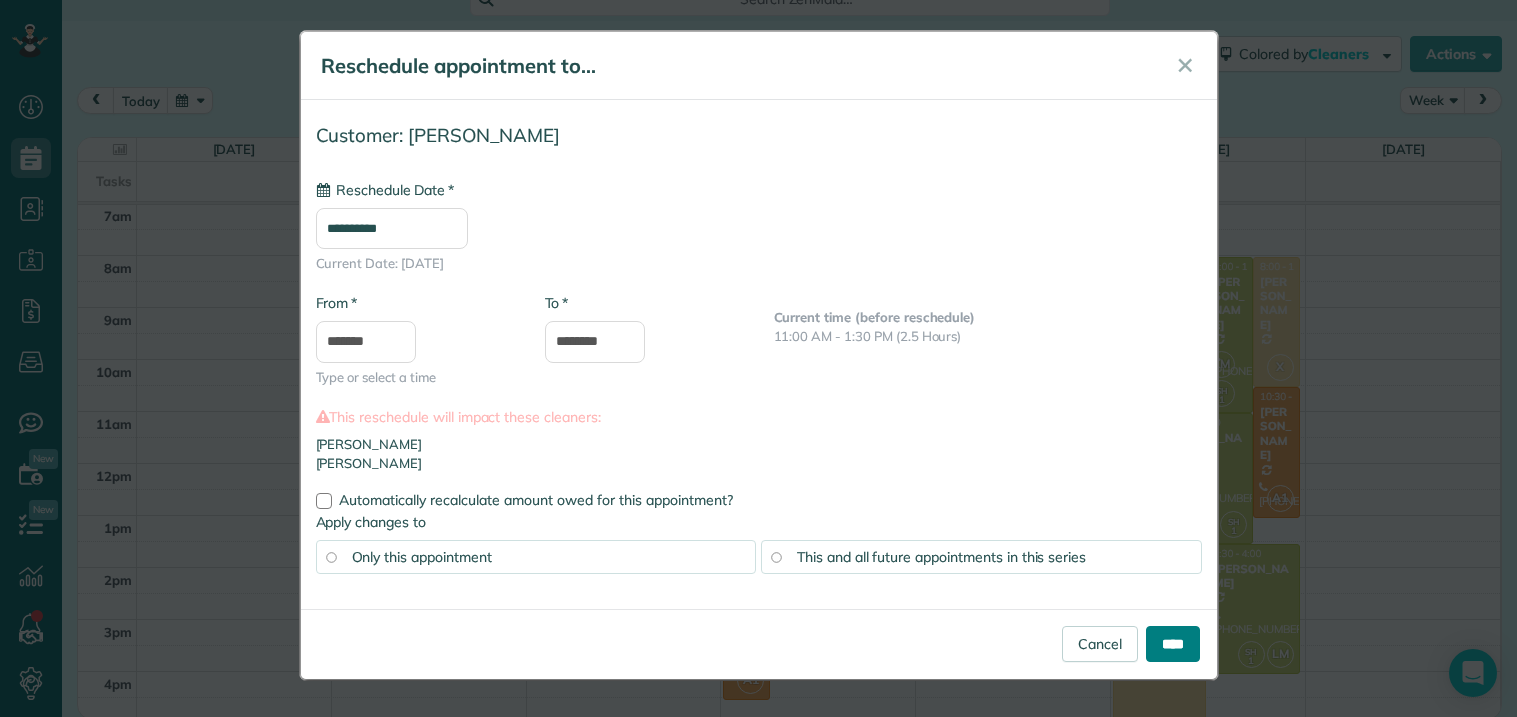 click on "****" at bounding box center (1173, 644) 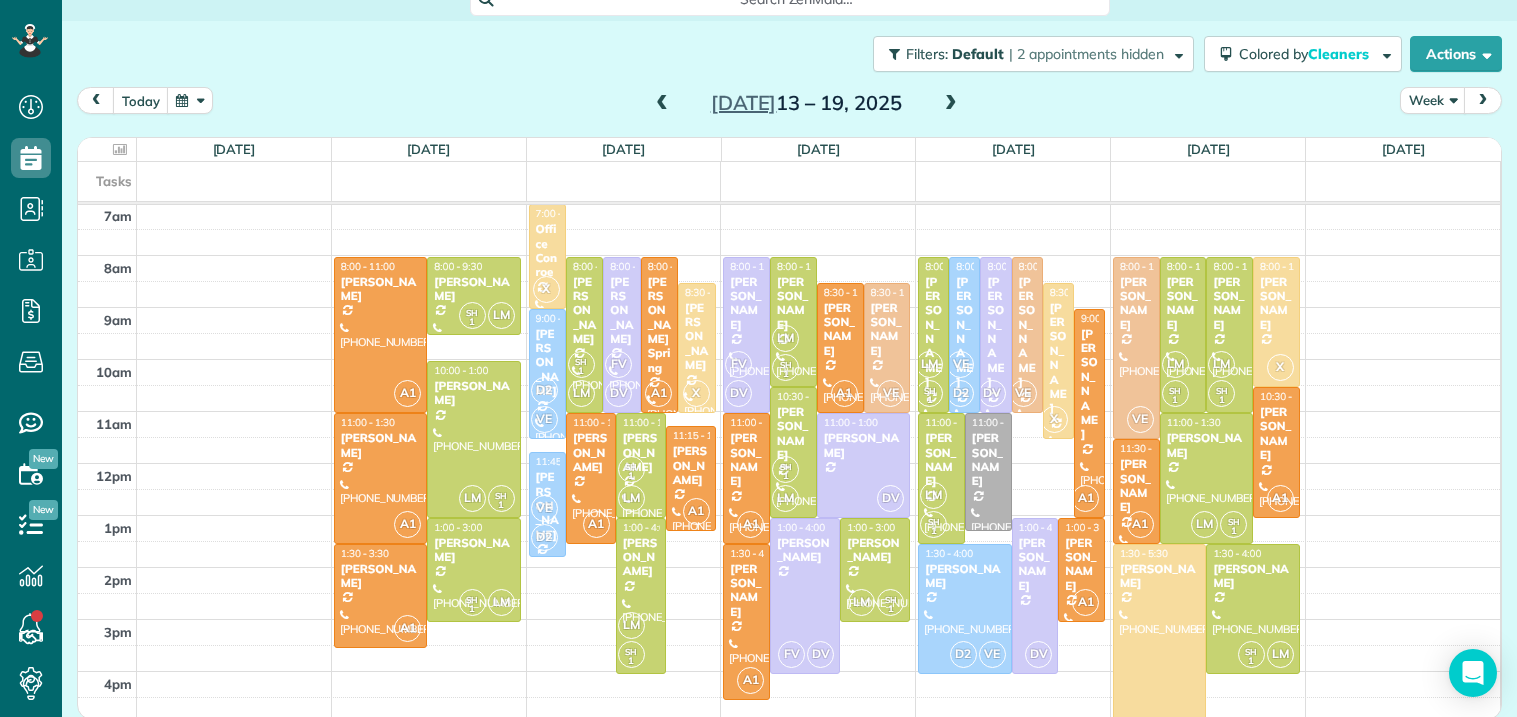 click at bounding box center [662, 104] 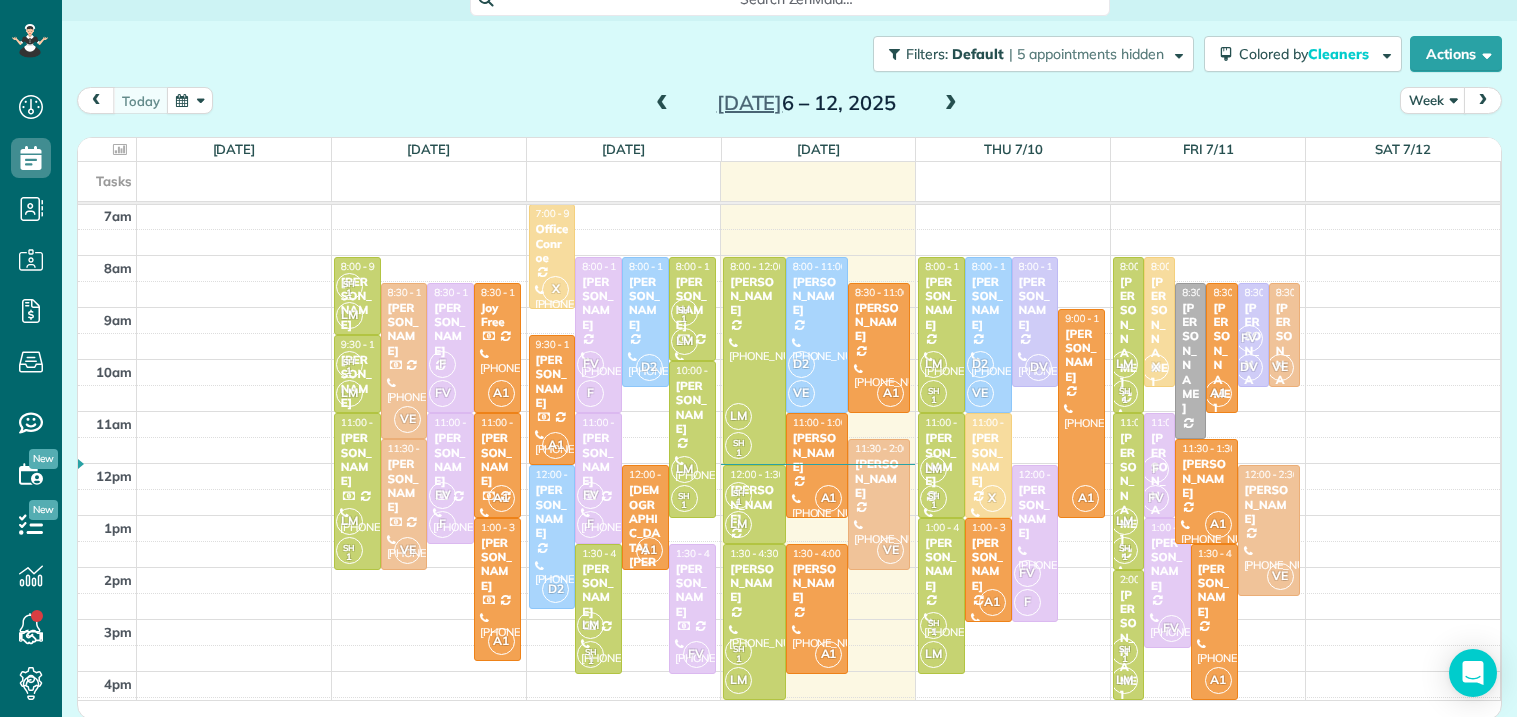 click at bounding box center (662, 104) 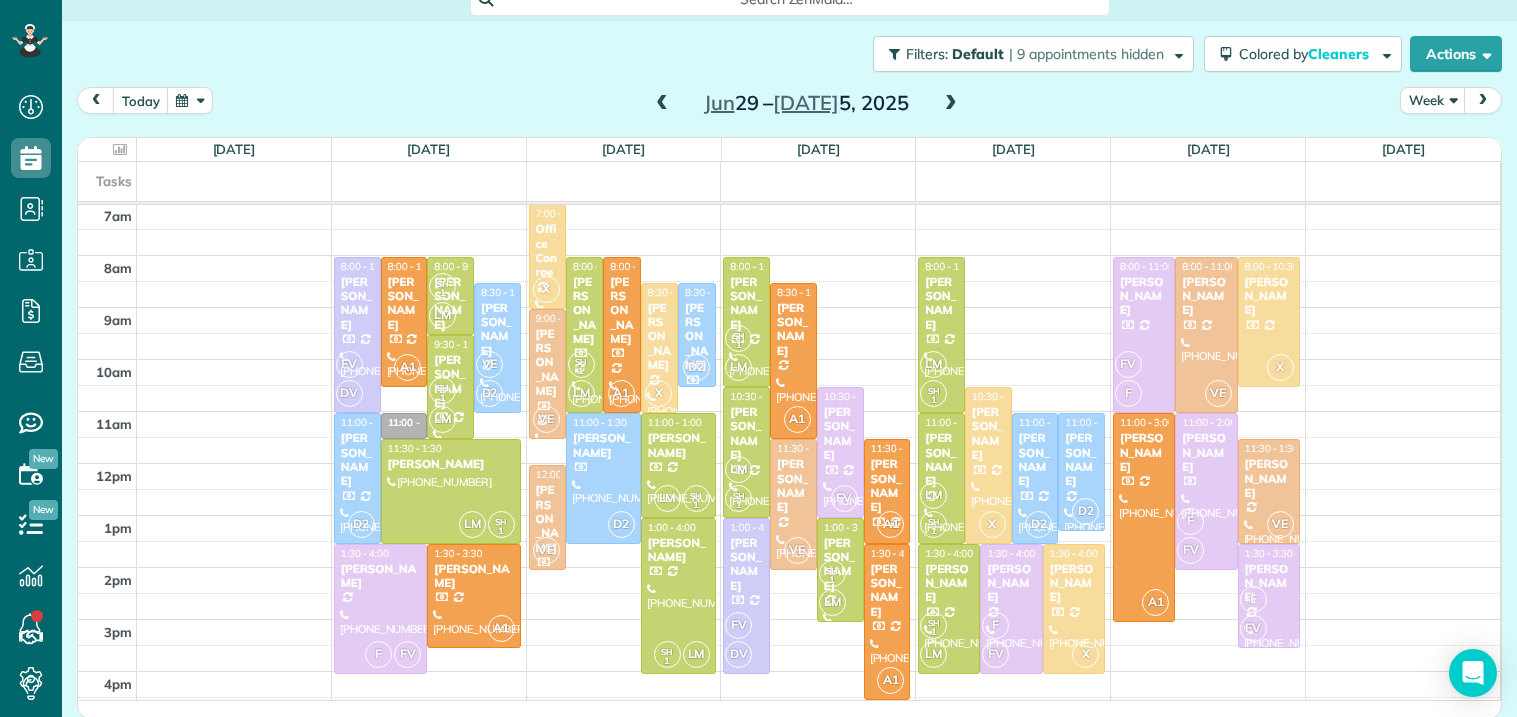 click at bounding box center (662, 104) 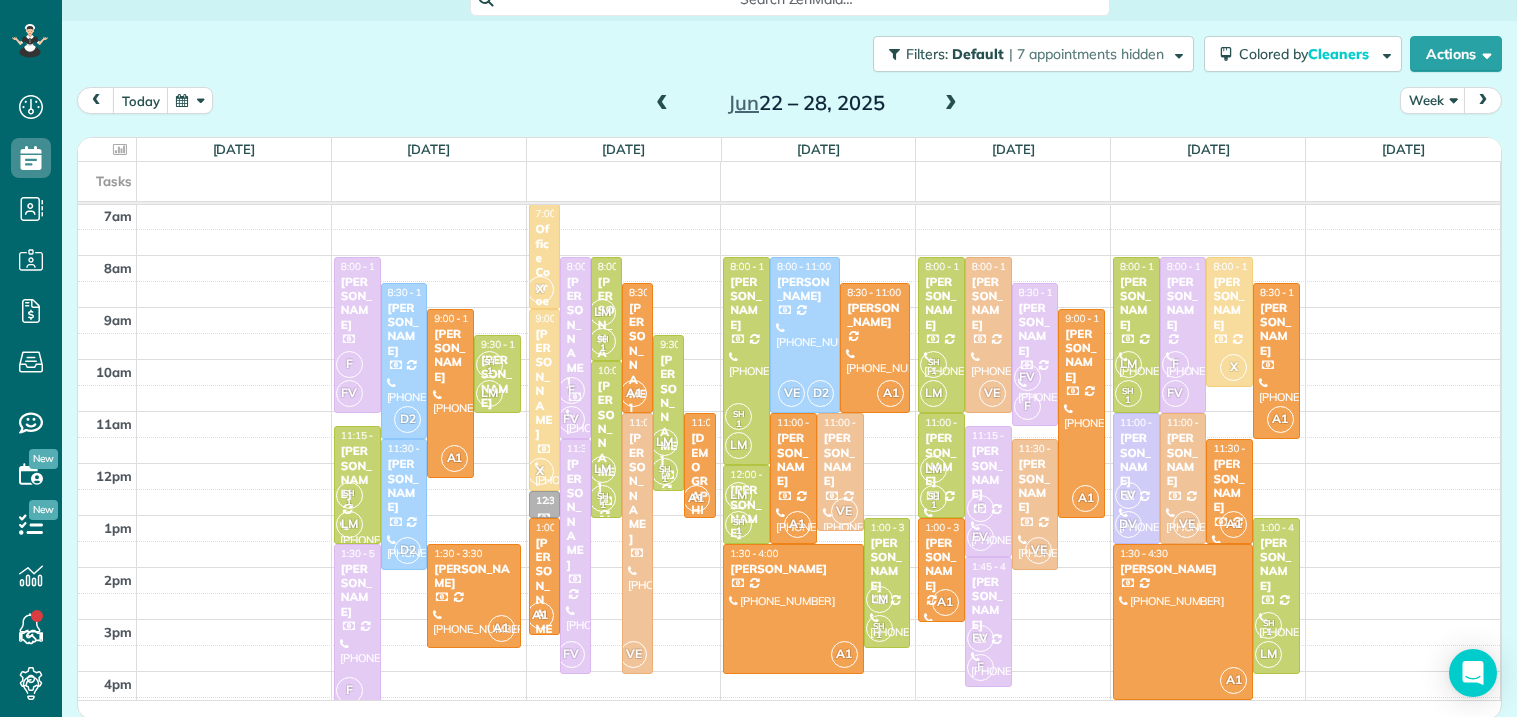 click at bounding box center [662, 104] 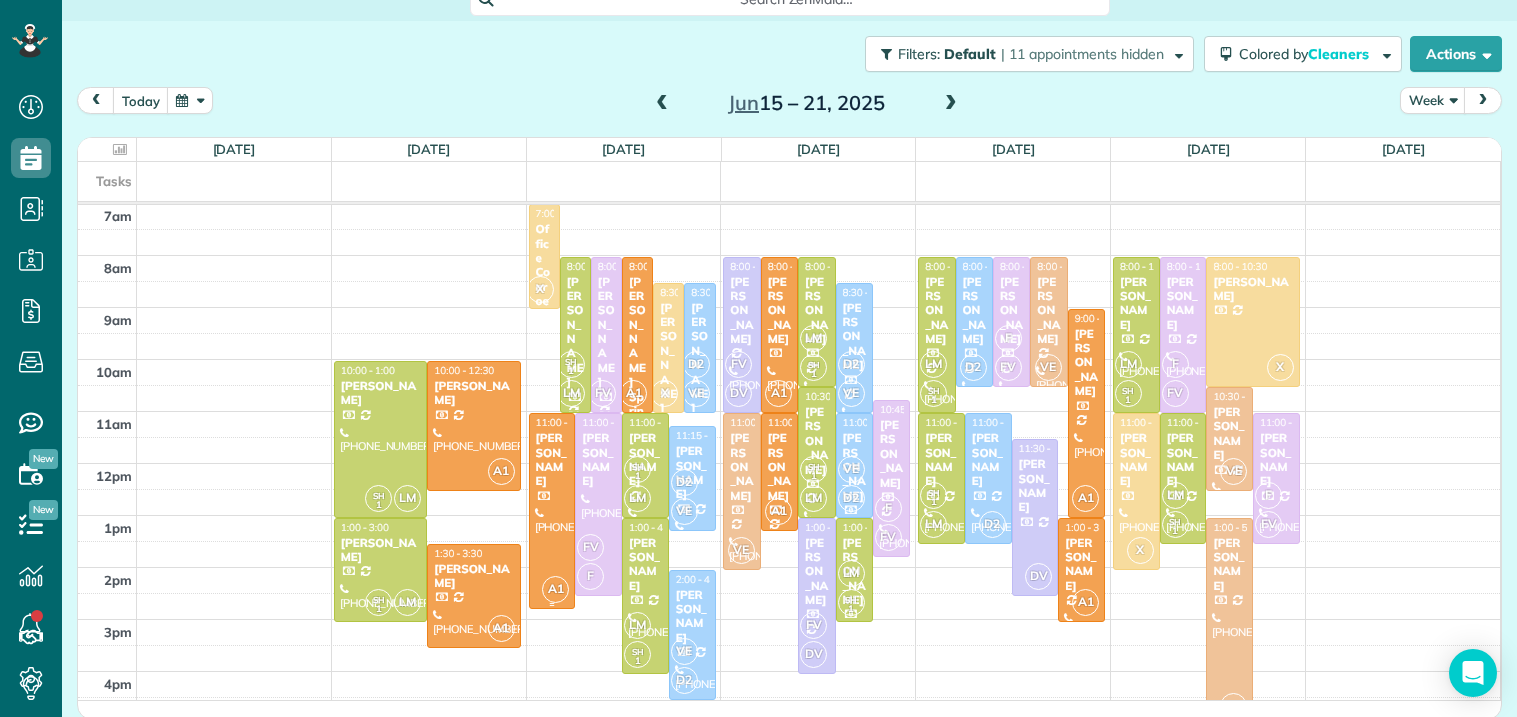 click on "[PERSON_NAME]" at bounding box center (552, 460) 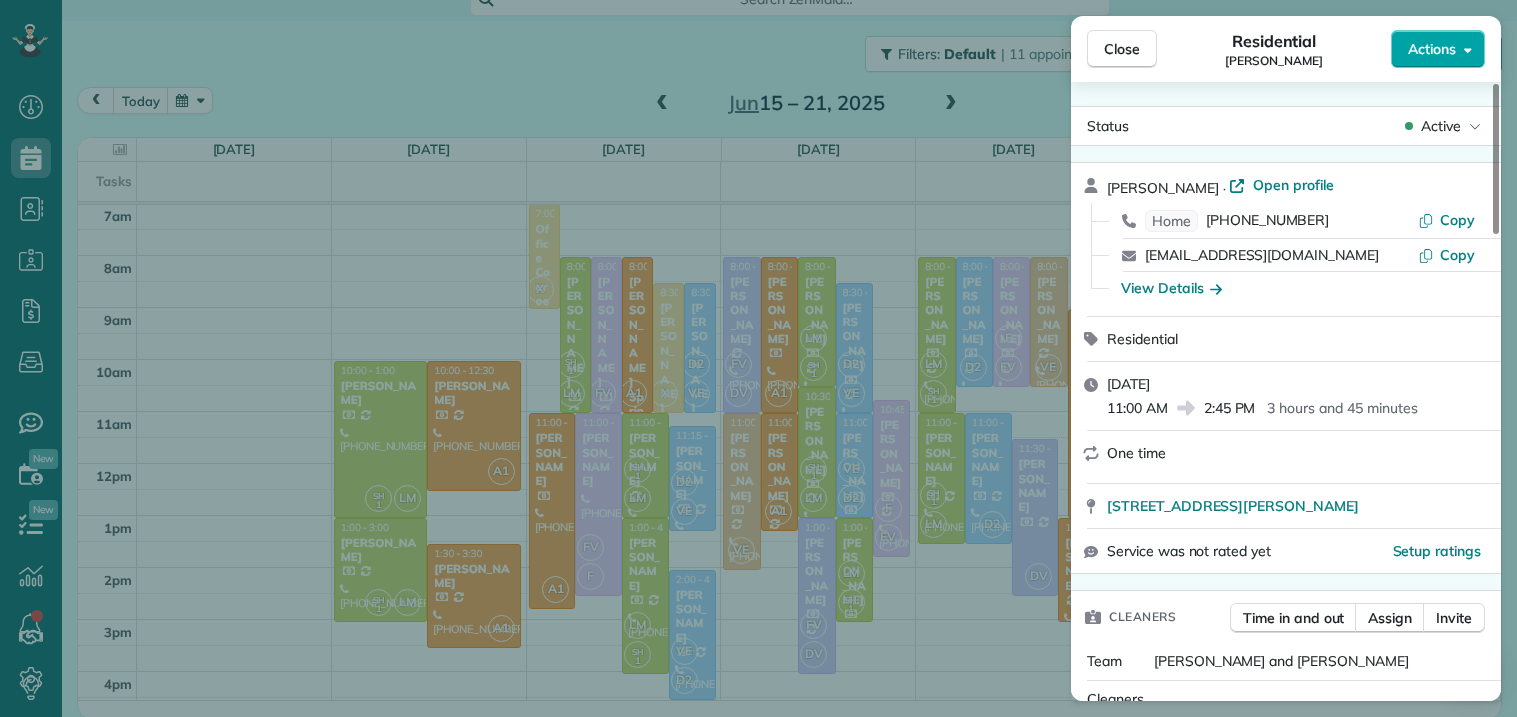 click on "Actions" at bounding box center (1438, 49) 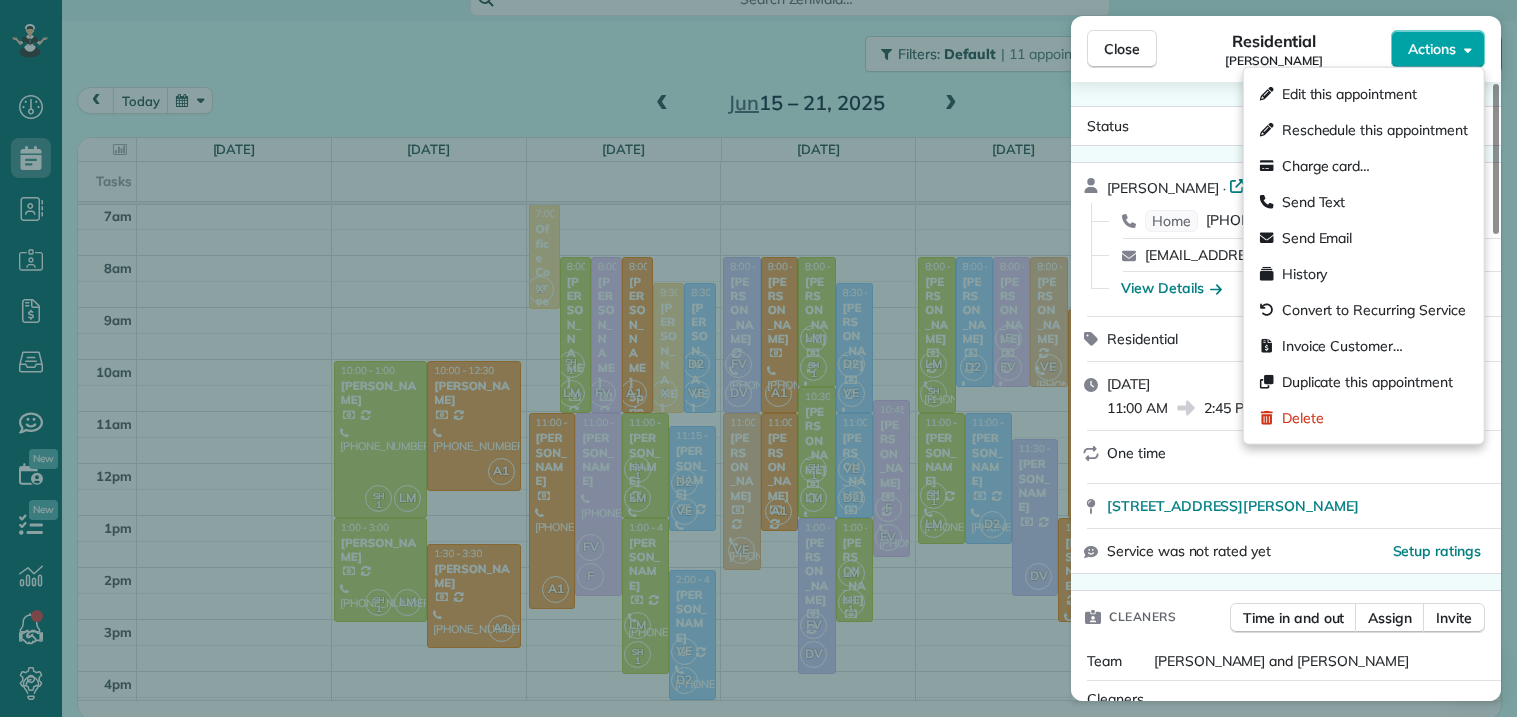 click on "Actions" at bounding box center (1438, 49) 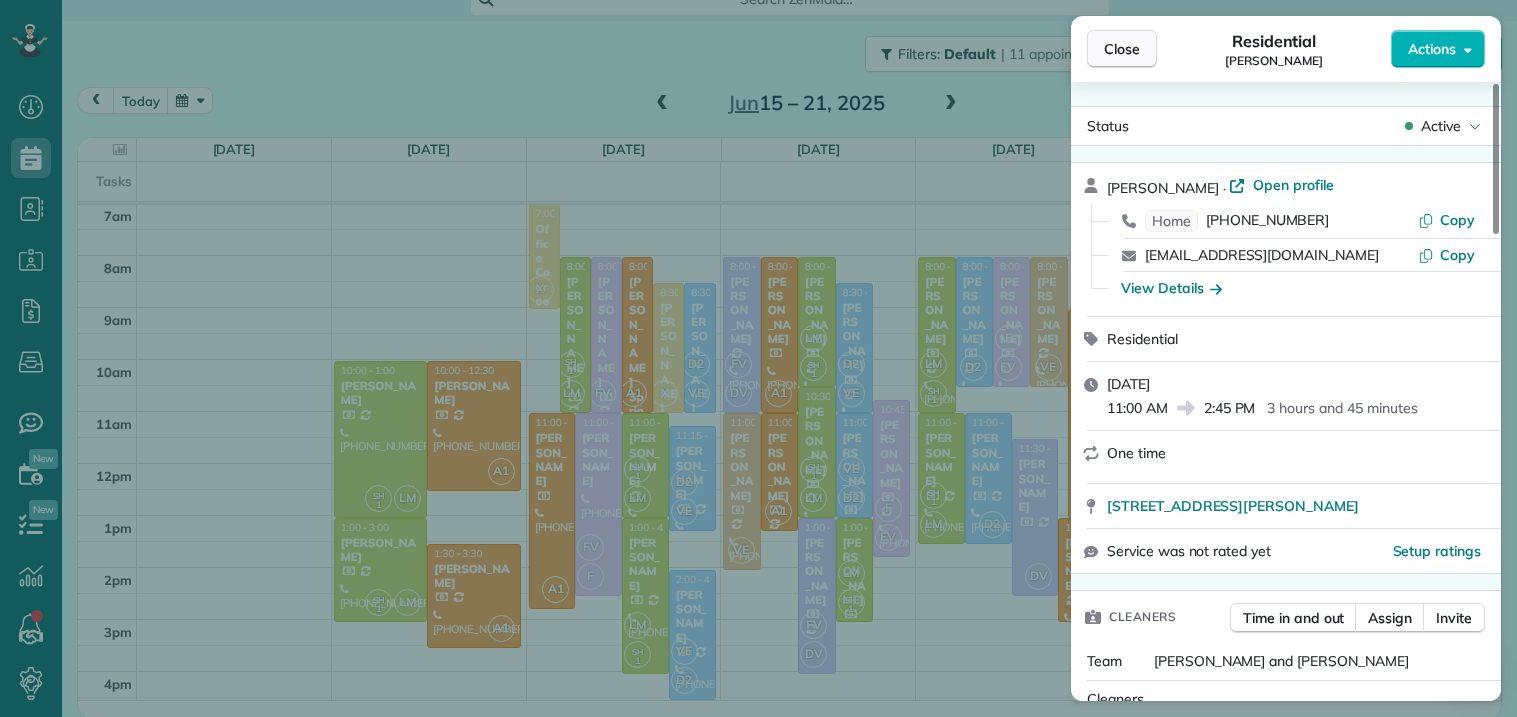 click on "Close" at bounding box center [1122, 49] 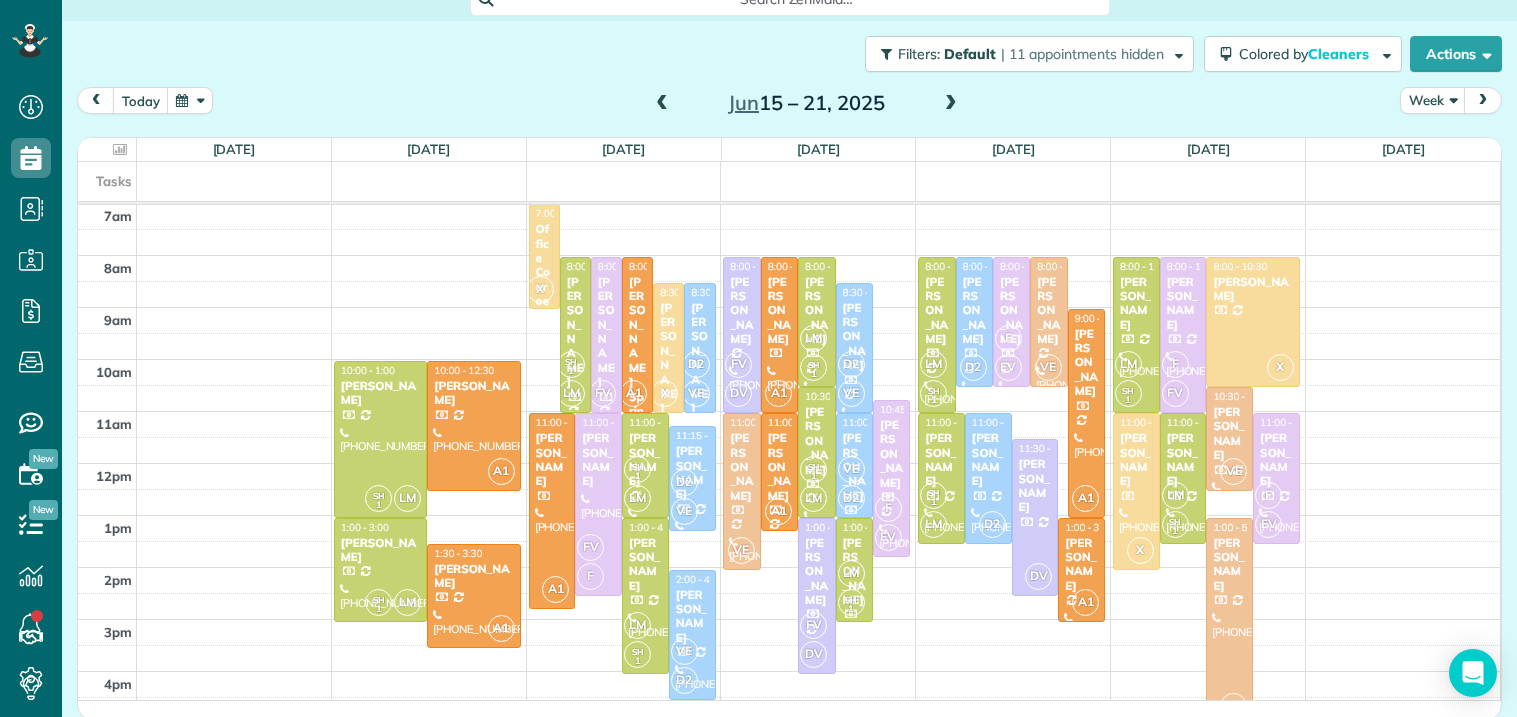 click at bounding box center [951, 104] 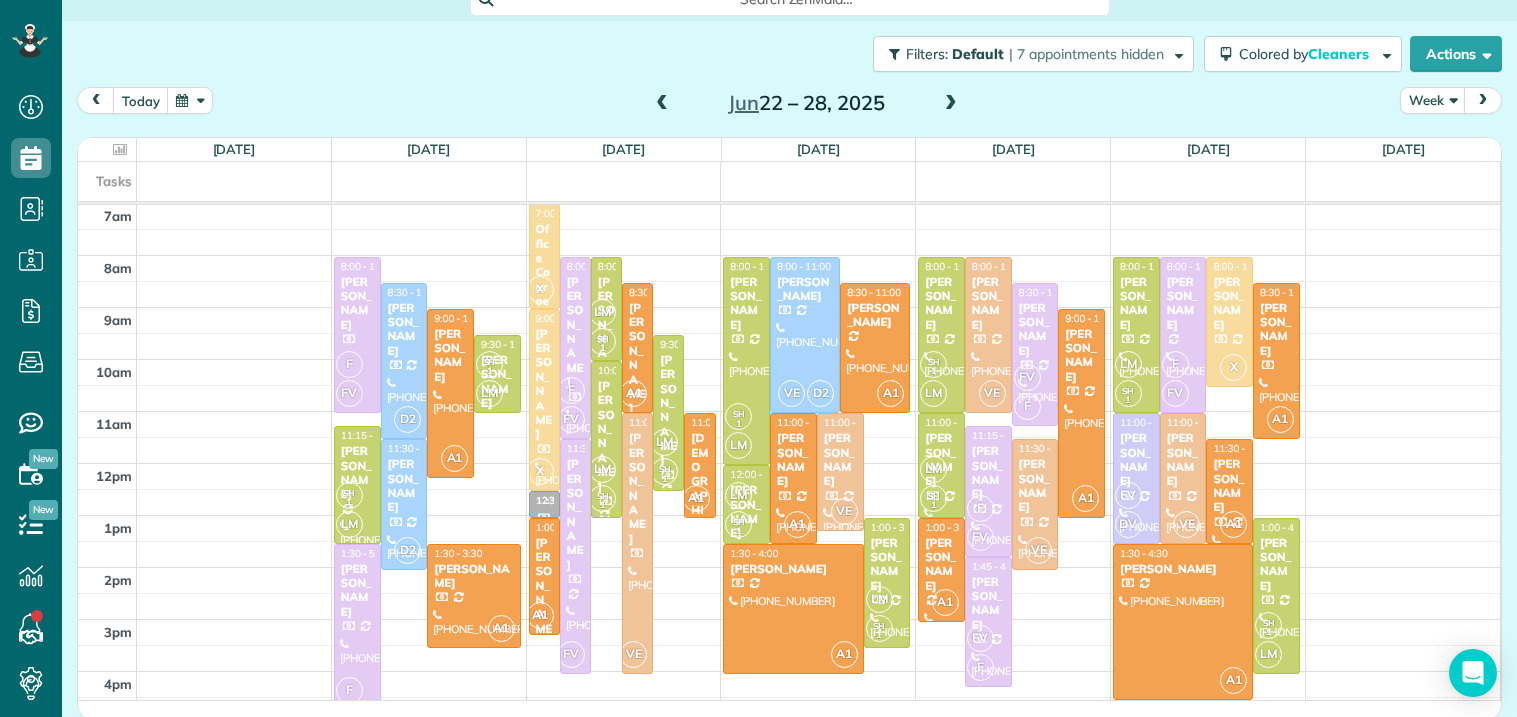 click at bounding box center (951, 104) 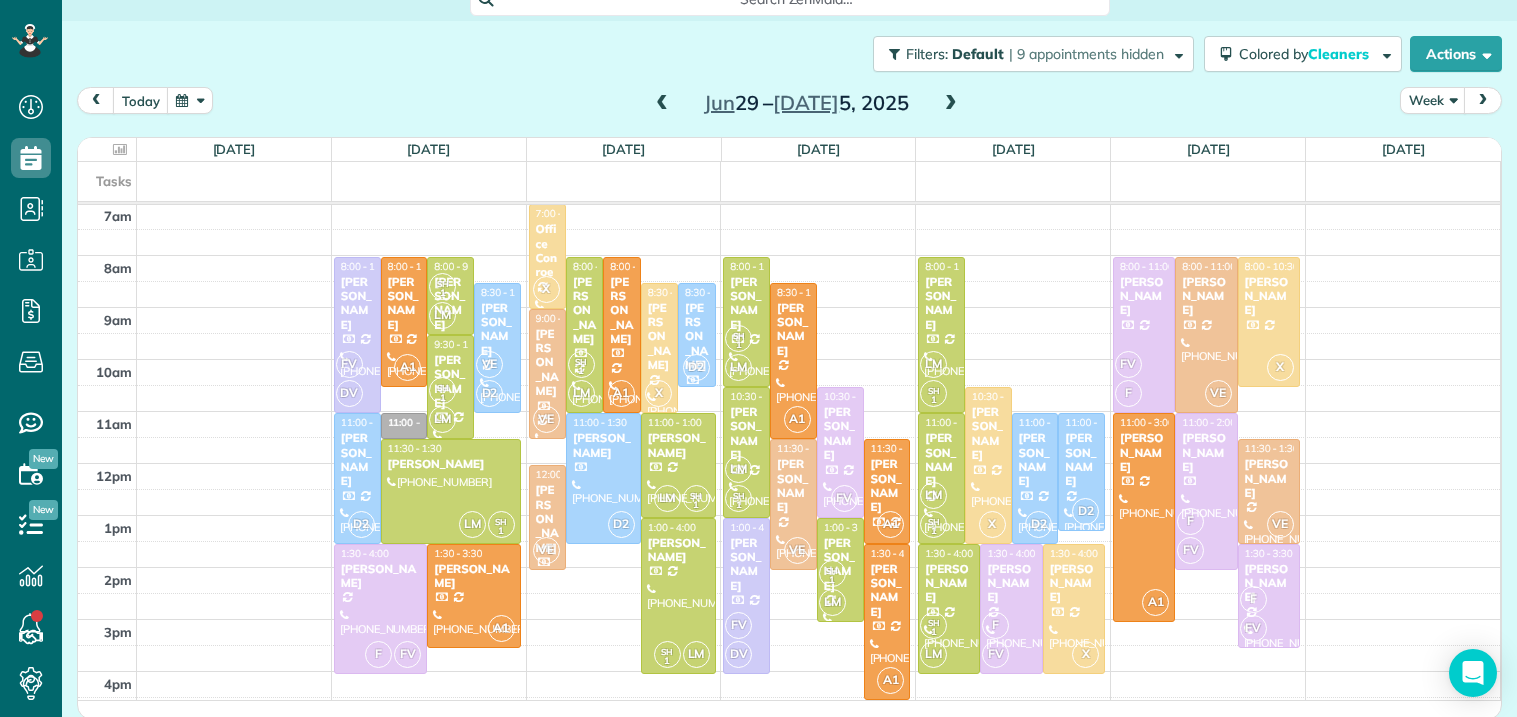 click at bounding box center (951, 104) 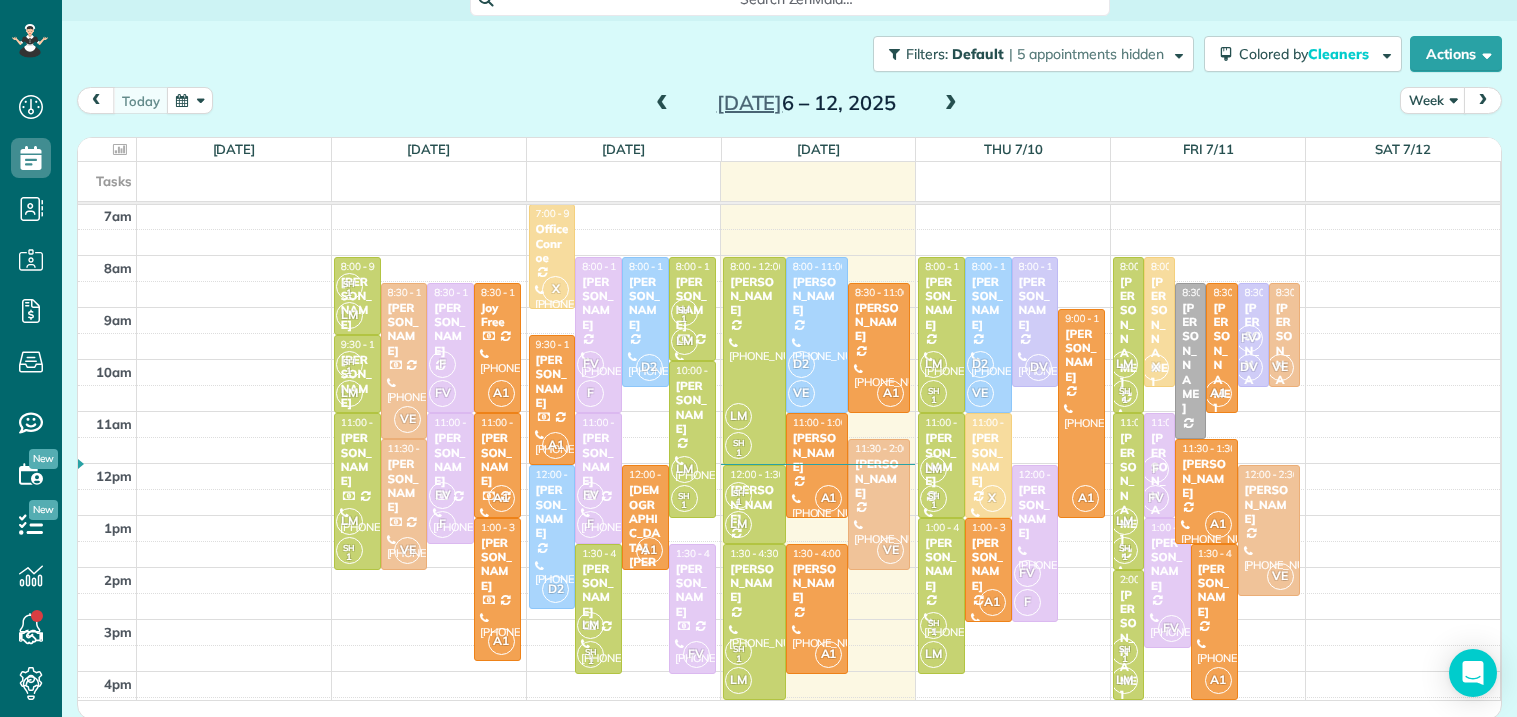 click at bounding box center (951, 104) 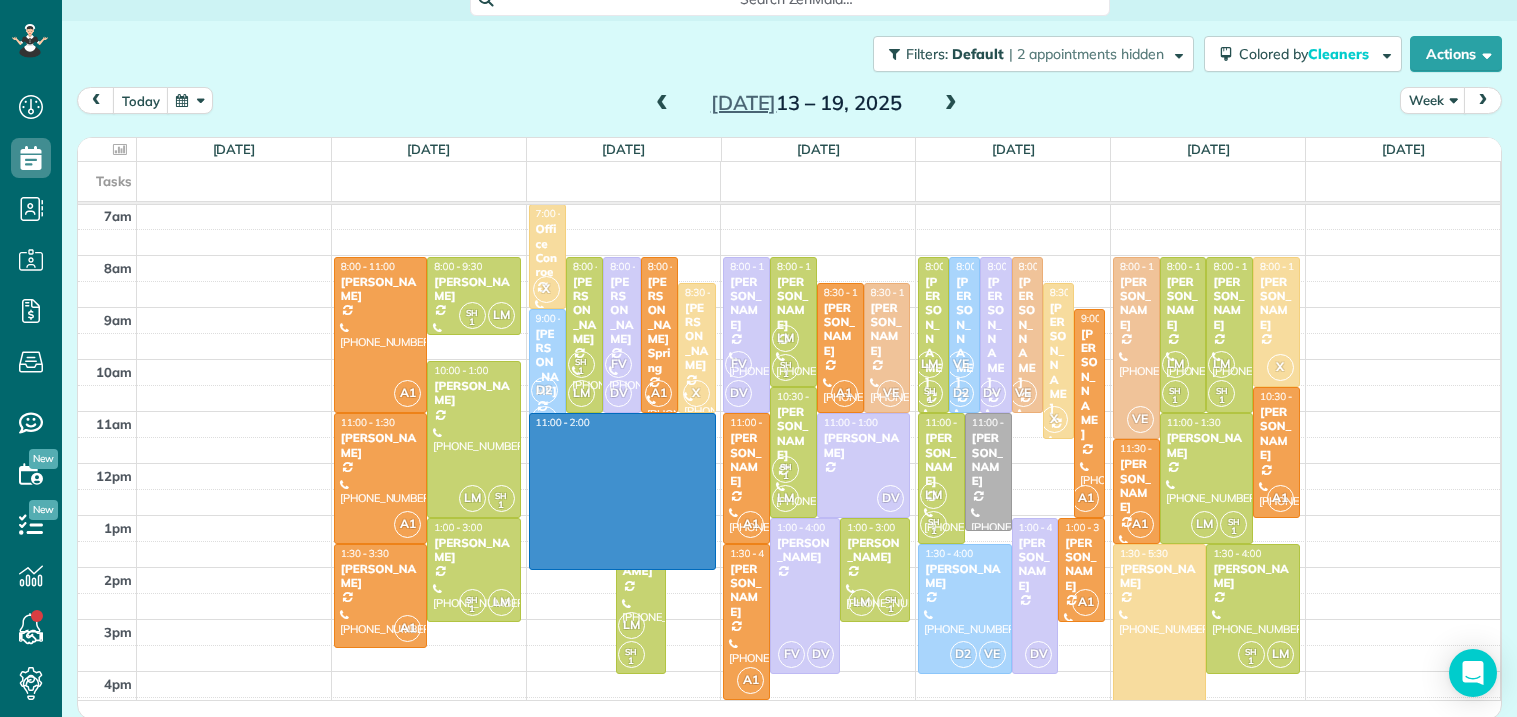 drag, startPoint x: 705, startPoint y: 415, endPoint x: 690, endPoint y: 566, distance: 151.74321 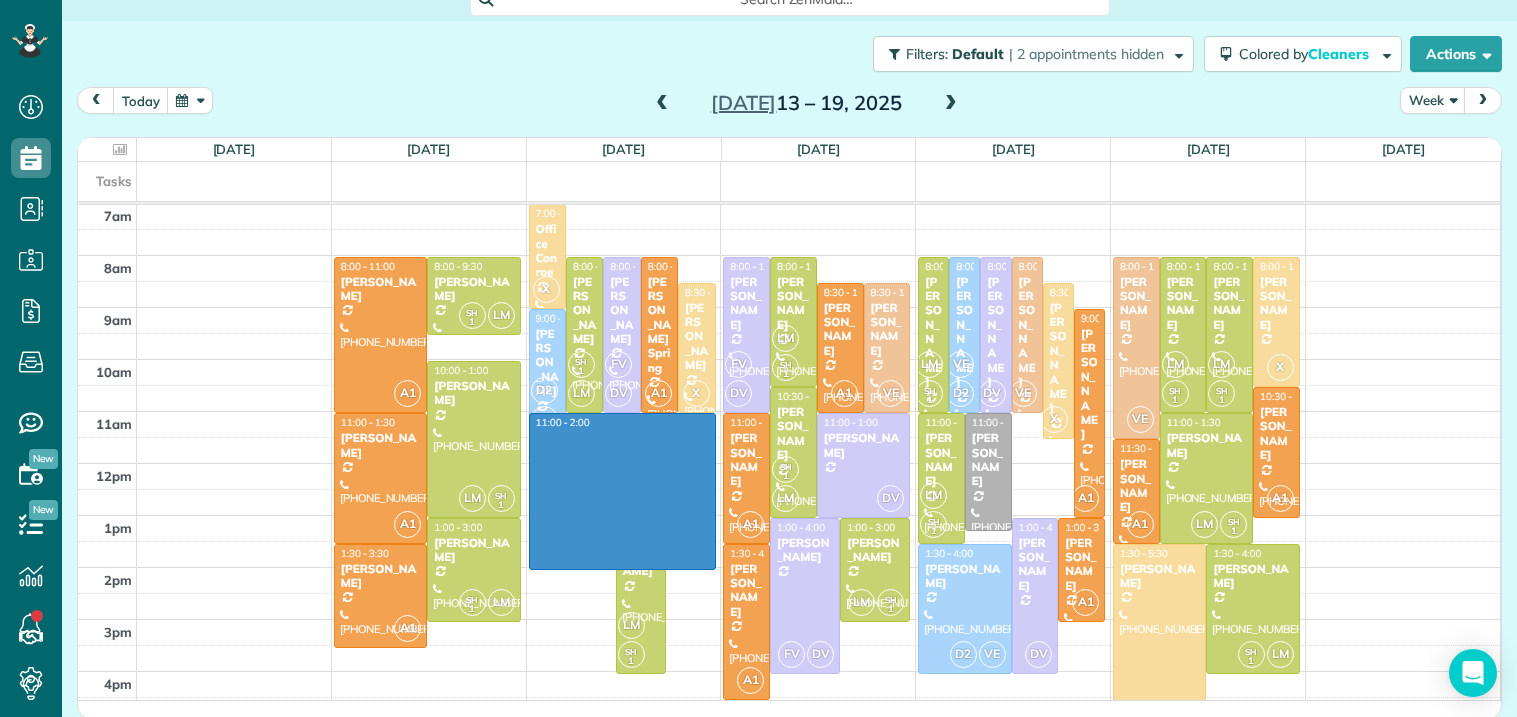 click on "3am 4am 5am 6am 7am 8am 9am 10am 11am 12pm 1pm 2pm 3pm 4pm 5pm A1 8:00 - 11:00 [PERSON_NAME] [PHONE_NUMBER] [STREET_ADDRESS][PERSON_NAME] SH 1 LM 8:00 - 9:30 [PERSON_NAME] [PHONE_NUMBER] 115 North Waterheaven Cr. [PERSON_NAME][GEOGRAPHIC_DATA] LM SH 1 10:00 - 1:00 [PERSON_NAME] [PHONE_NUMBER] [STREET_ADDRESS][PERSON_NAME] A1 11:00 - 1:30 [PERSON_NAME] [PHONE_NUMBER] [STREET_ADDRESS][PERSON_NAME] SH 1 LM 1:00 - 3:00 [PERSON_NAME] [PHONE_NUMBER] [STREET_ADDRESS][PERSON_NAME] A1 1:30 - 3:30 [PERSON_NAME] [PHONE_NUMBER] [GEOGRAPHIC_DATA][PERSON_NAME] 11:00 - 2:00 X 7:00 - 9:00 Office Conroe [PHONE_NUMBER] [STREET_ADDRESS] SH 1 LM 8:00 - 11:00 [PERSON_NAME] (713) 206-[GEOGRAPHIC_DATA][STREET_ADDRESS][PERSON_NAME] FV DV 8:00 - 11:00 [PERSON_NAME] [PHONE_NUMBER] [STREET_ADDRESS][PERSON_NAME] A1 8:00 - 11:00 [PERSON_NAME] Spring [PHONE_NUMBER] [STREET_ADDRESS][PERSON_NAME] X 8:30 - 11:00 [PERSON_NAME] [PHONE_NUMBER] D2 VE A1 1" at bounding box center (789, 385) 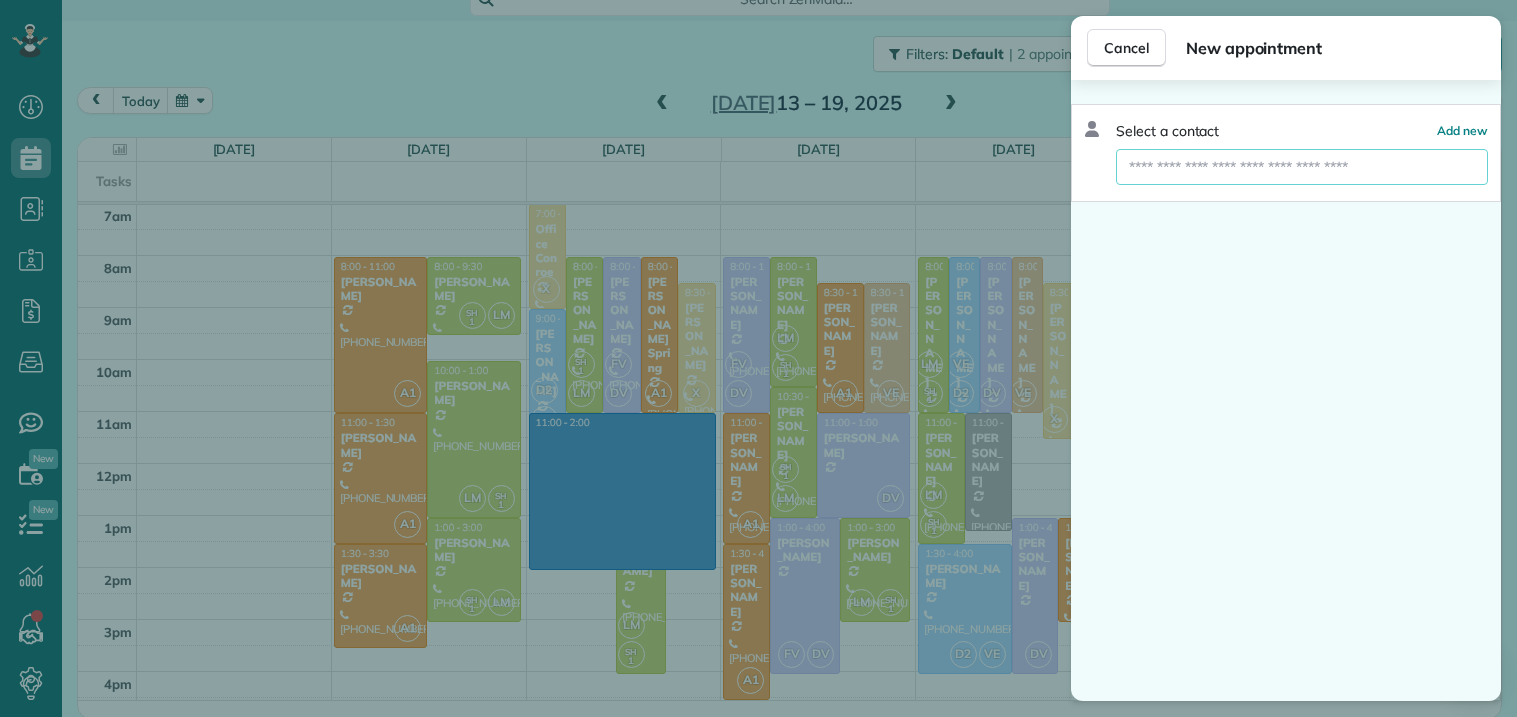 click at bounding box center [1302, 167] 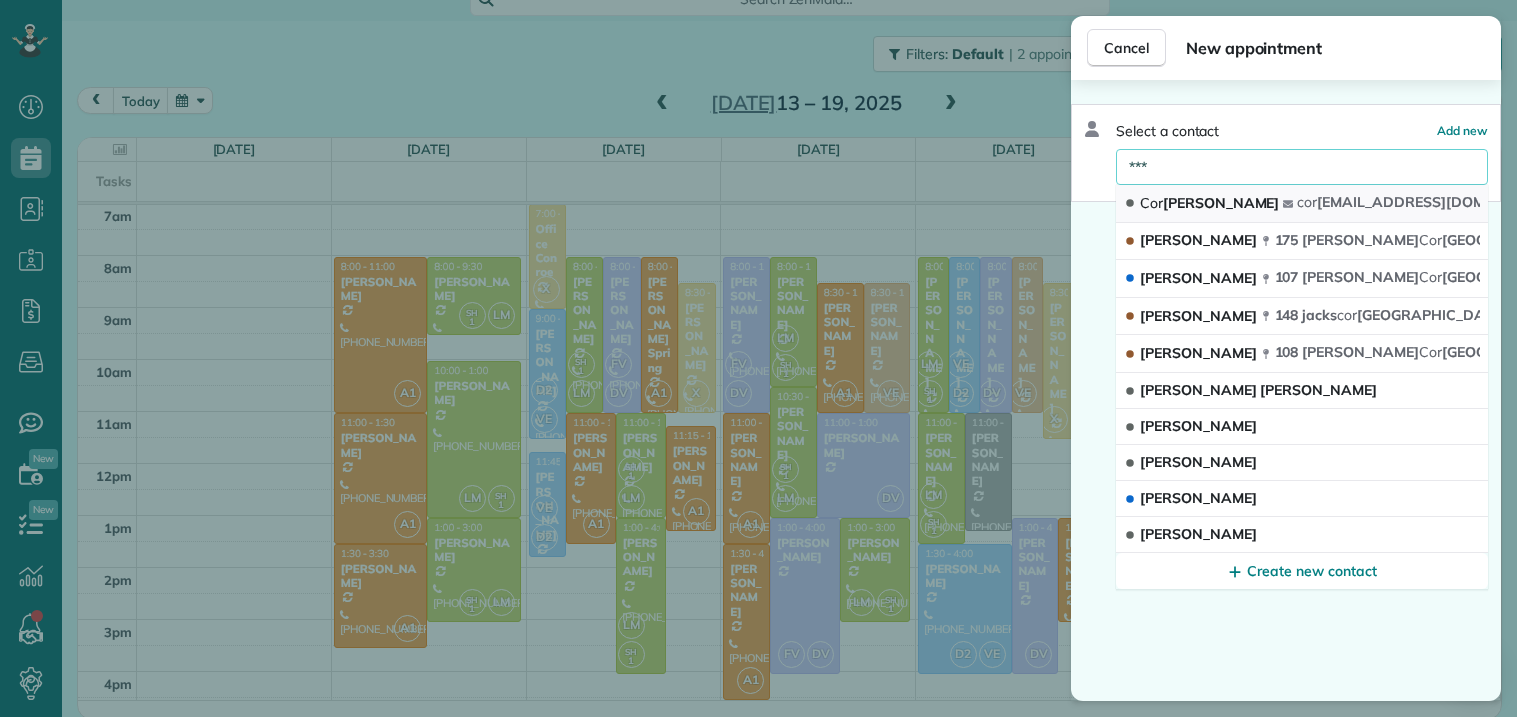 type on "***" 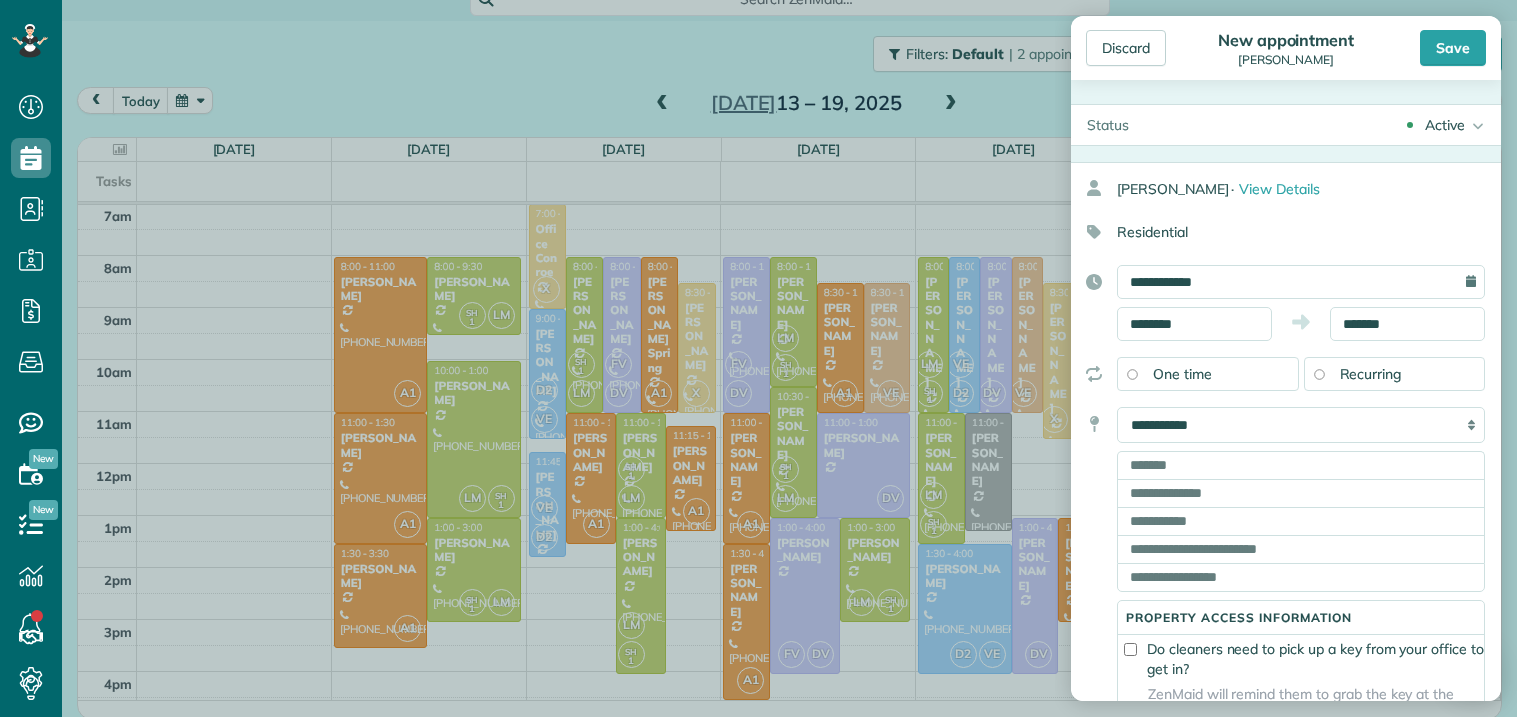 click on "Recurring" at bounding box center (1371, 374) 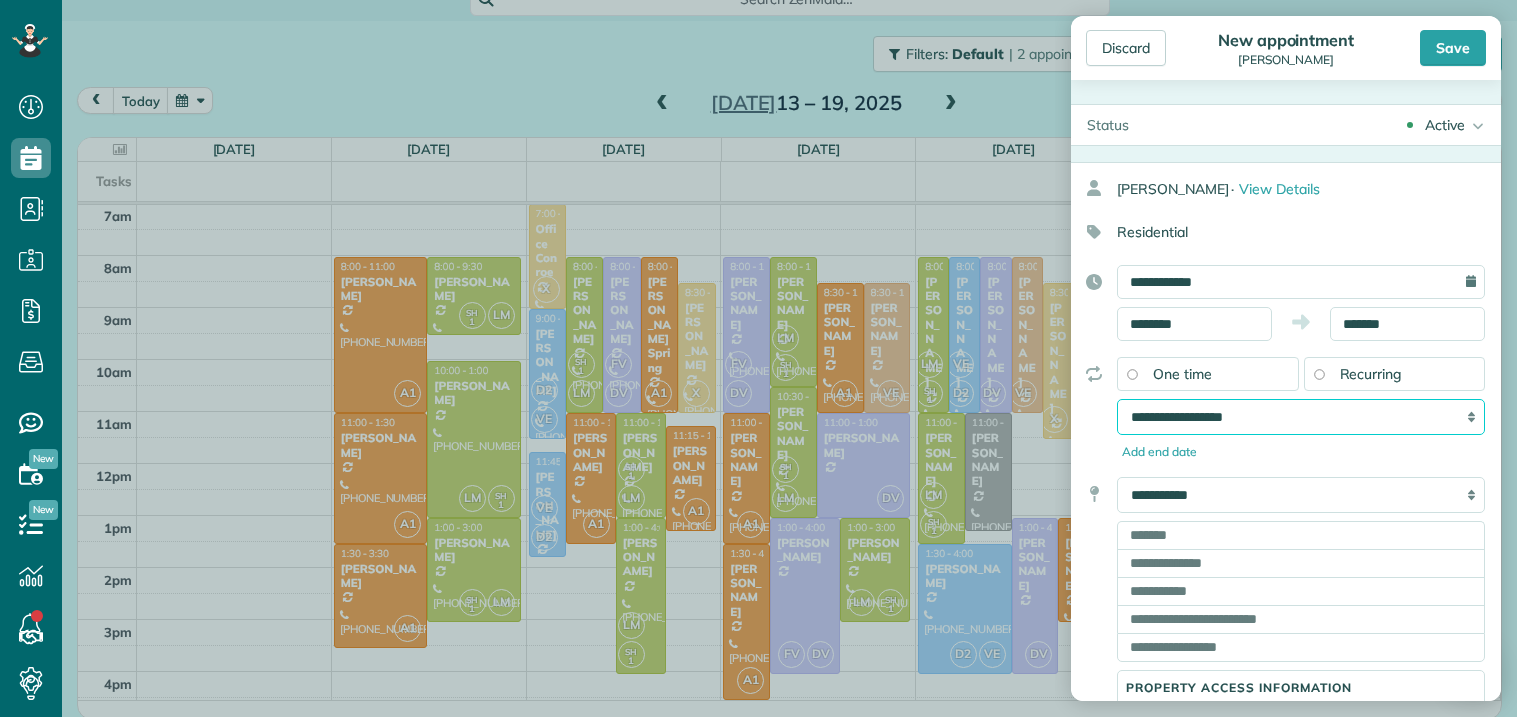 click on "**********" at bounding box center (1301, 417) 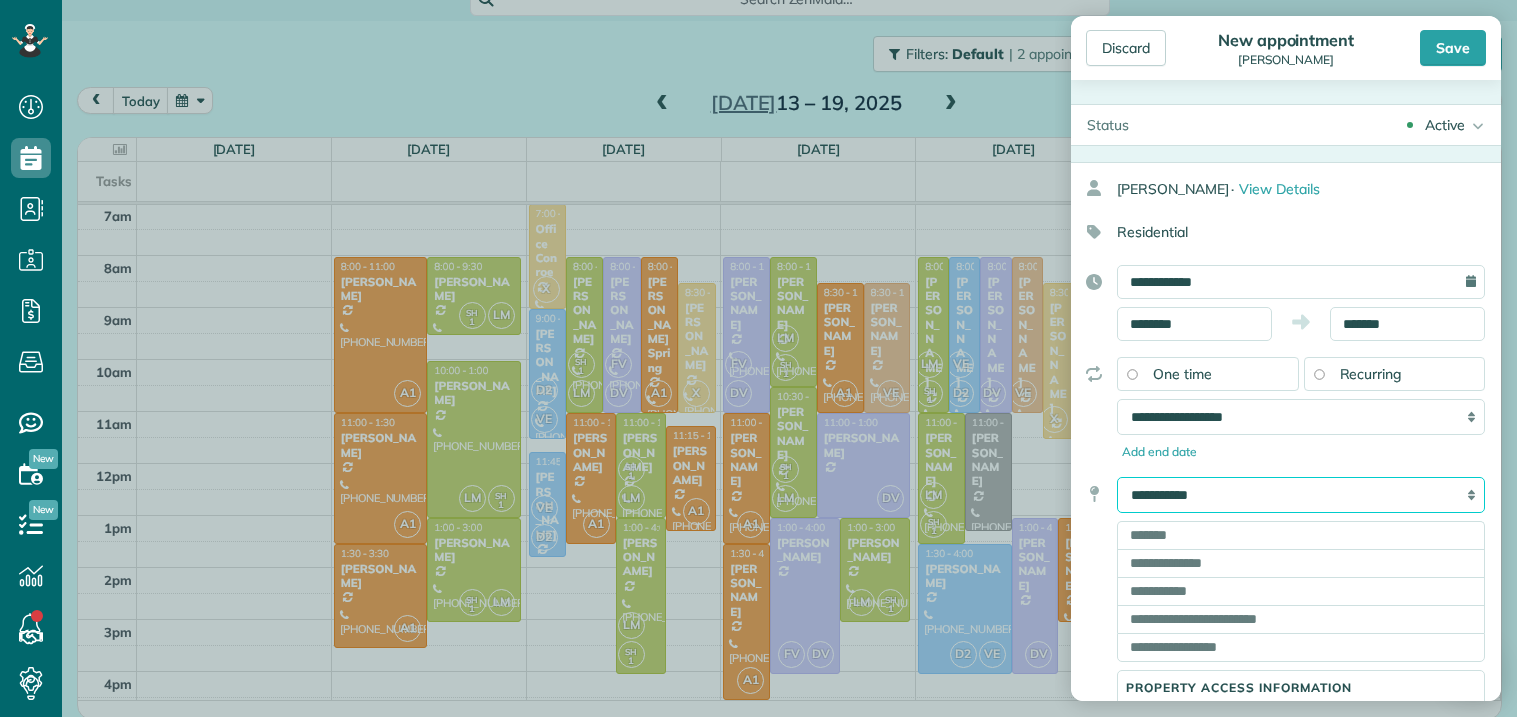 click on "**********" at bounding box center (1301, 495) 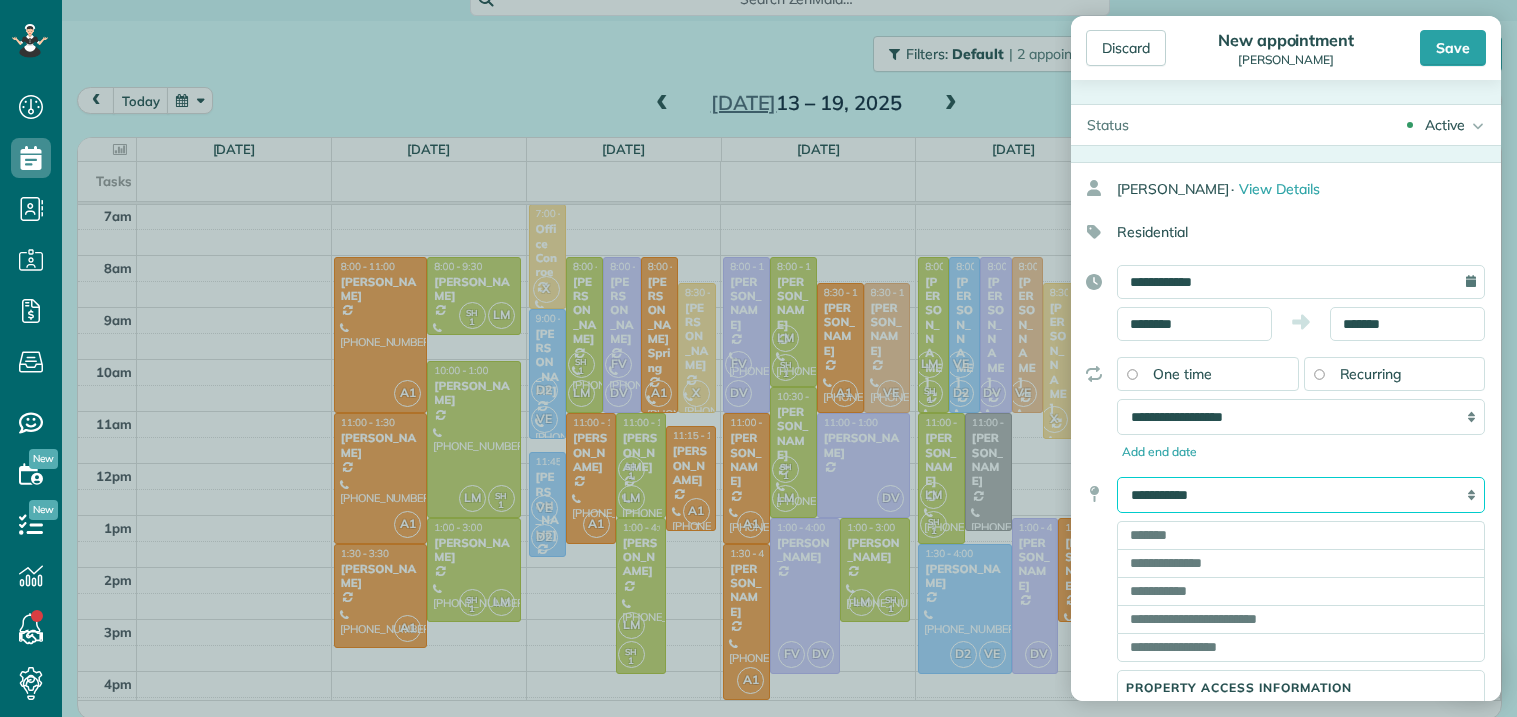 select on "*****" 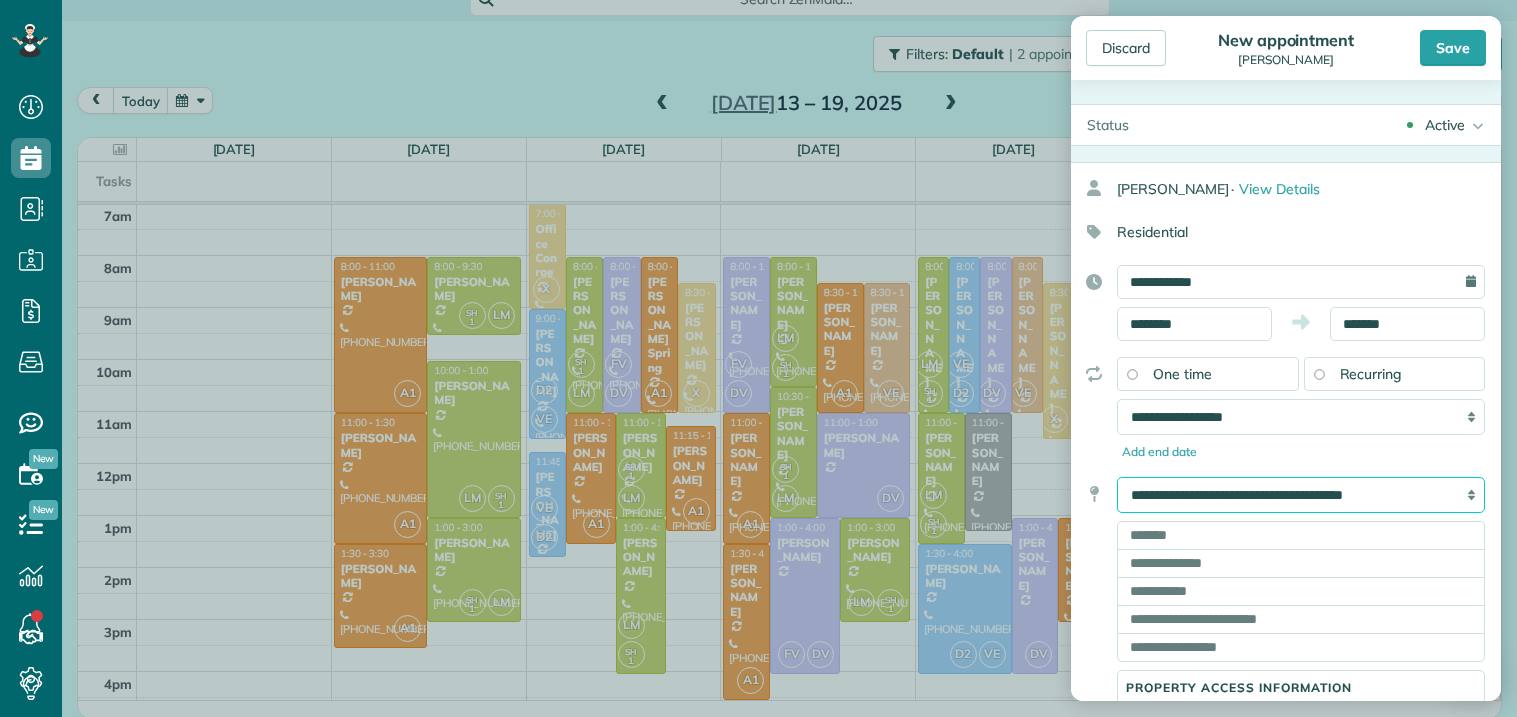 click on "**********" at bounding box center (1301, 495) 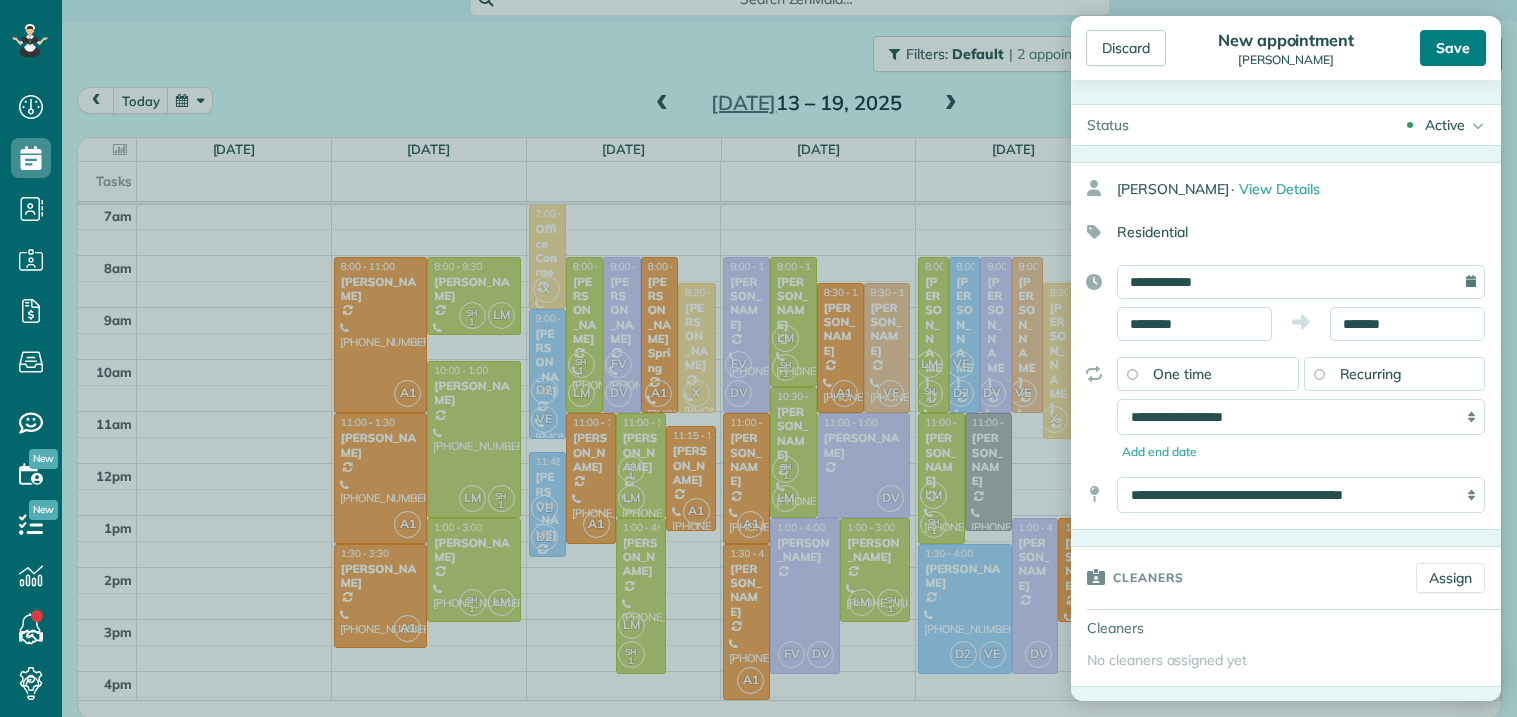 click on "Save" at bounding box center (1453, 48) 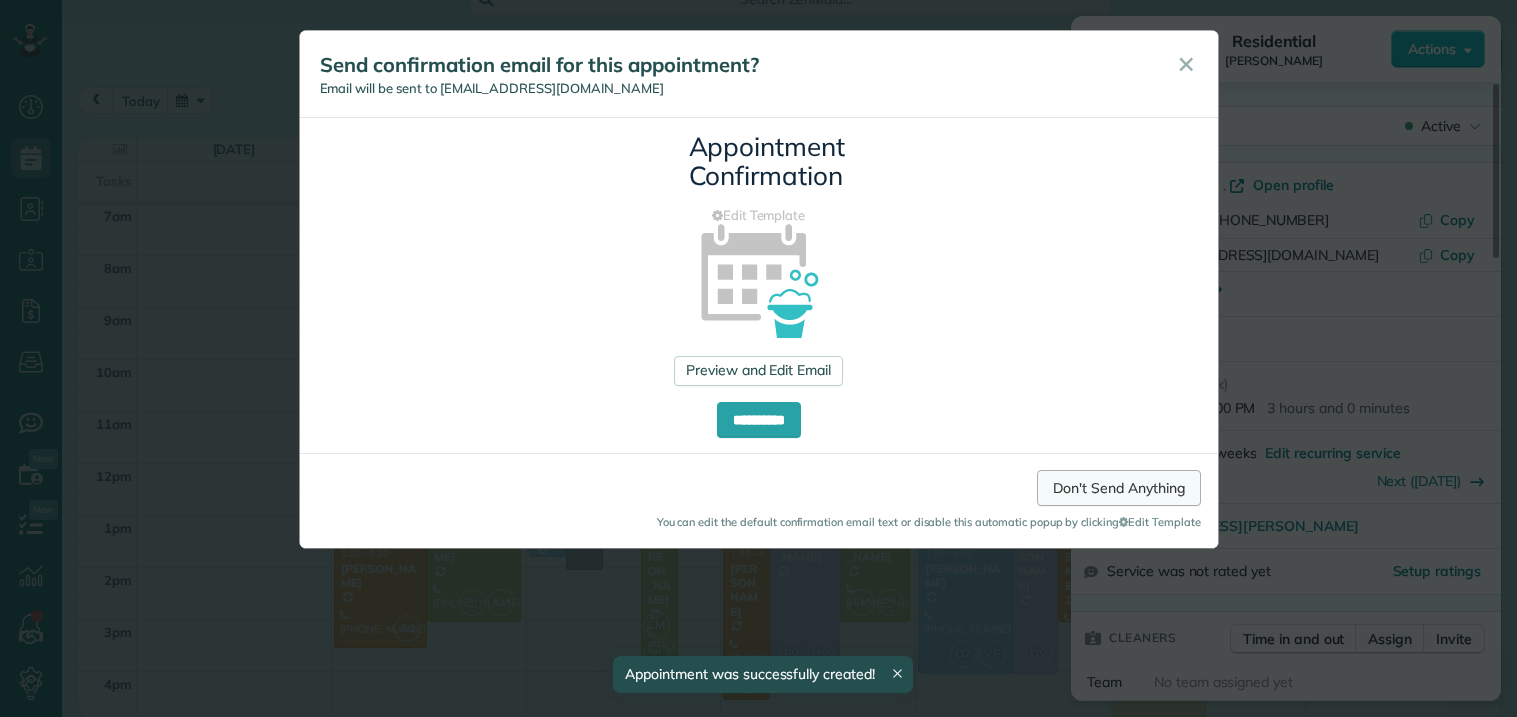 click on "Don't Send Anything" at bounding box center (1118, 488) 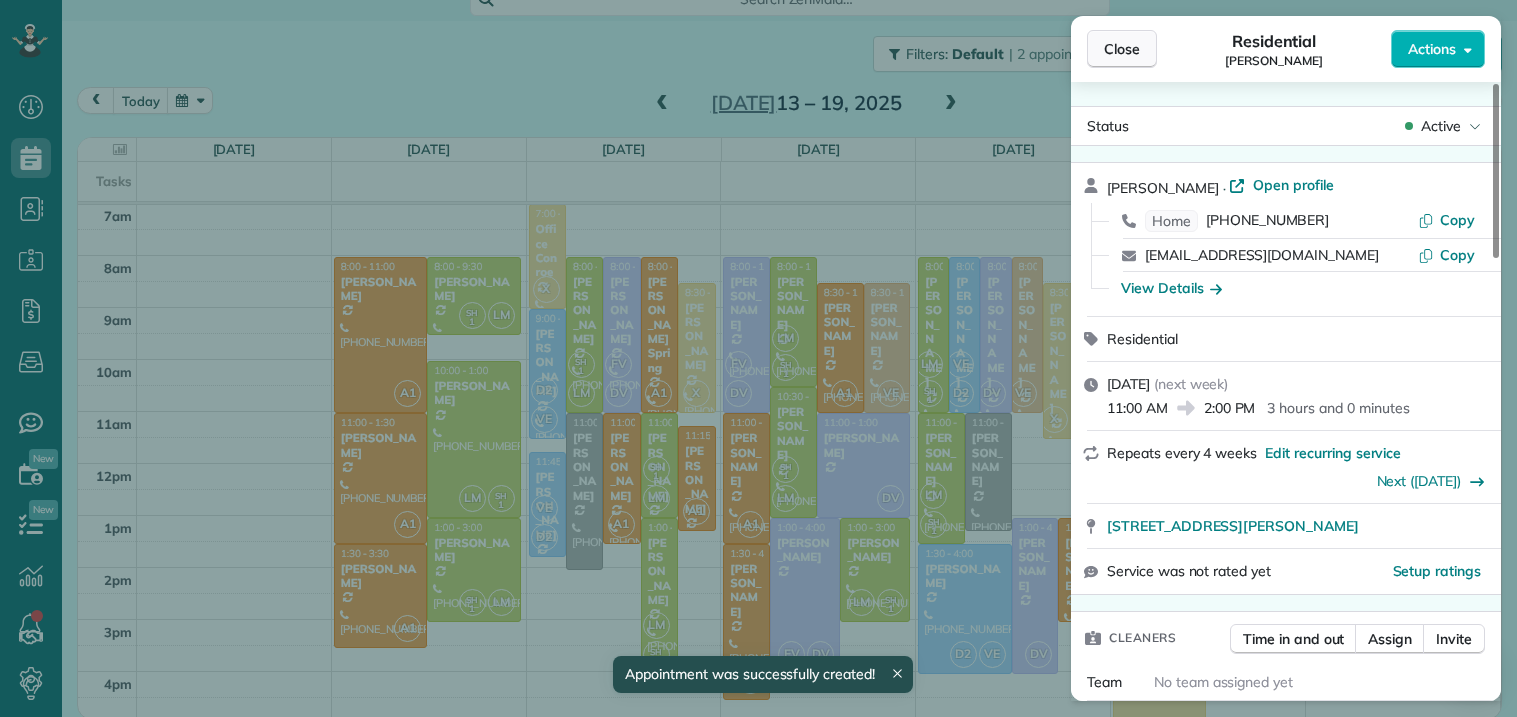 click on "Close" at bounding box center (1122, 49) 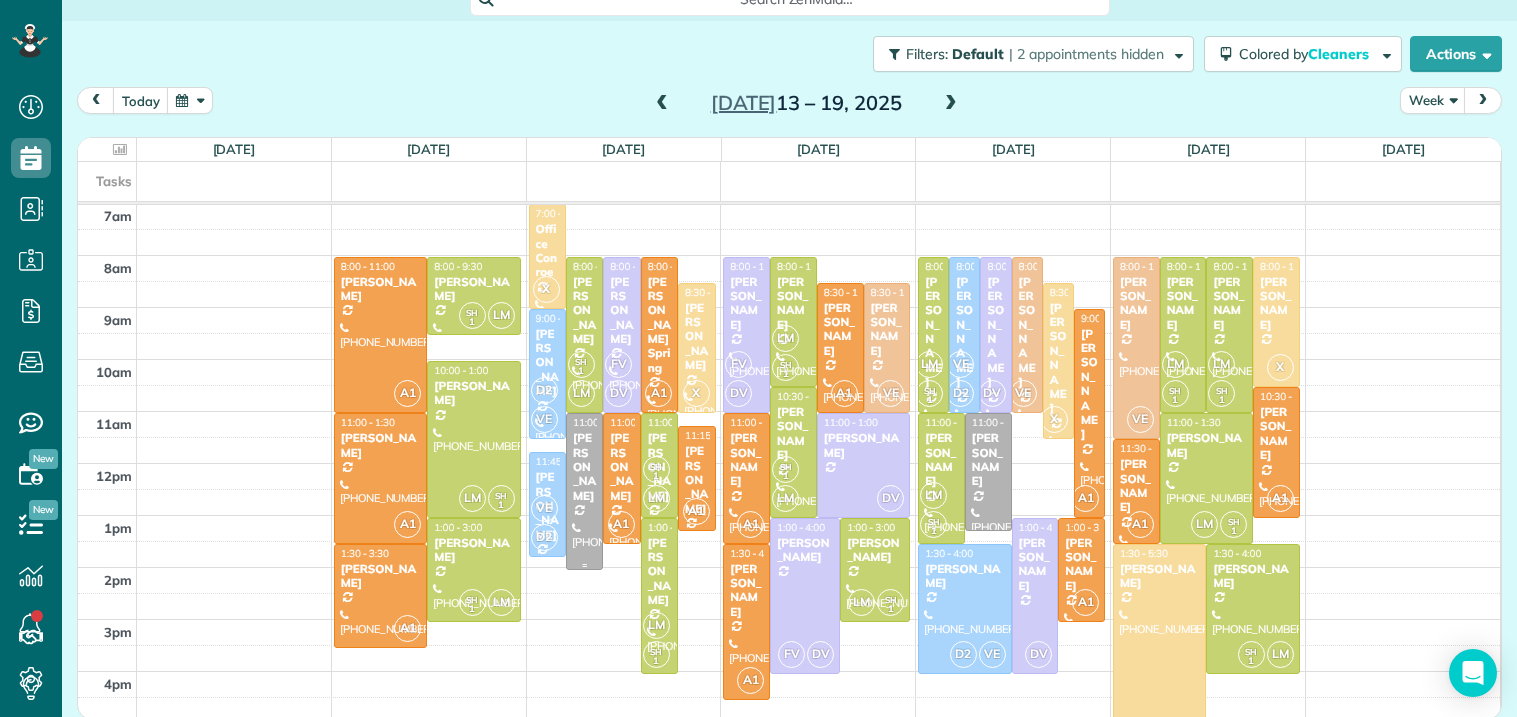 click on "[PERSON_NAME]" at bounding box center (584, 467) 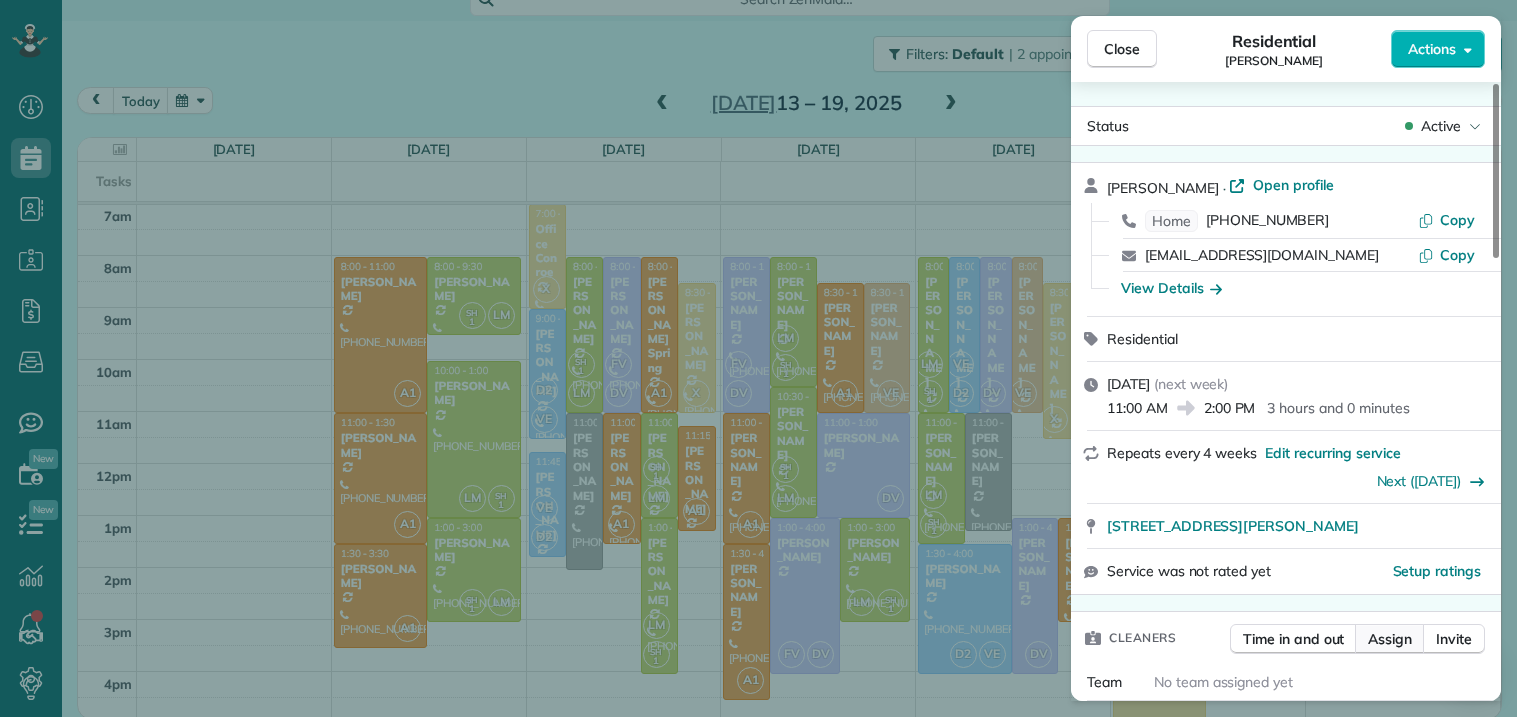 click on "Assign" at bounding box center (1390, 639) 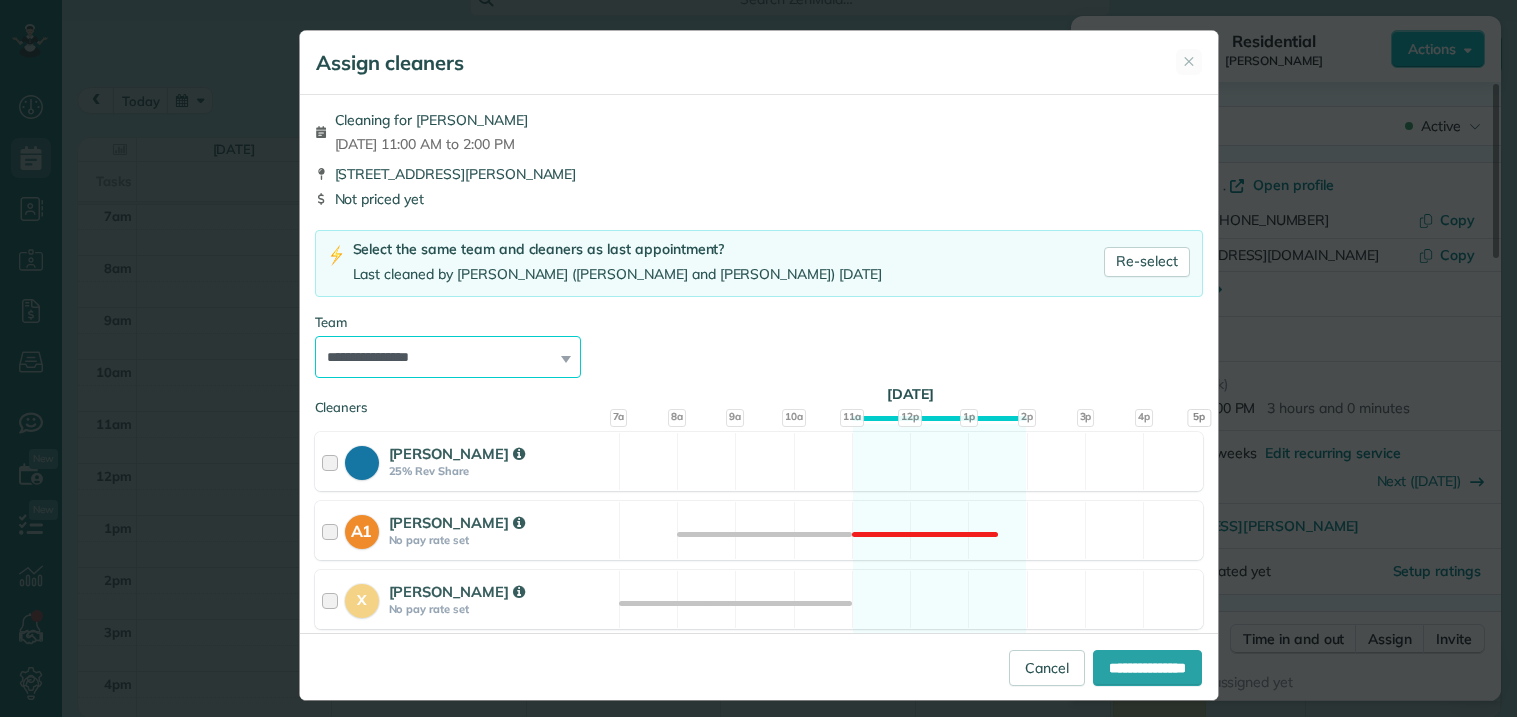 click on "**********" at bounding box center [448, 357] 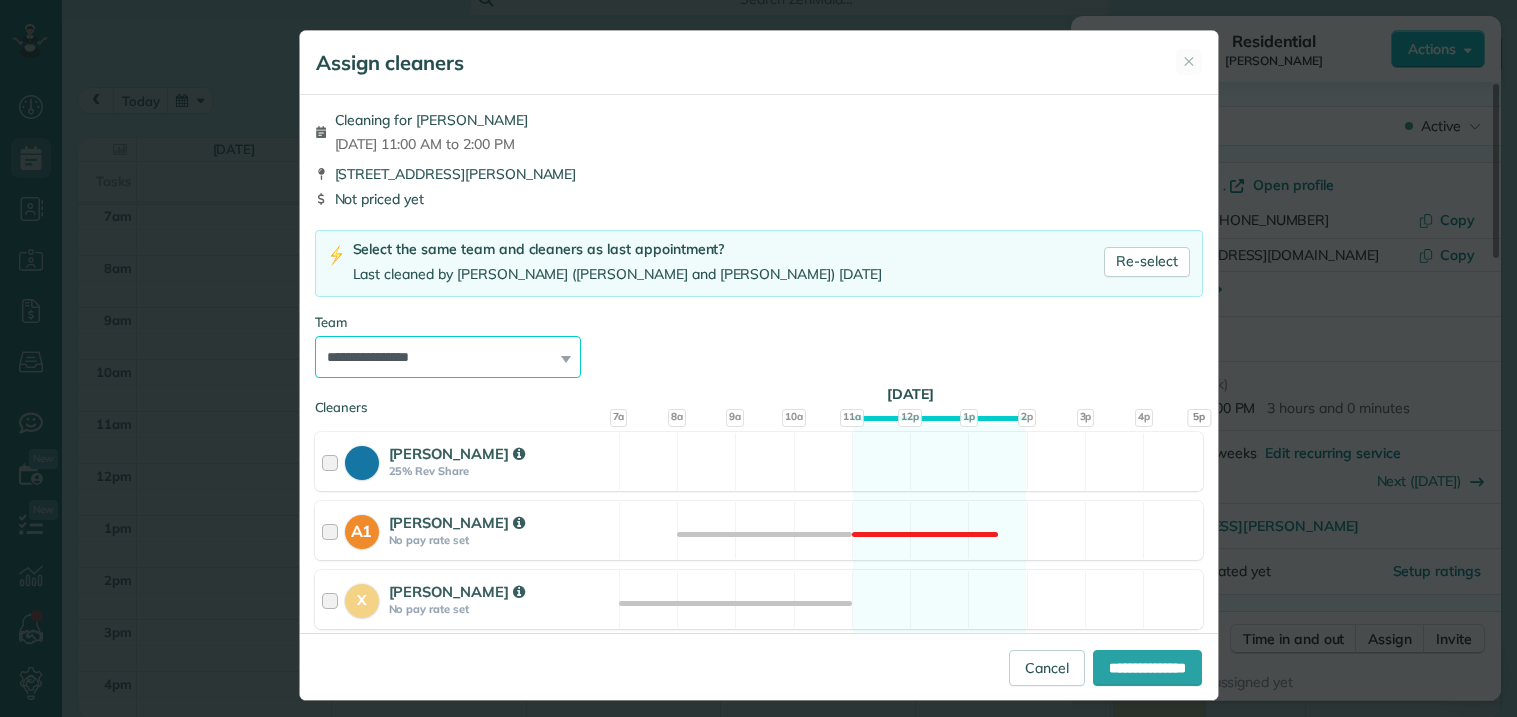 select on "*****" 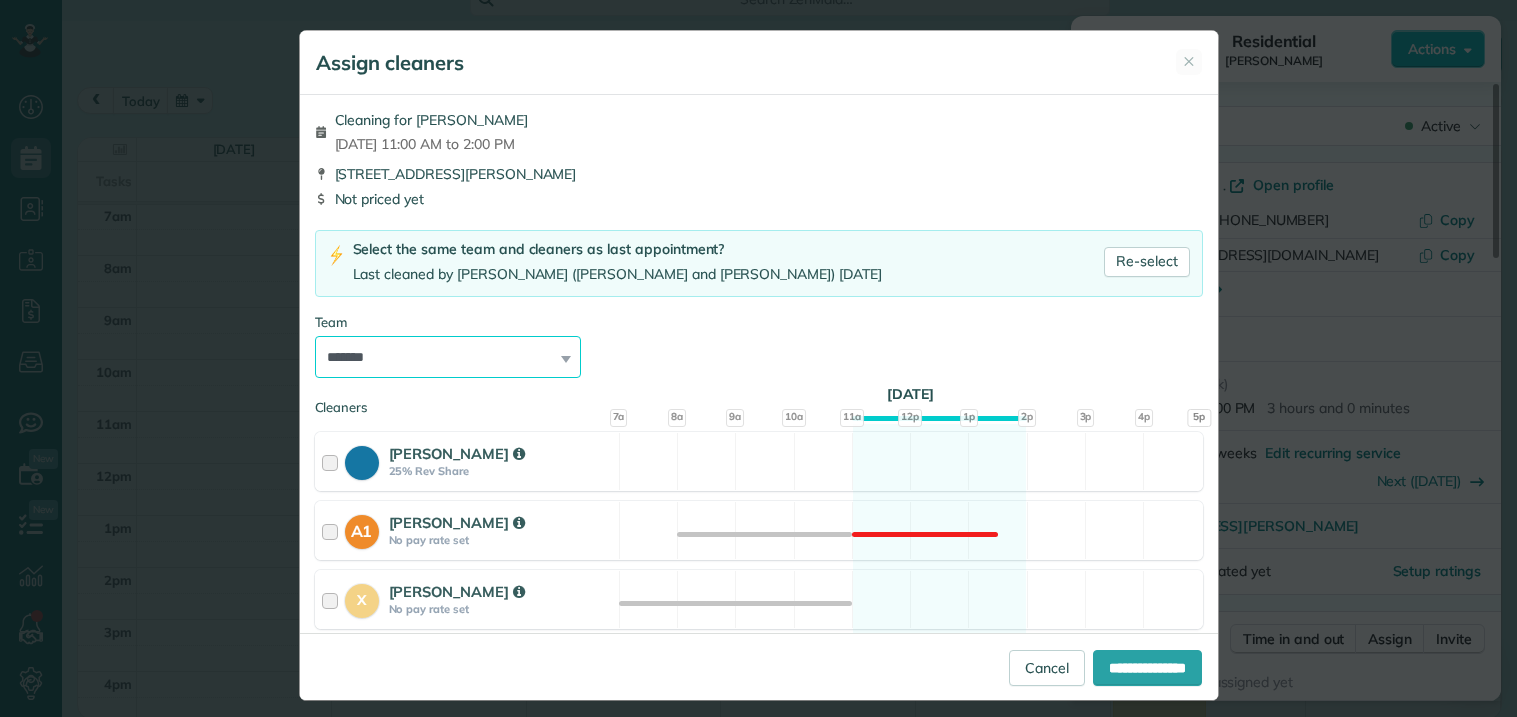 click on "**********" at bounding box center [448, 357] 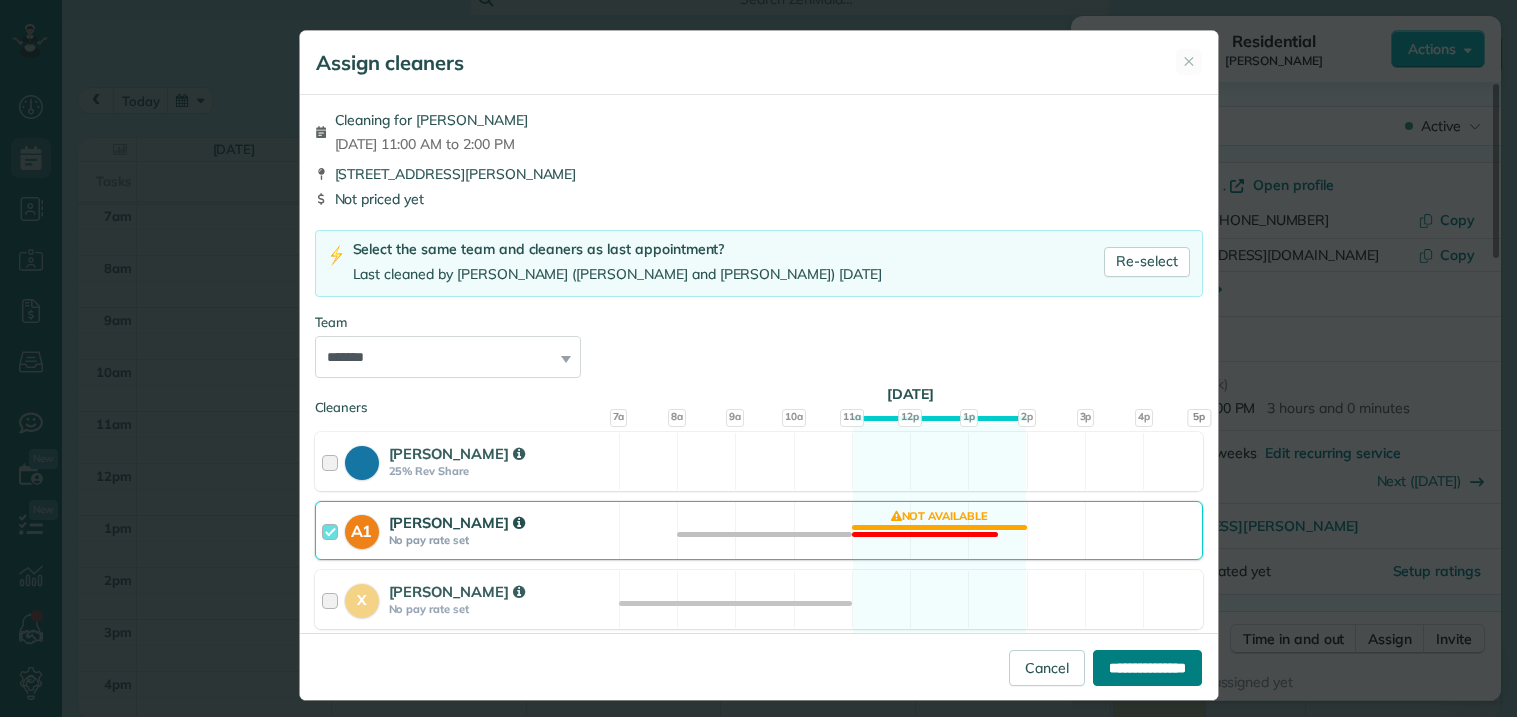 click on "**********" at bounding box center (1147, 668) 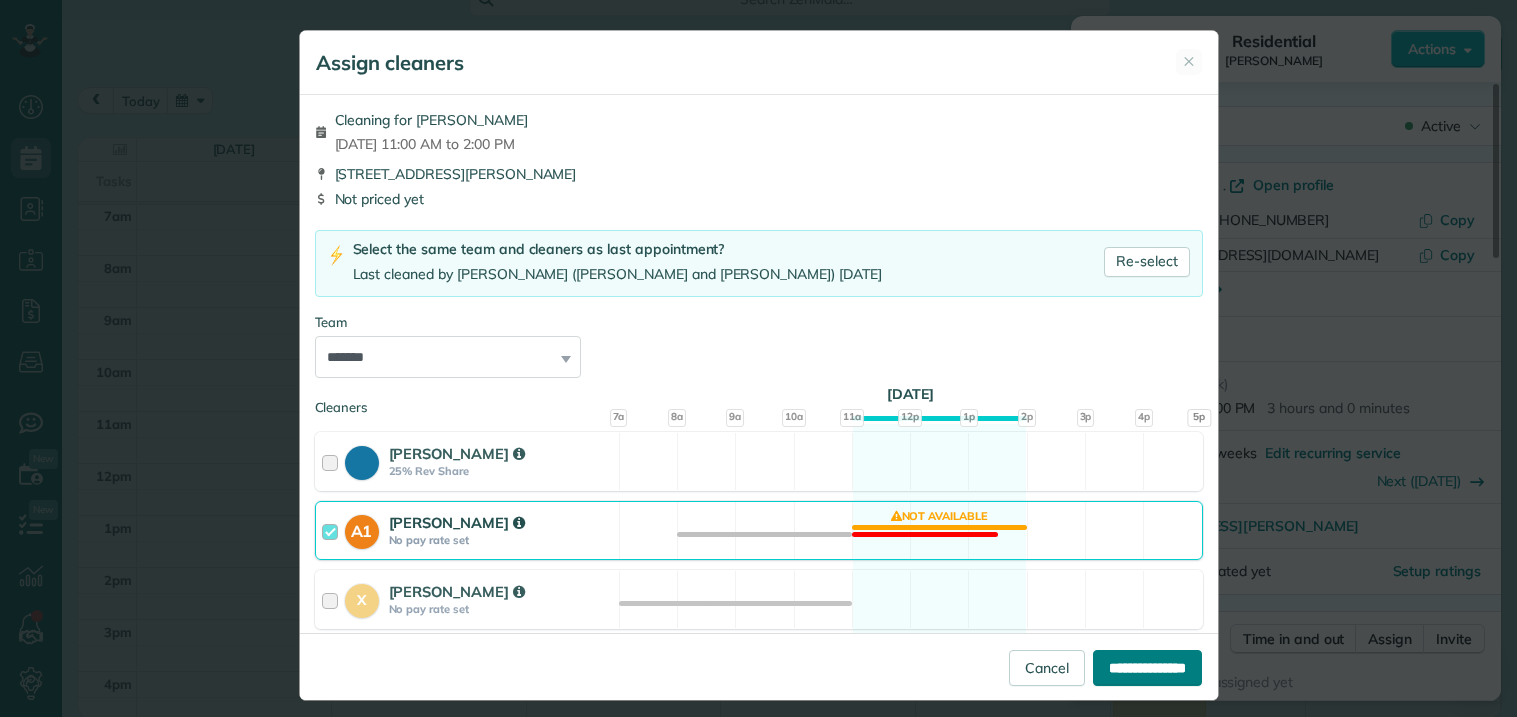 type on "**********" 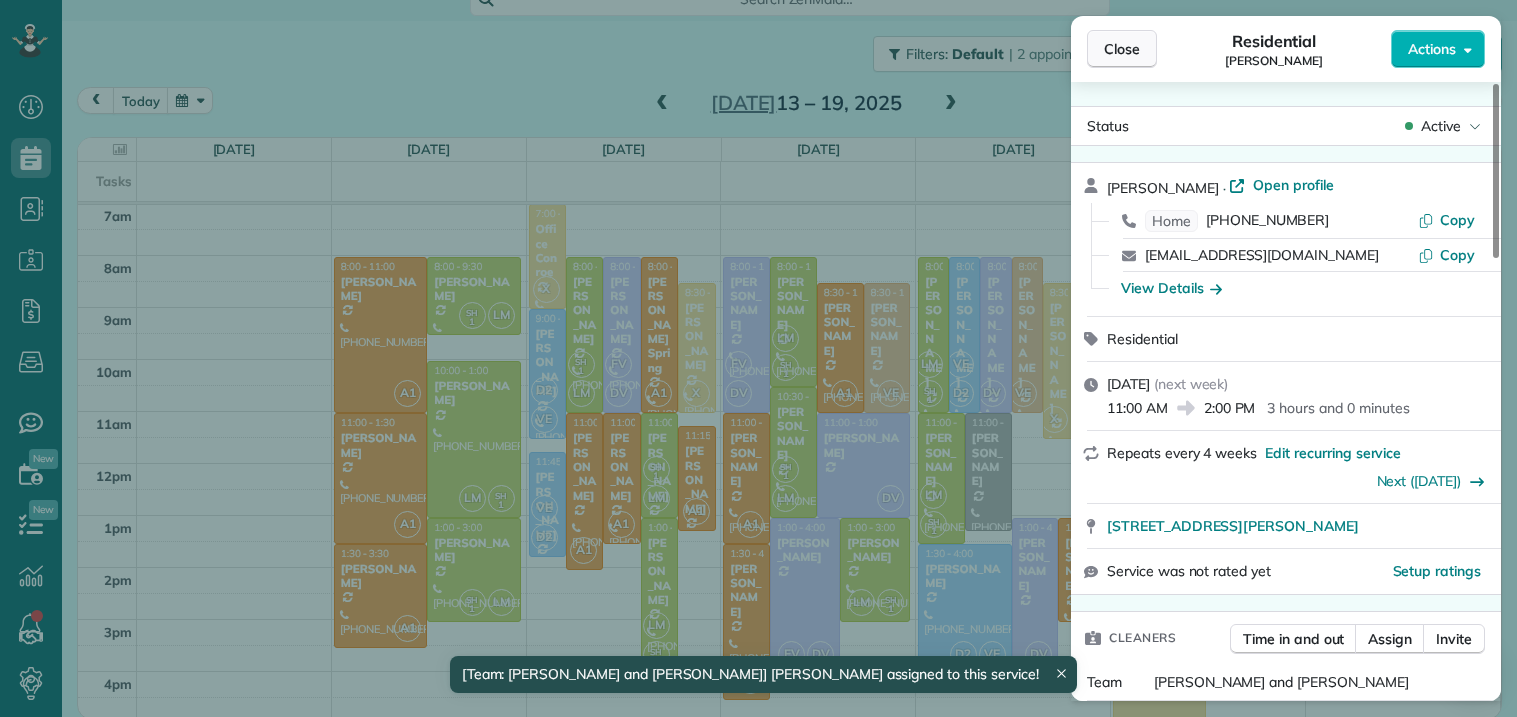 click on "Close" at bounding box center (1122, 49) 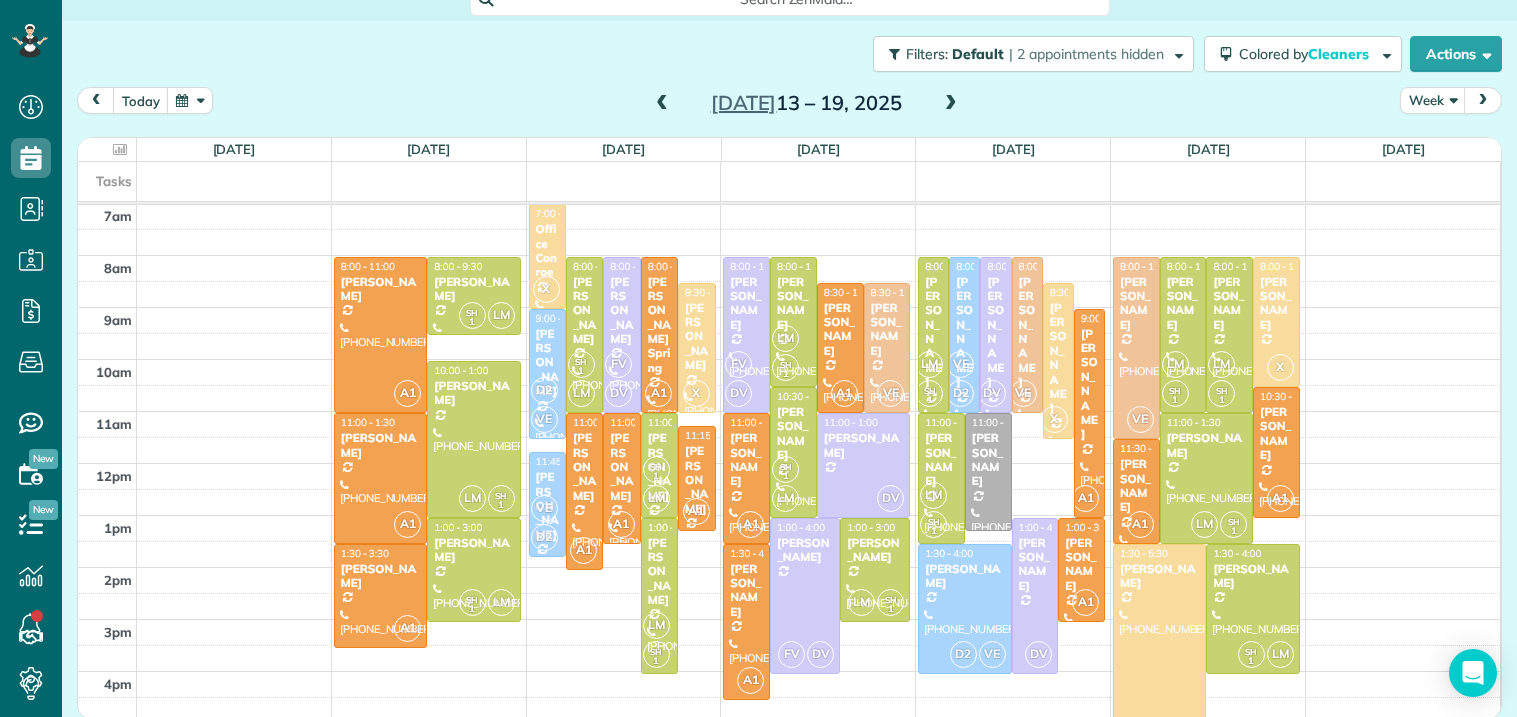 click on "[PERSON_NAME]" at bounding box center [621, 467] 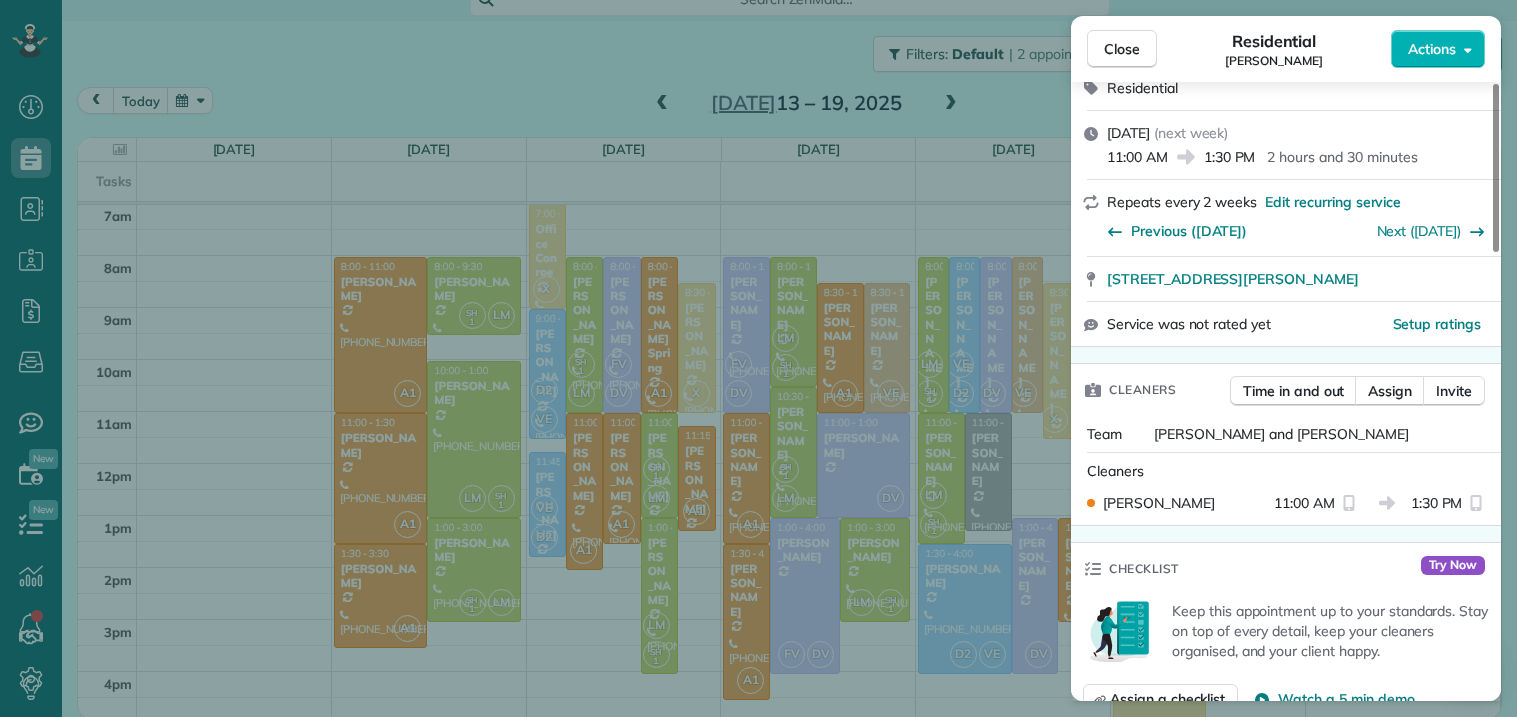 scroll, scrollTop: 326, scrollLeft: 0, axis: vertical 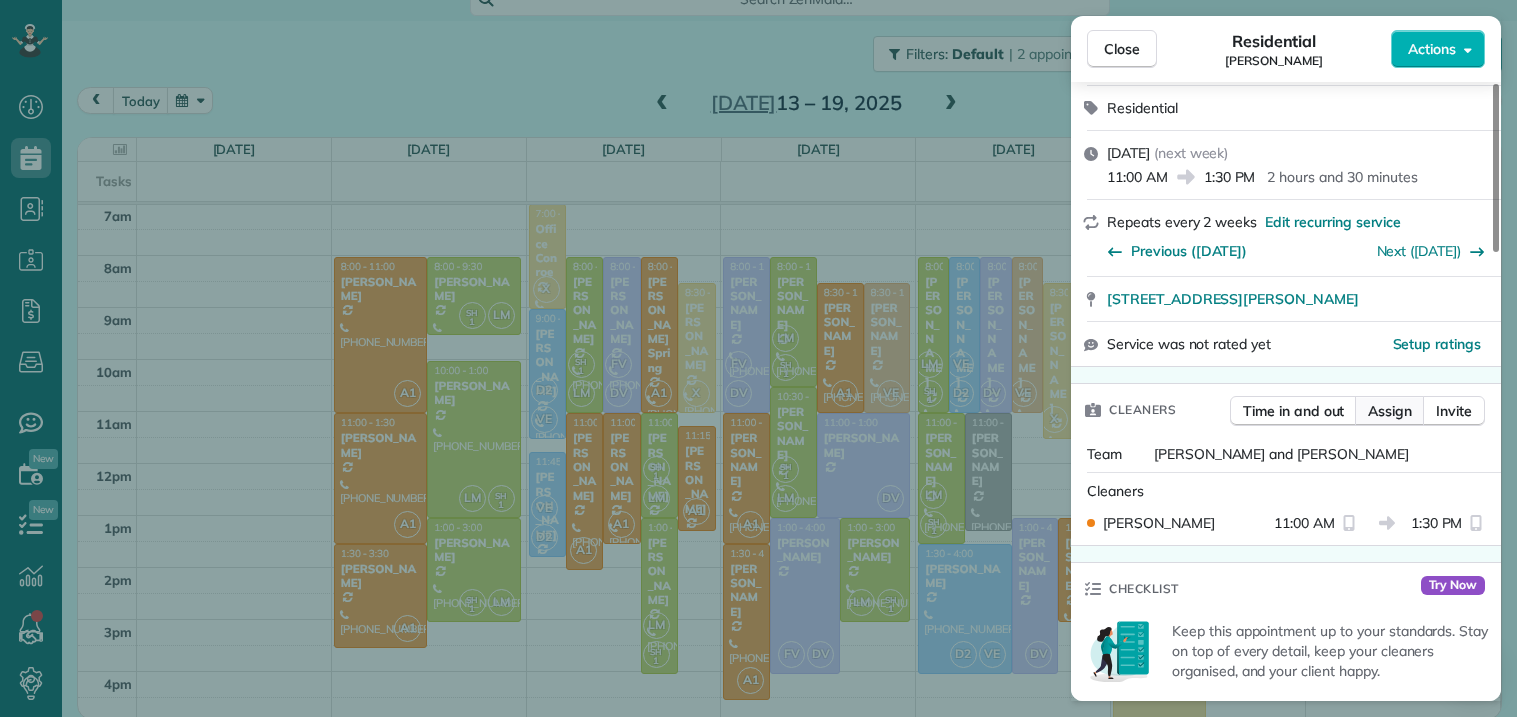 click on "Assign" at bounding box center [1390, 411] 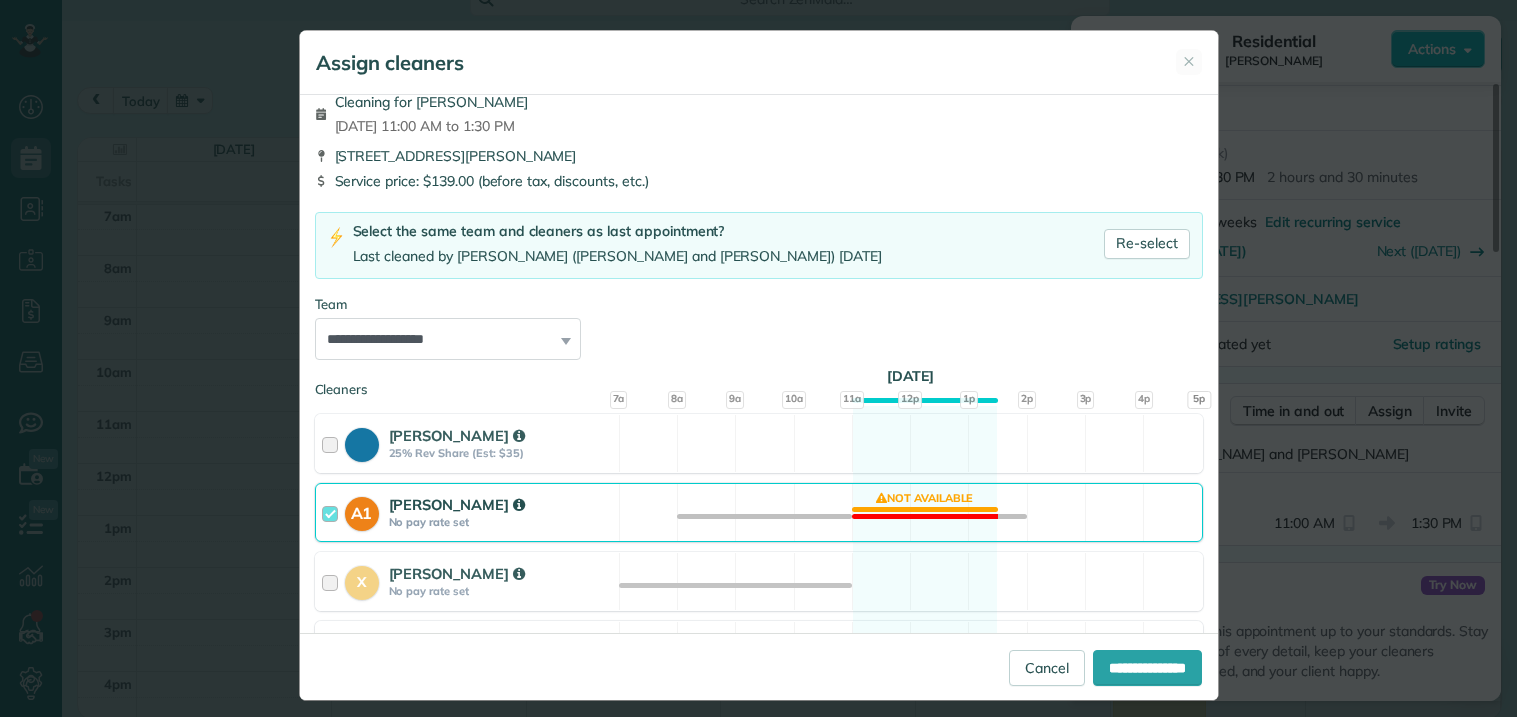 scroll, scrollTop: 1, scrollLeft: 0, axis: vertical 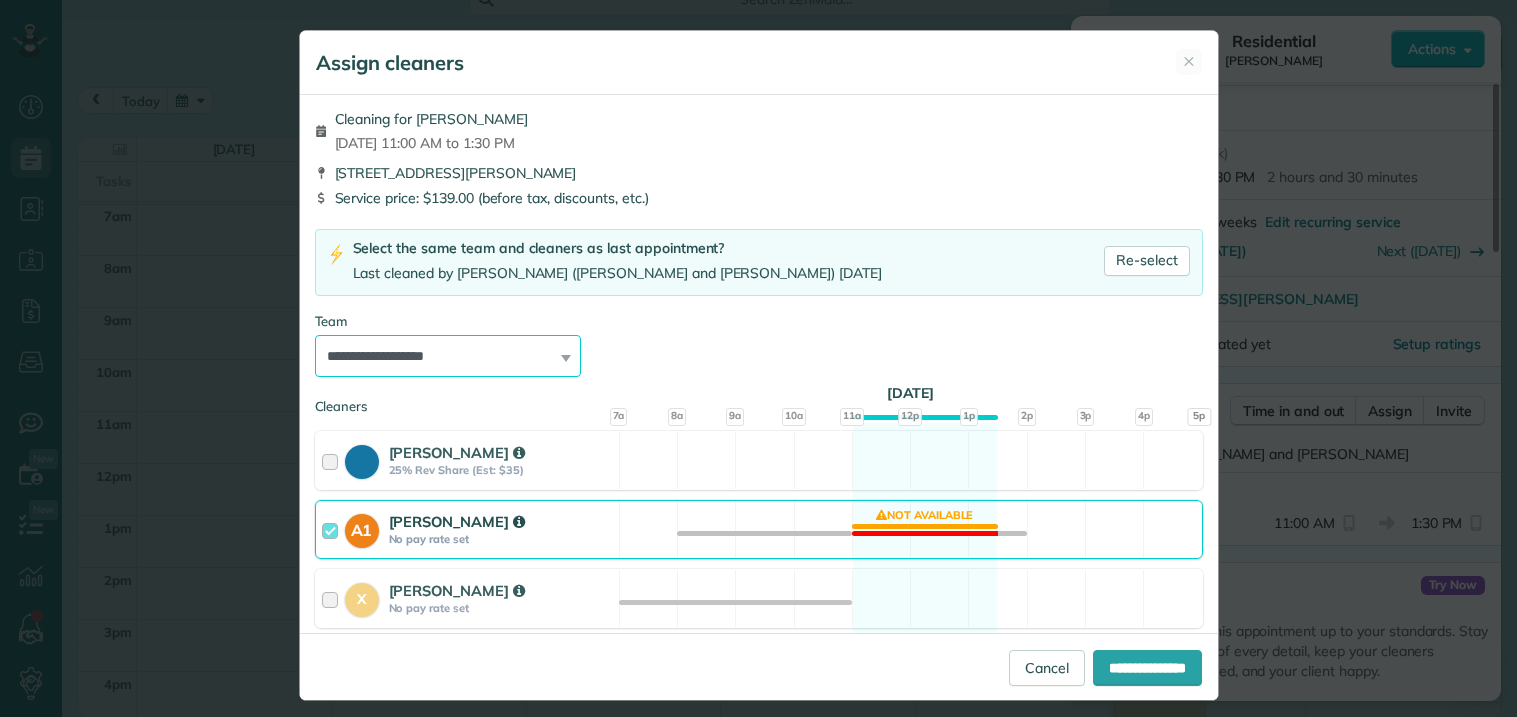 click on "**********" at bounding box center [448, 356] 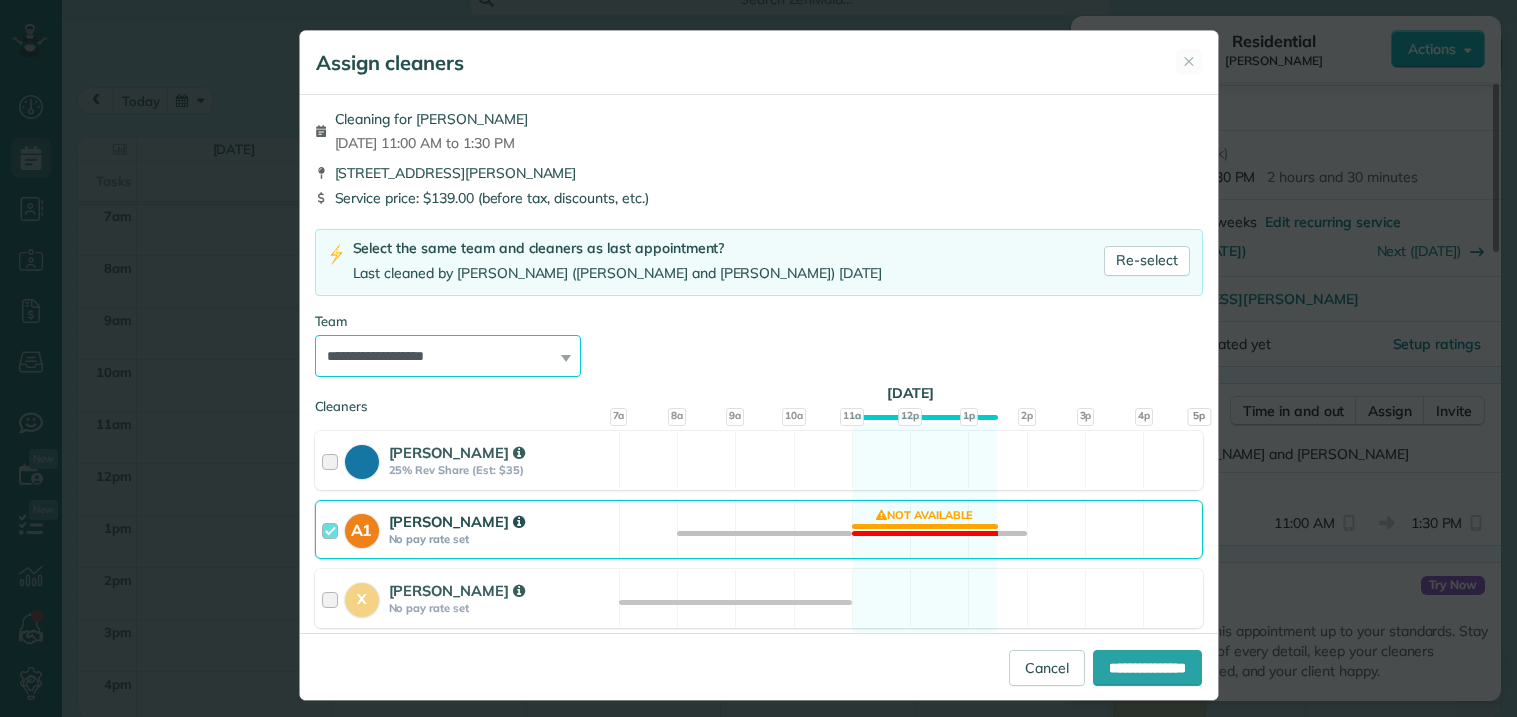 select on "*****" 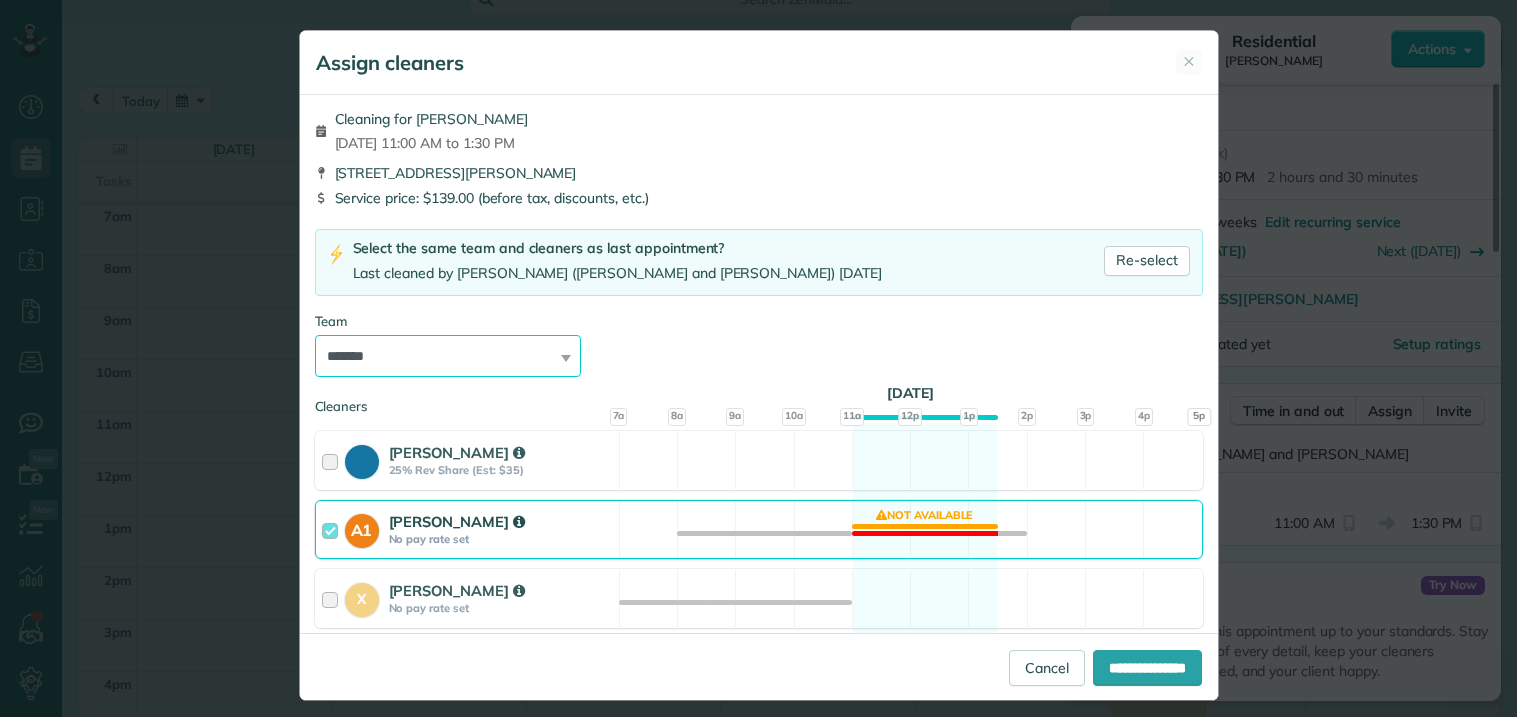 click on "**********" at bounding box center [448, 356] 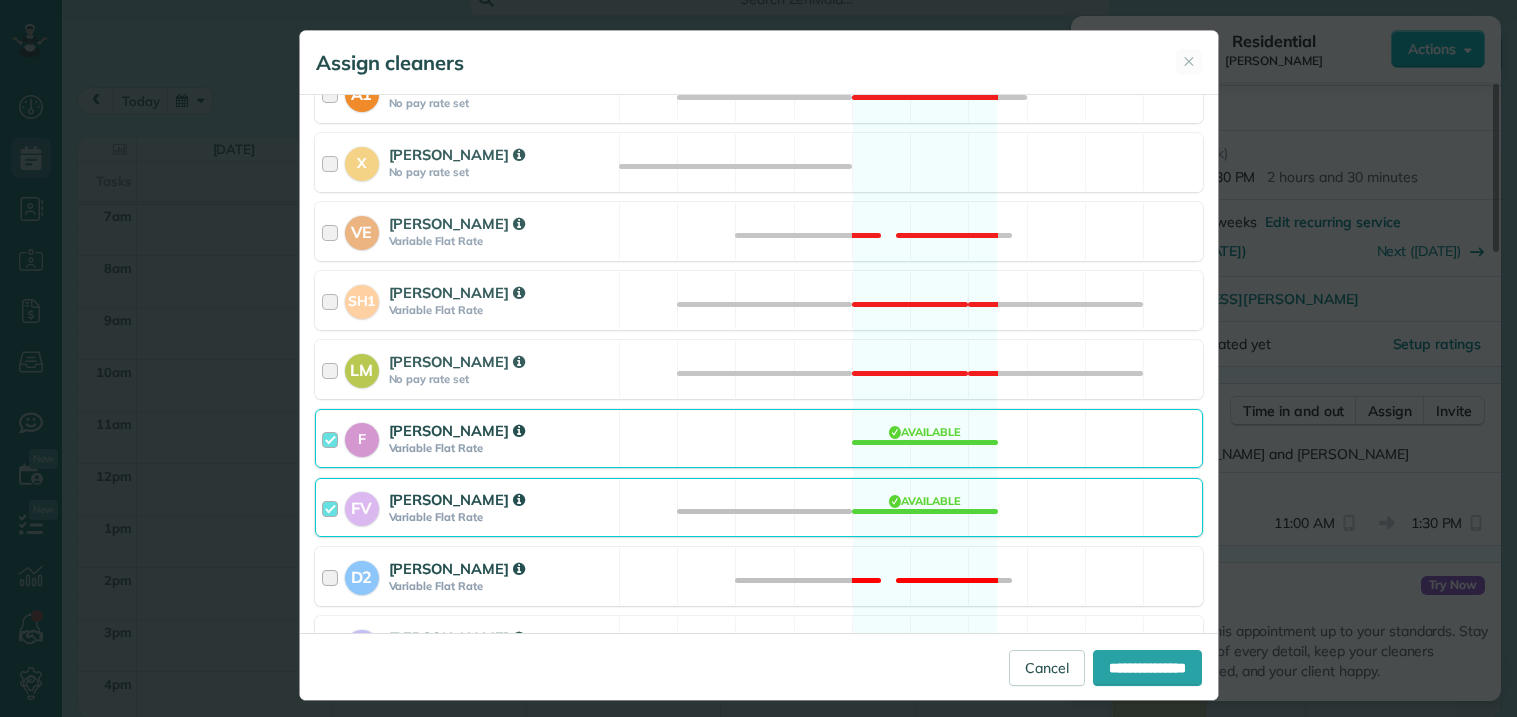 scroll, scrollTop: 553, scrollLeft: 0, axis: vertical 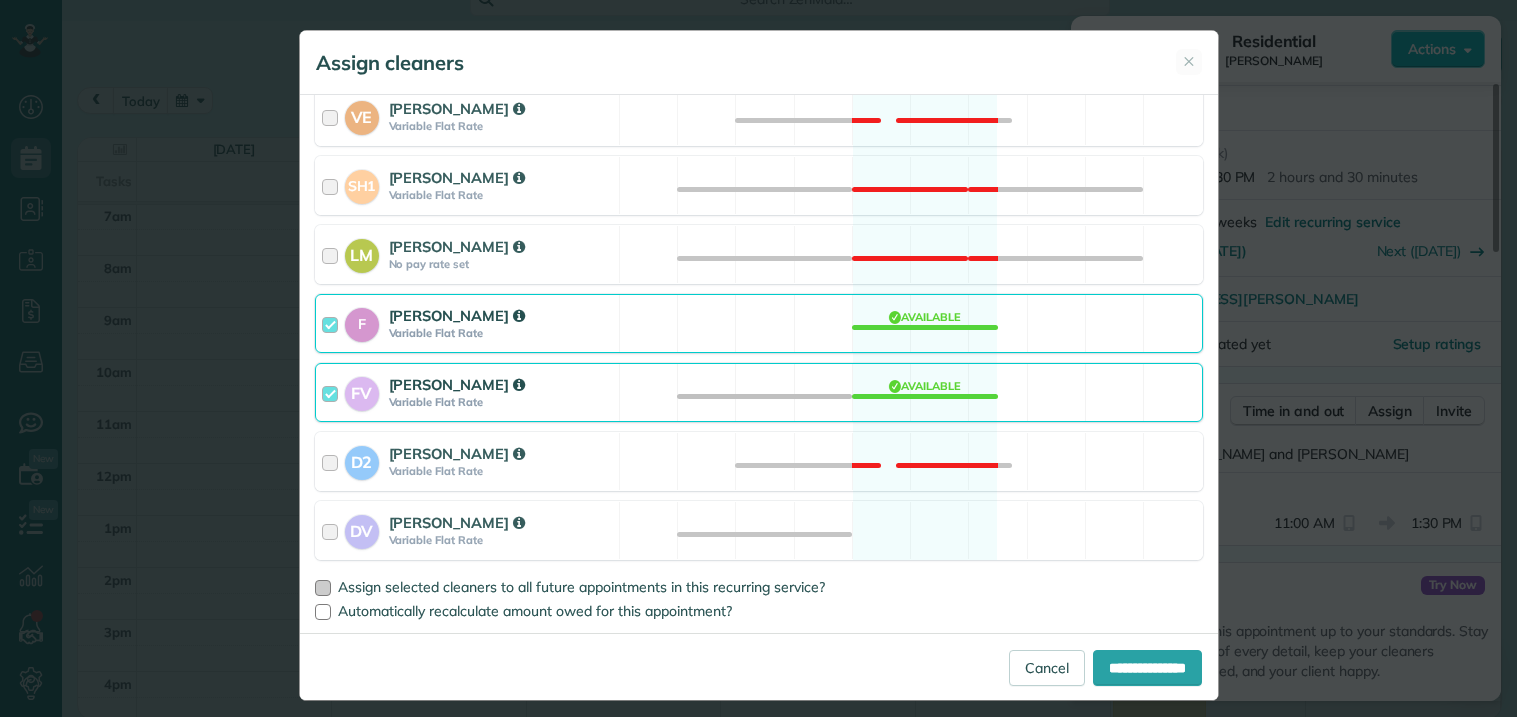 click on "Assign selected cleaners to all future appointments in this recurring service?" at bounding box center (759, 587) 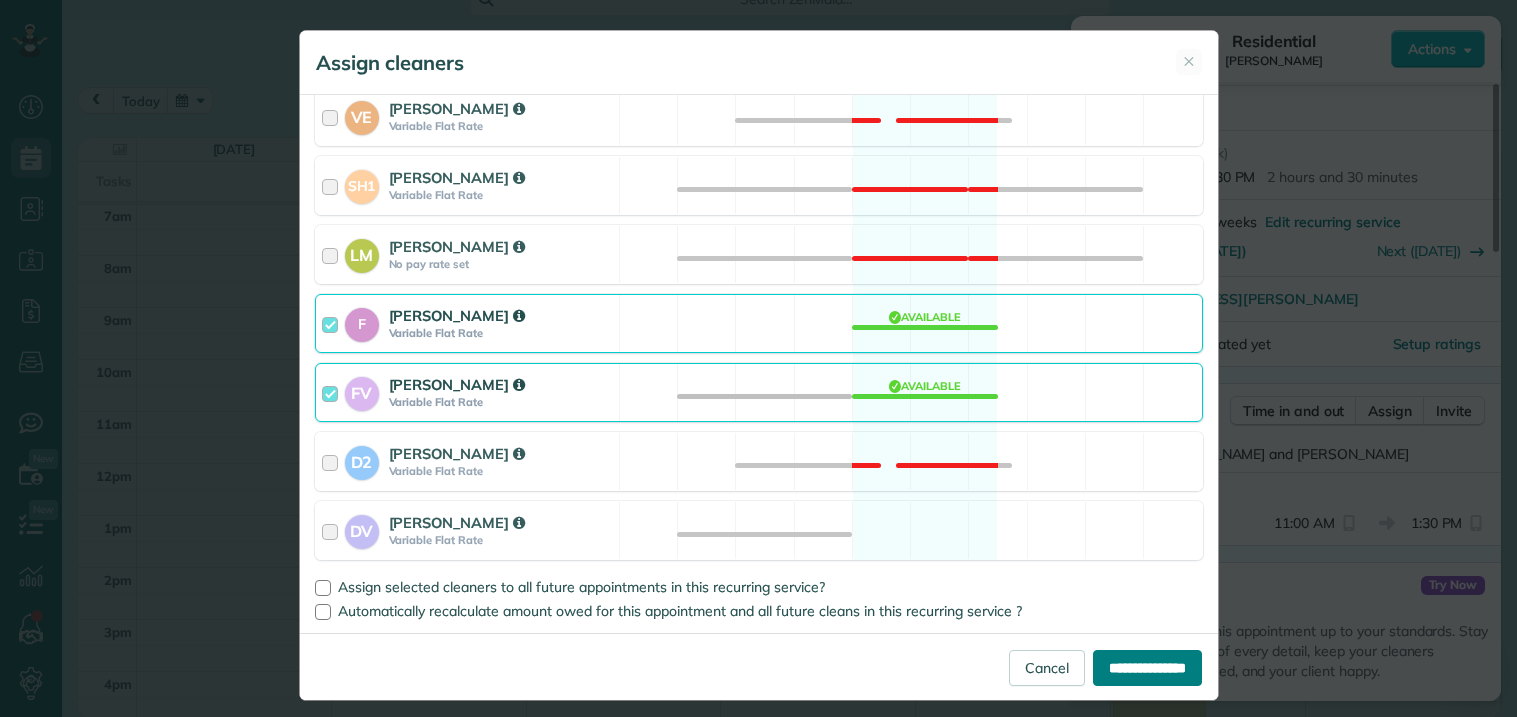 click on "**********" at bounding box center (1147, 668) 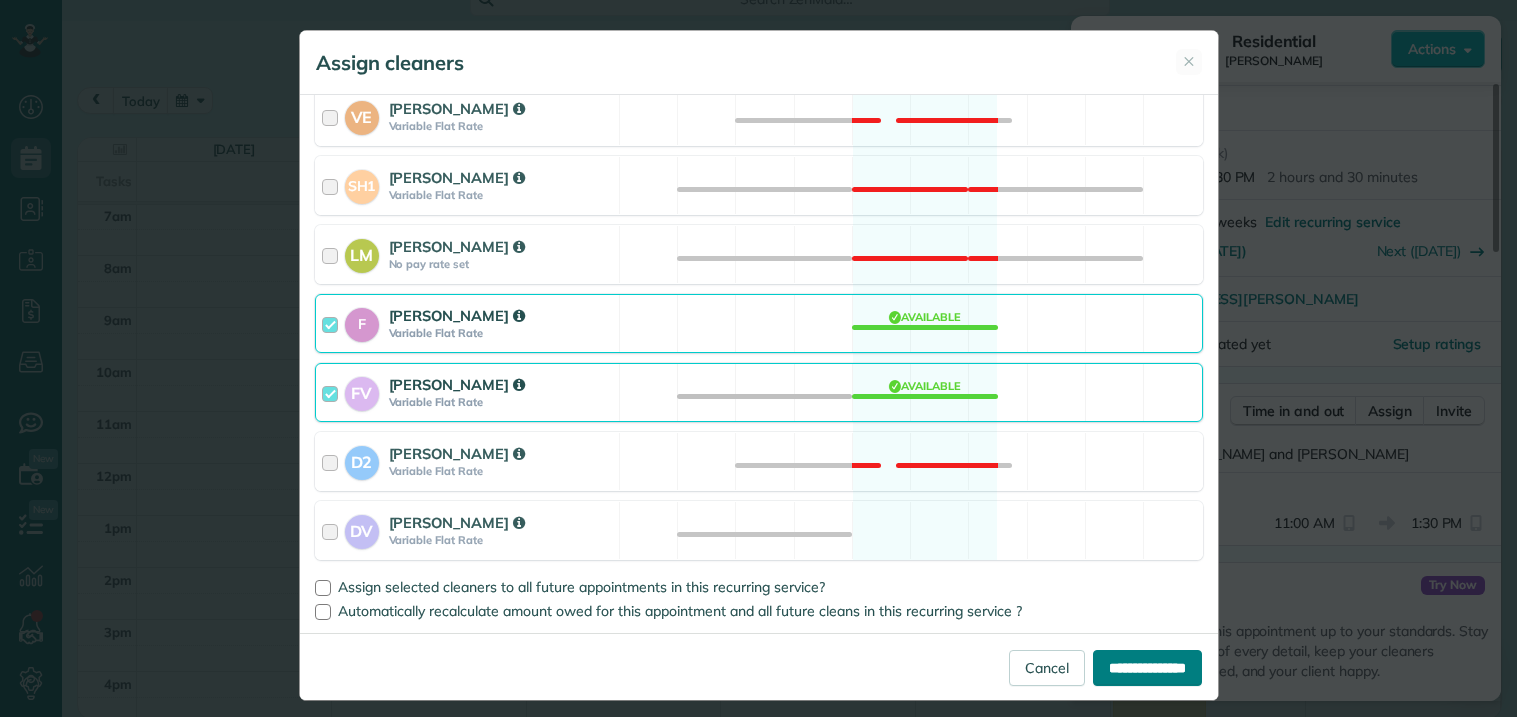type on "**********" 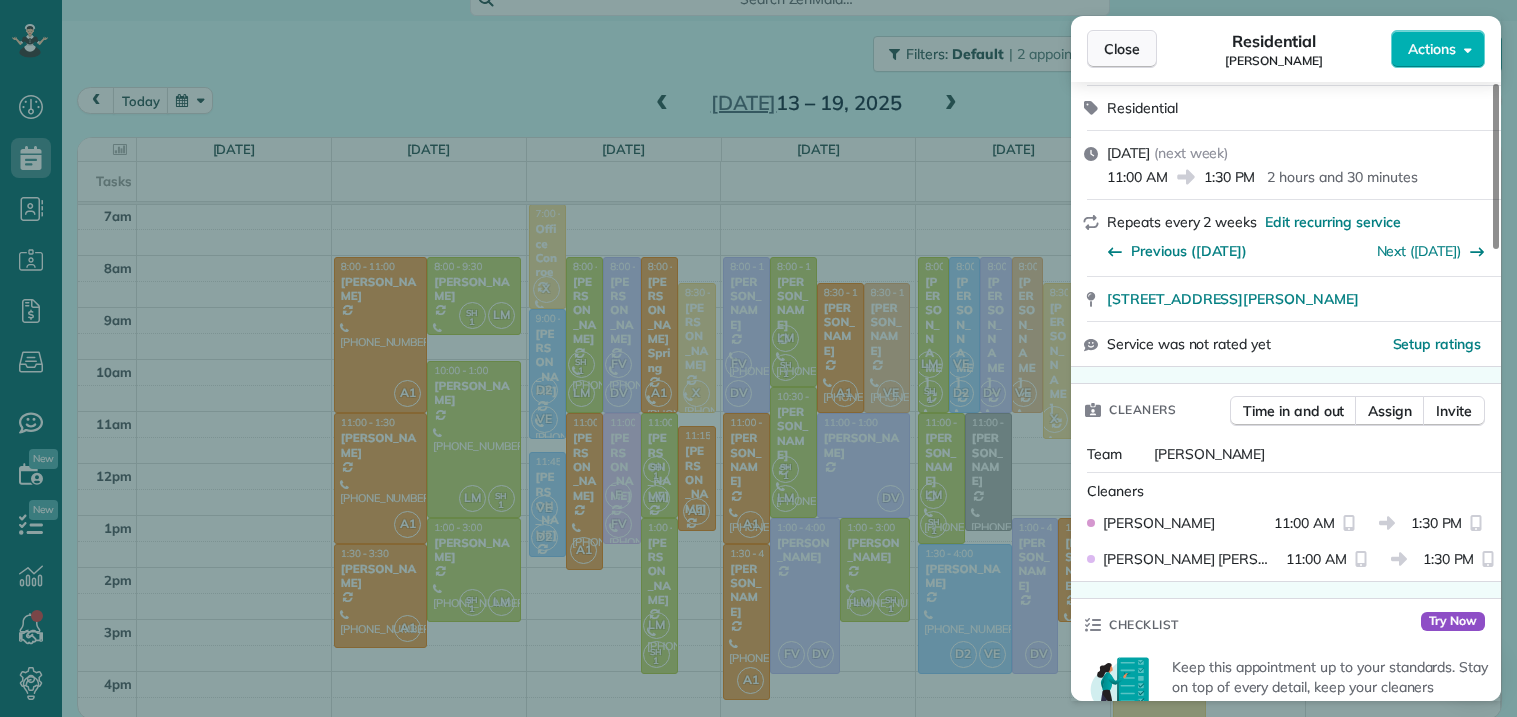 click on "Close" at bounding box center [1122, 49] 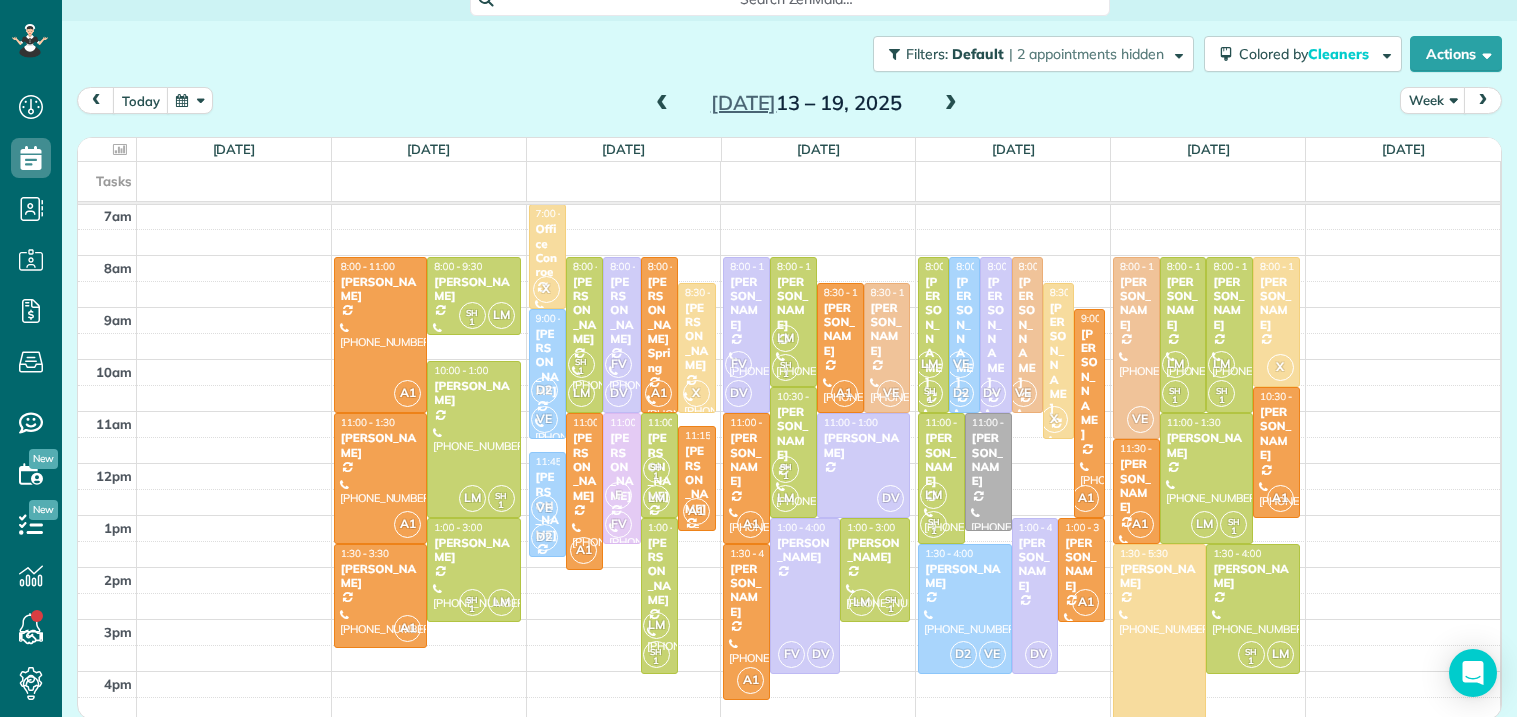 click on "[PERSON_NAME]" at bounding box center [696, 480] 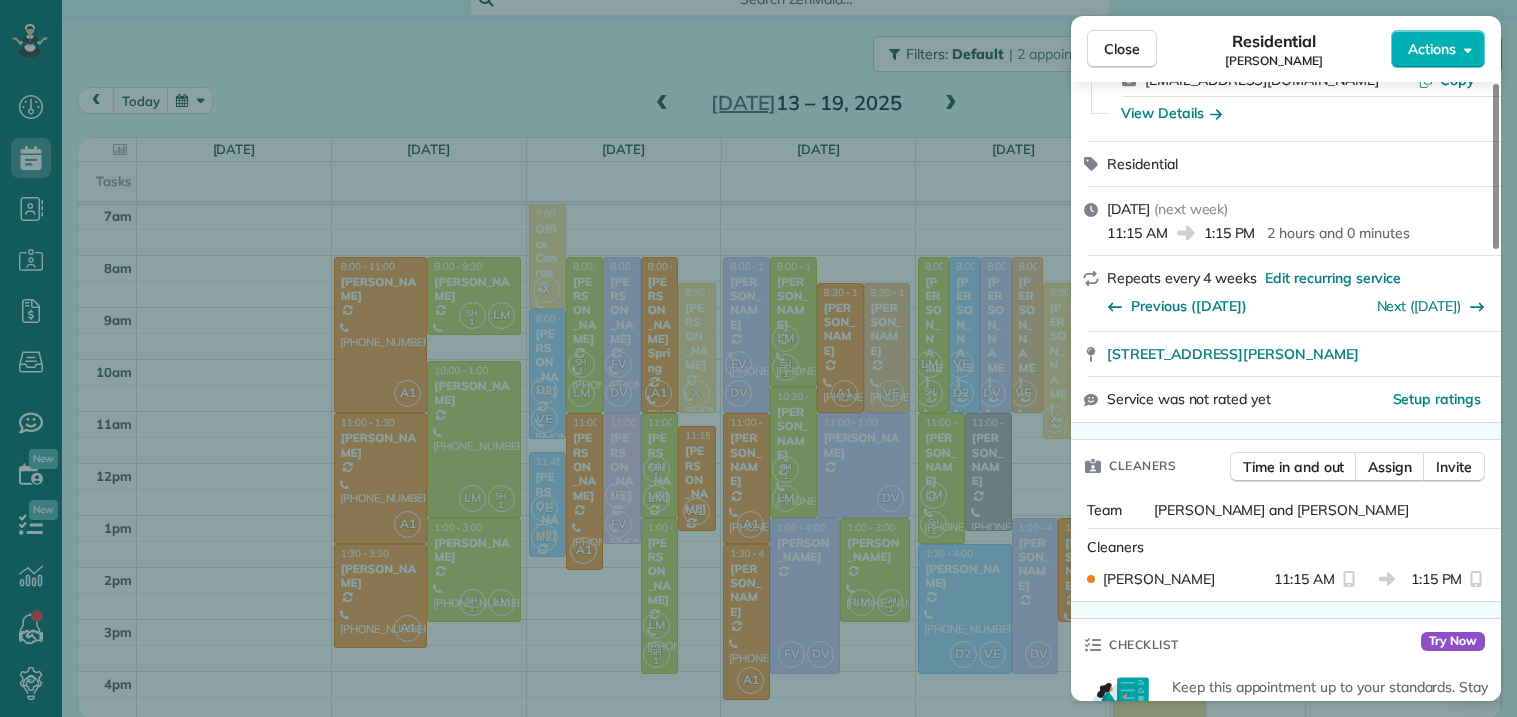 scroll, scrollTop: 176, scrollLeft: 0, axis: vertical 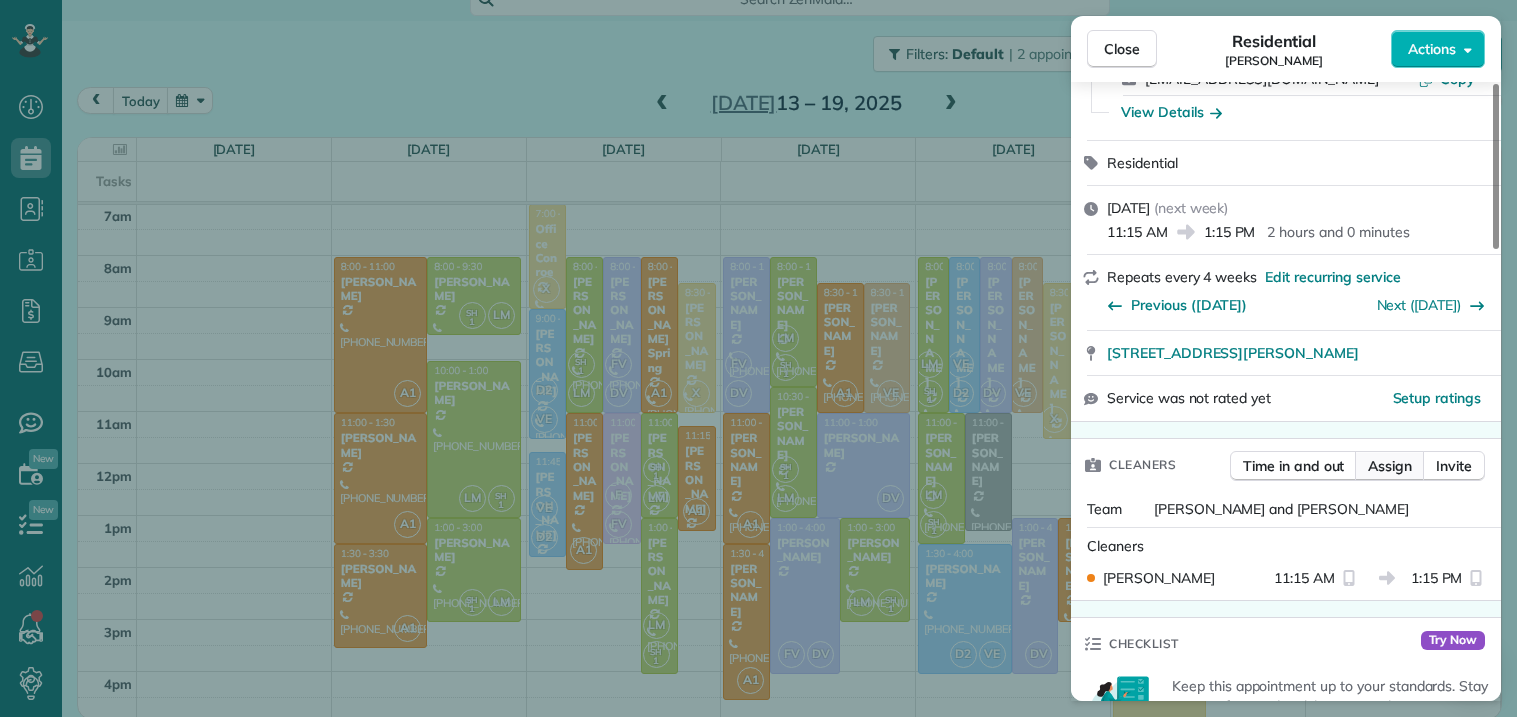 click on "Assign" at bounding box center (1390, 466) 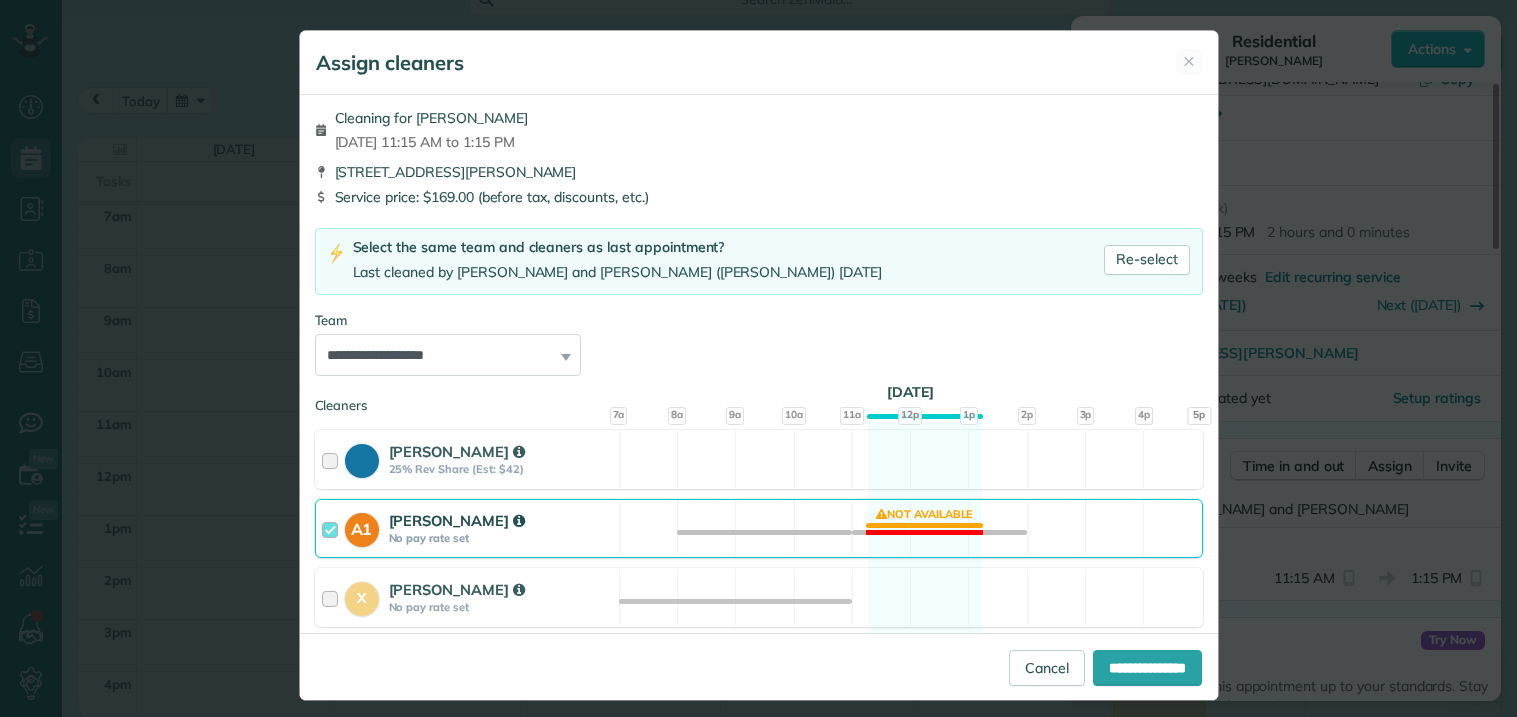 scroll, scrollTop: 0, scrollLeft: 0, axis: both 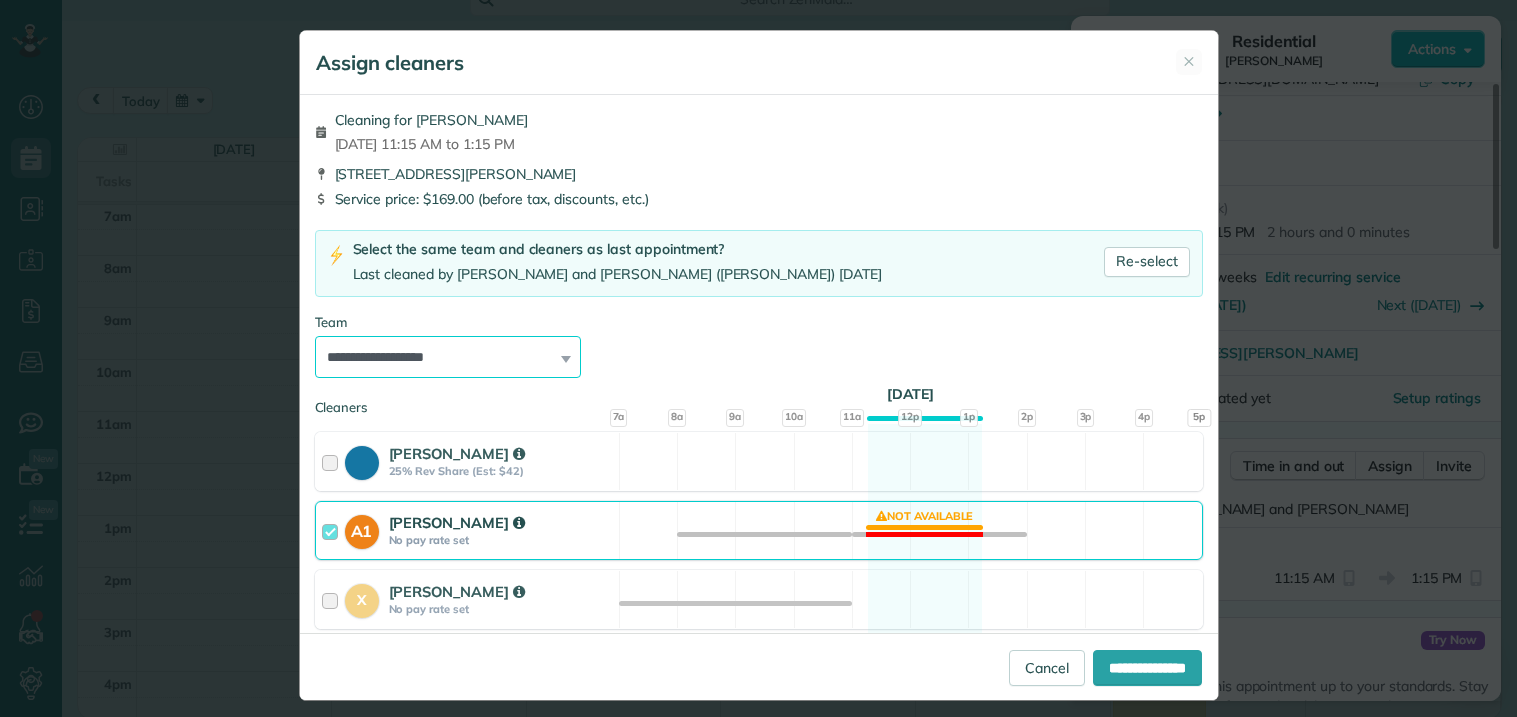 click on "**********" at bounding box center (448, 357) 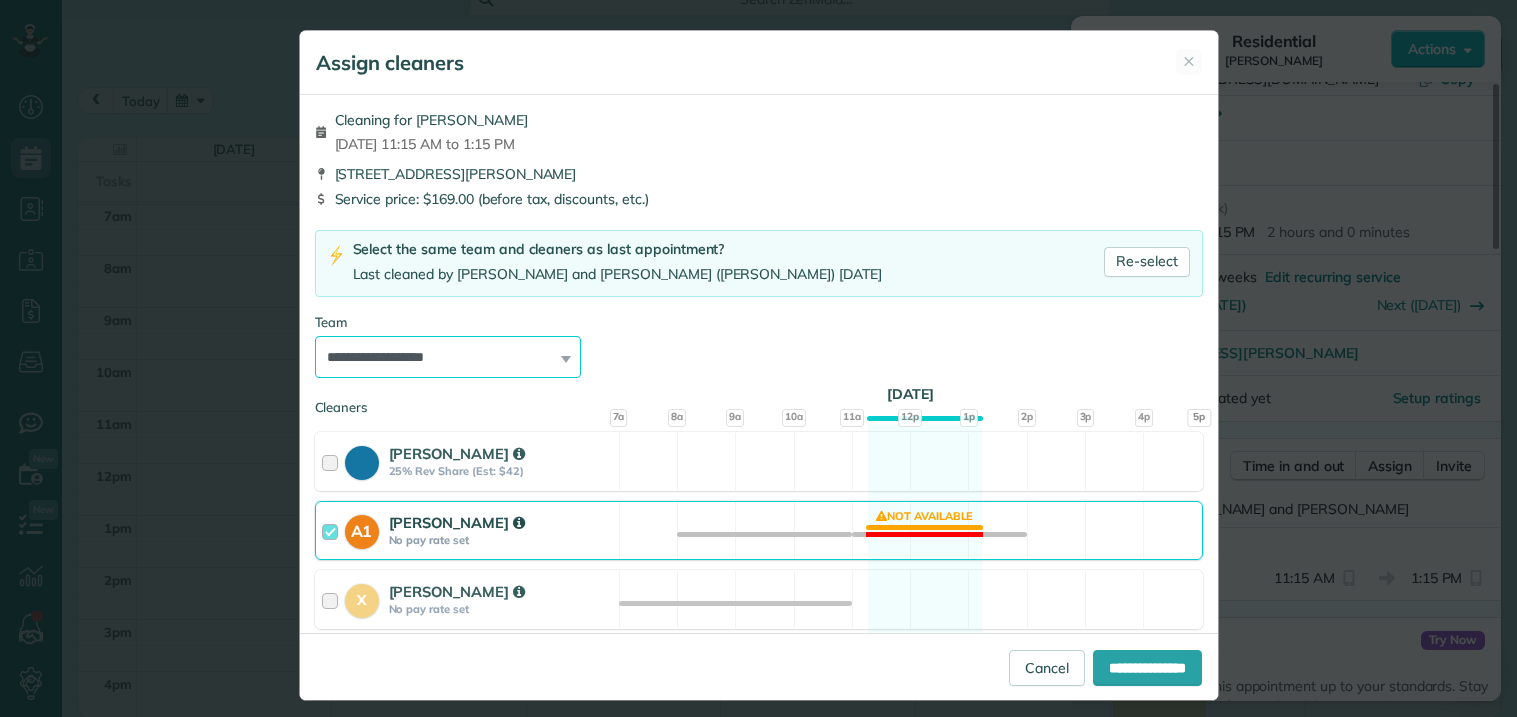 select on "*****" 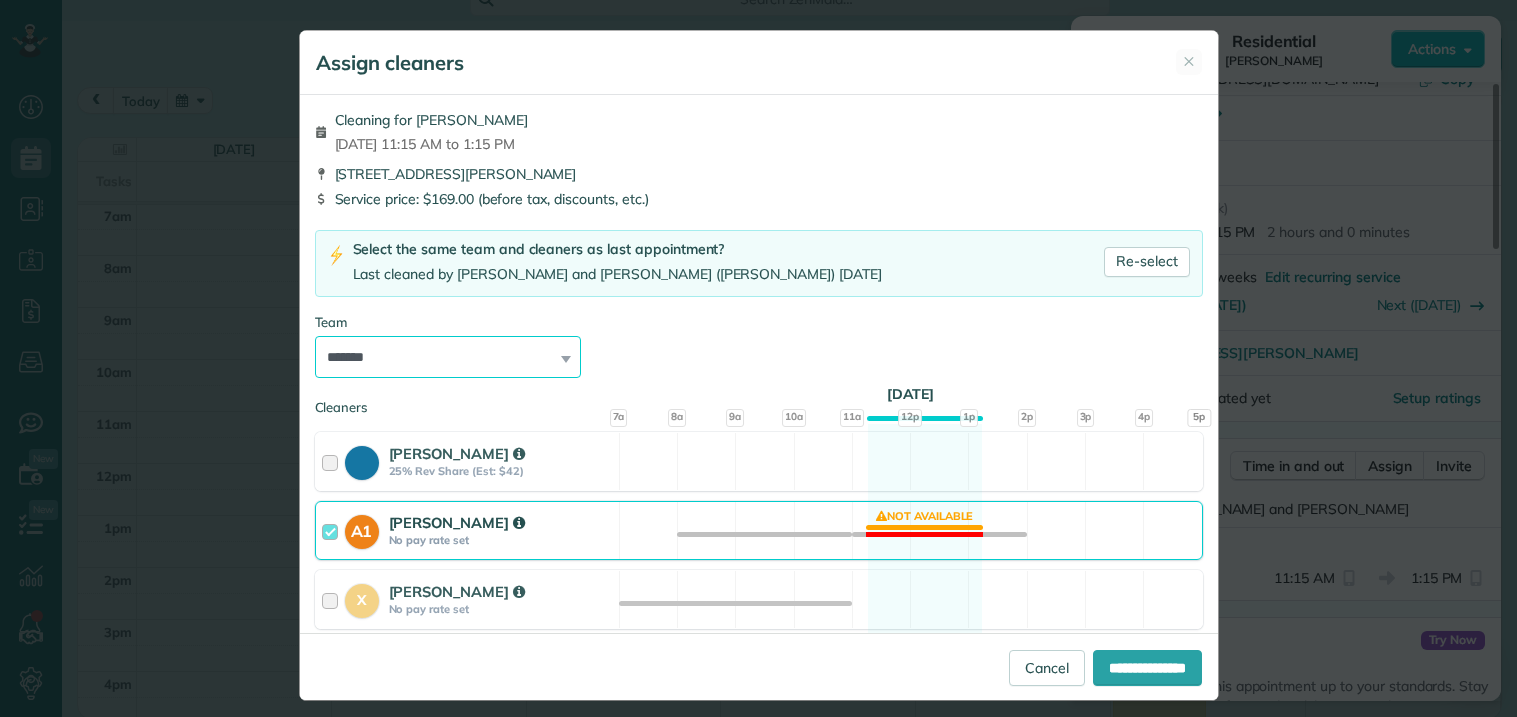 click on "**********" at bounding box center (448, 357) 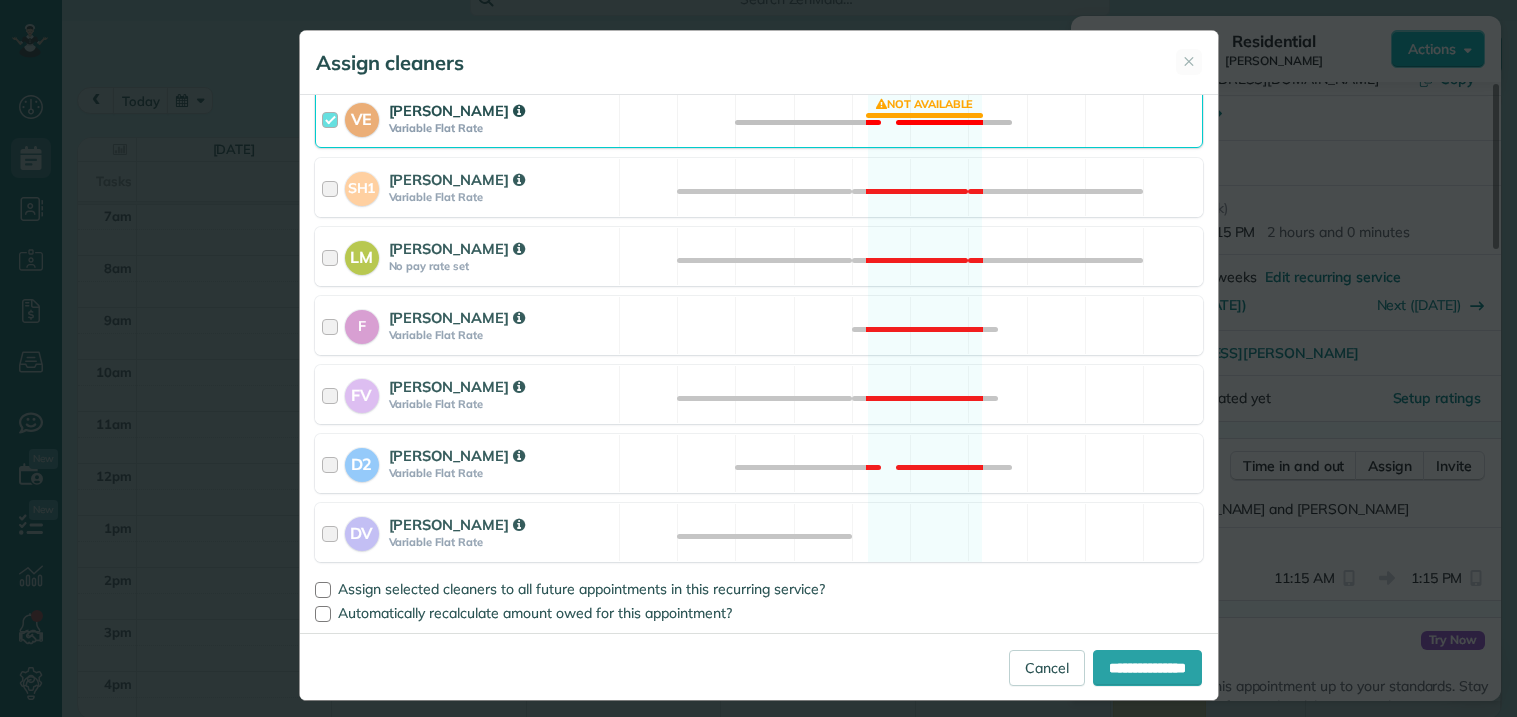scroll, scrollTop: 553, scrollLeft: 0, axis: vertical 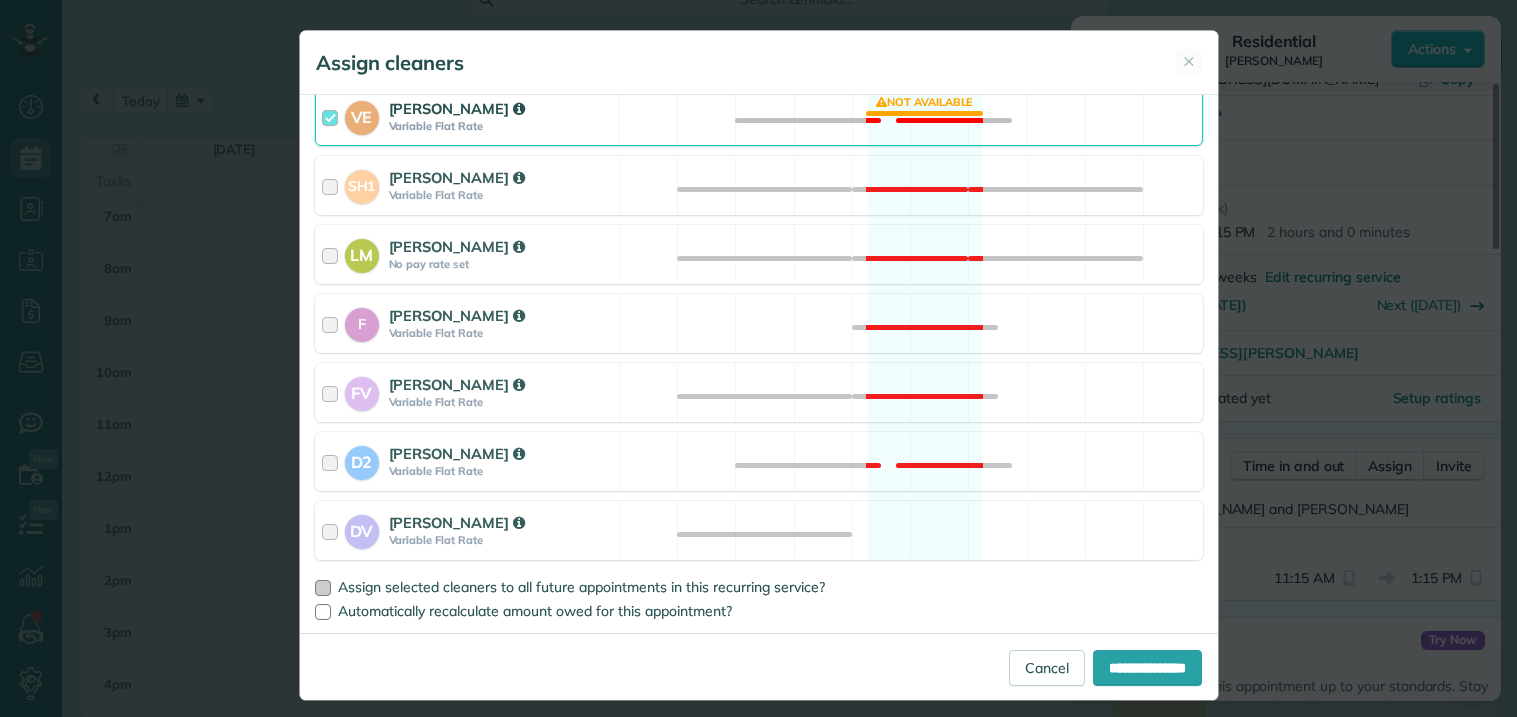 click at bounding box center [323, 588] 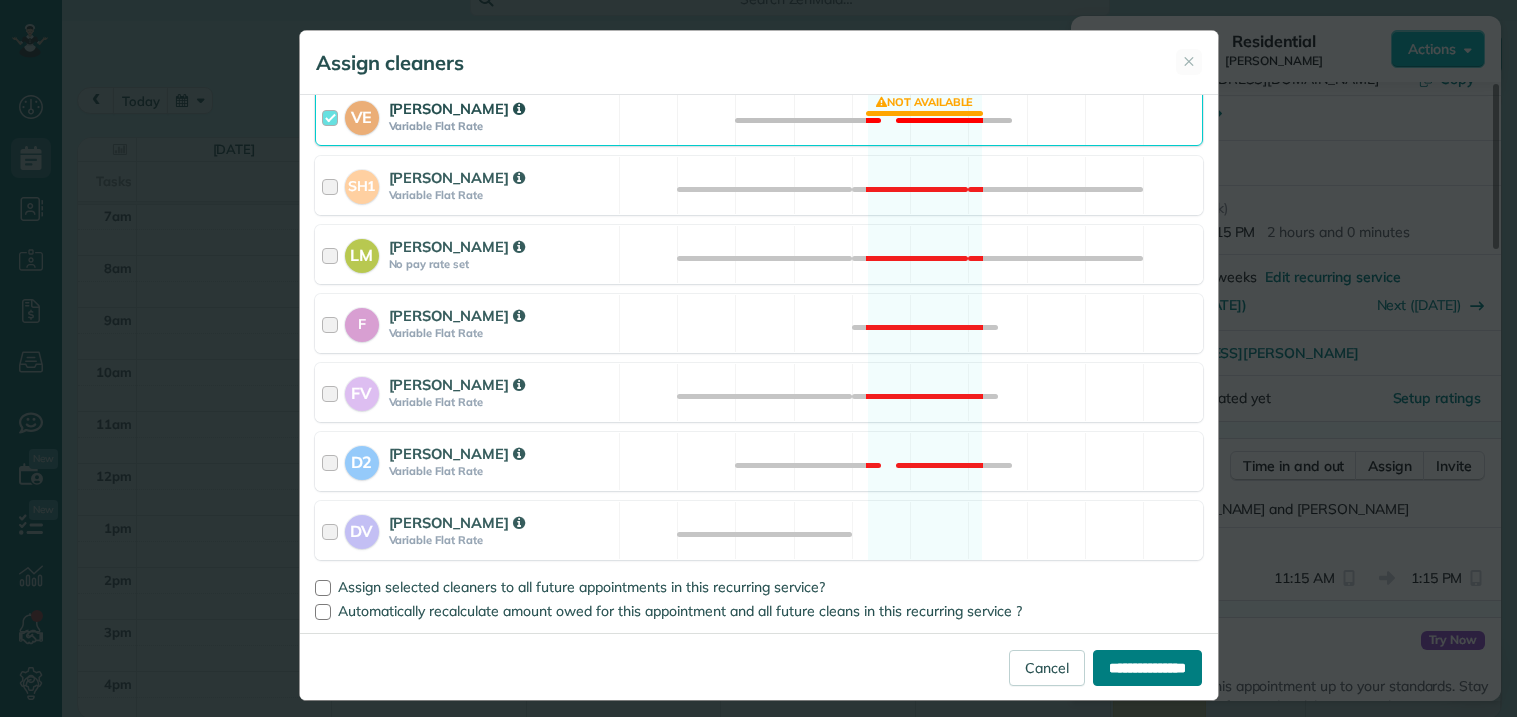 click on "**********" at bounding box center (1147, 668) 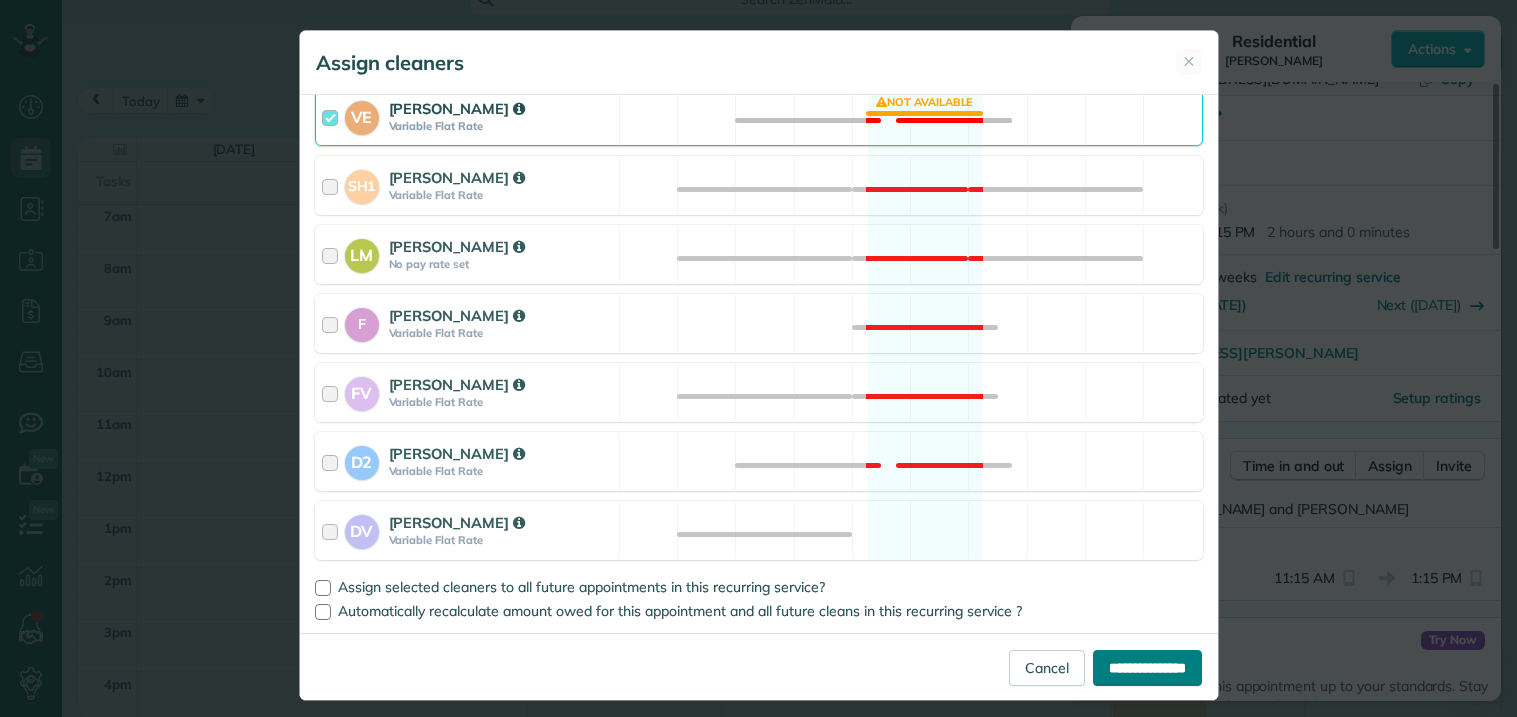 type on "**********" 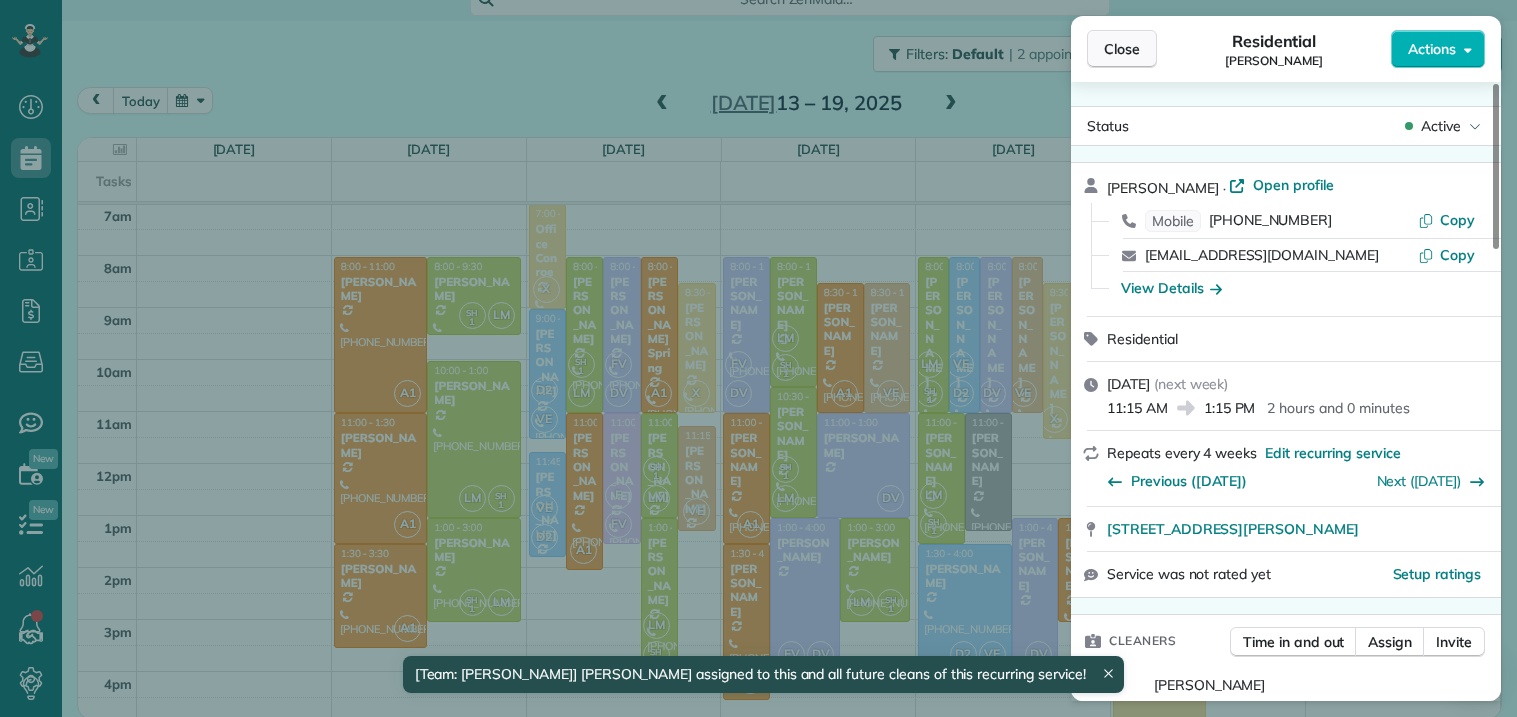 click on "Close" at bounding box center [1122, 49] 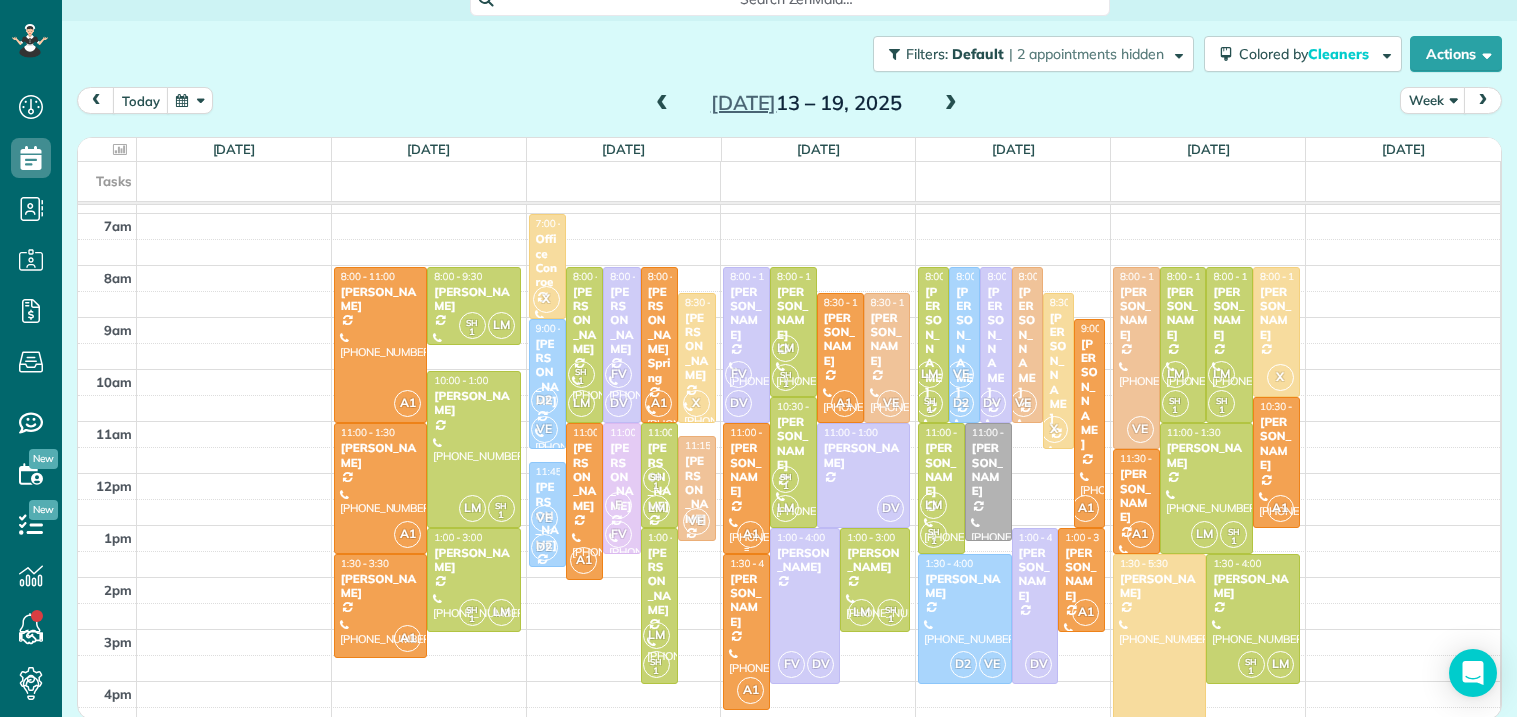 scroll, scrollTop: 203, scrollLeft: 0, axis: vertical 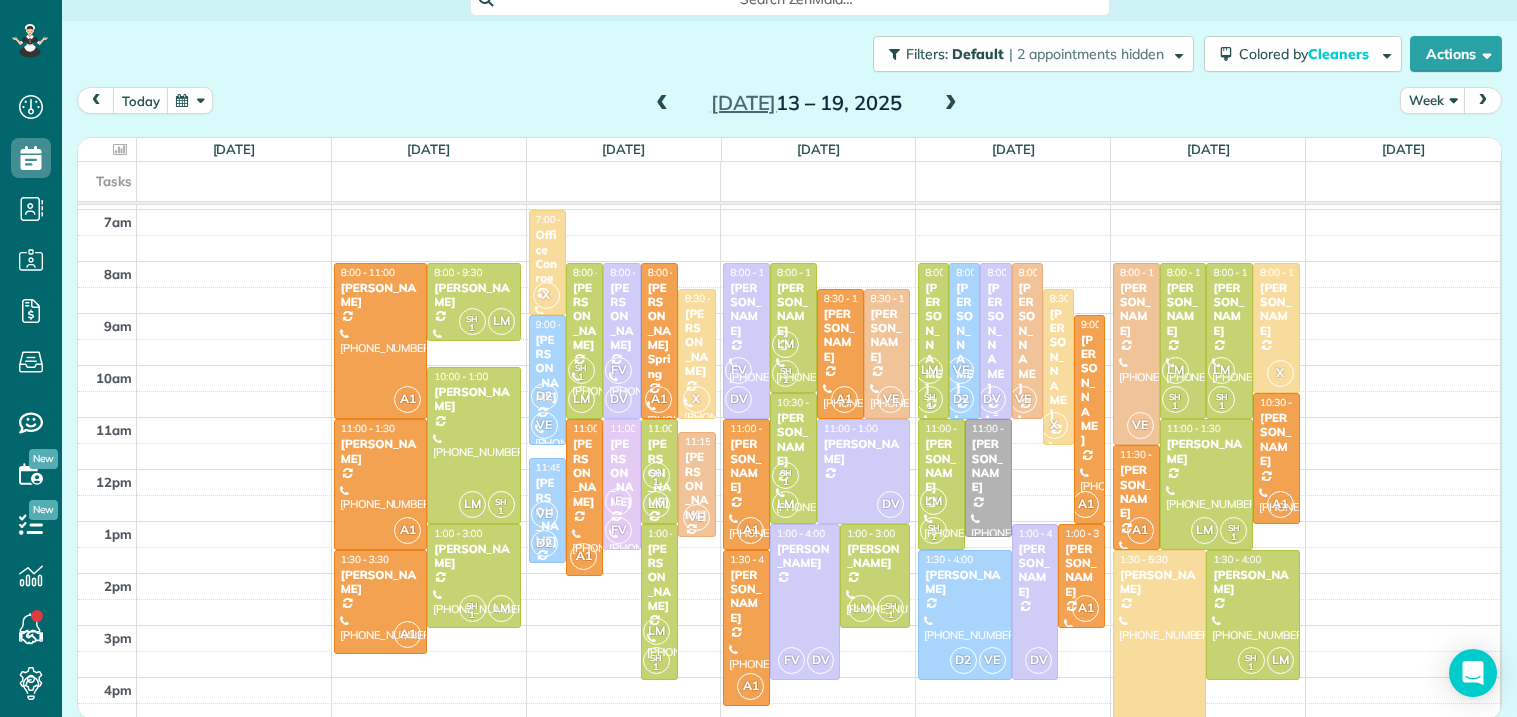 click on "[PERSON_NAME]" at bounding box center (995, 338) 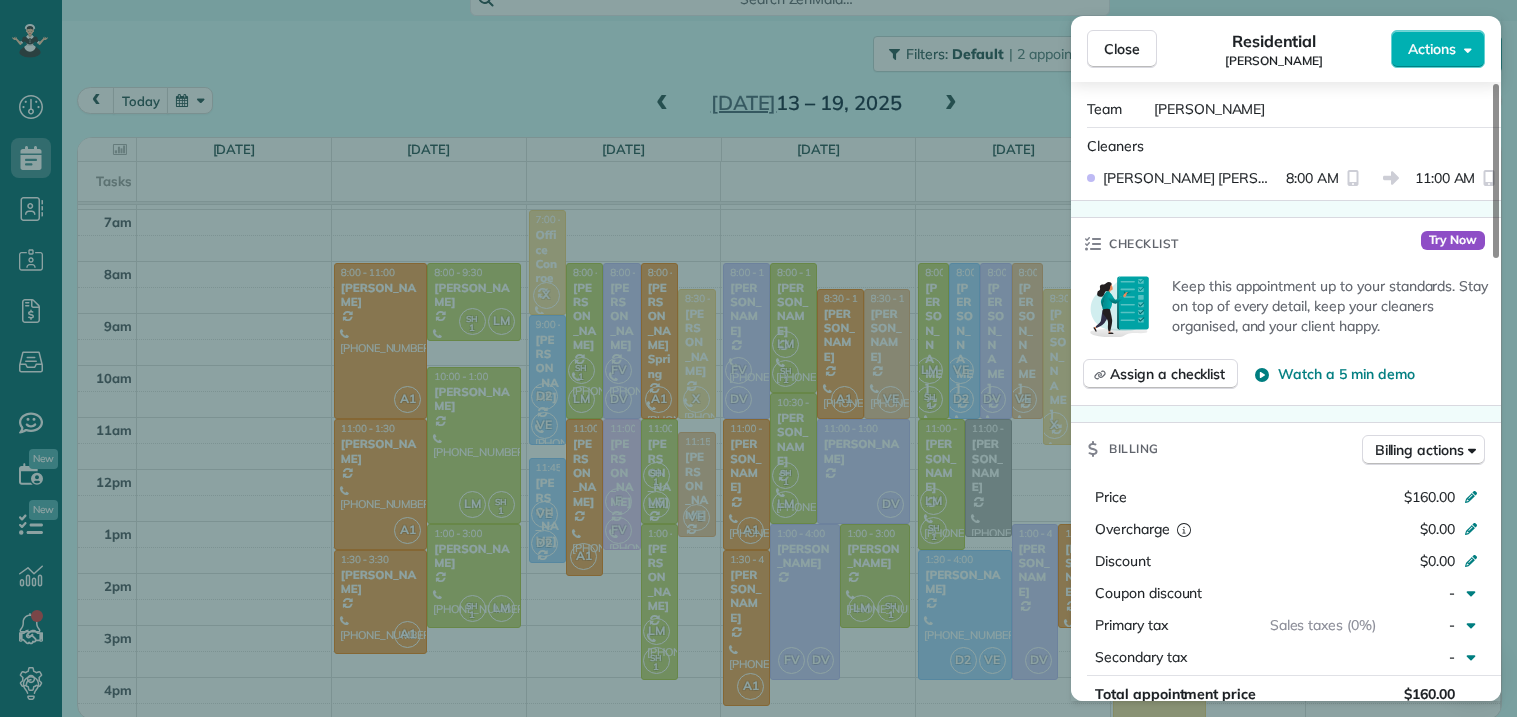 scroll, scrollTop: 0, scrollLeft: 0, axis: both 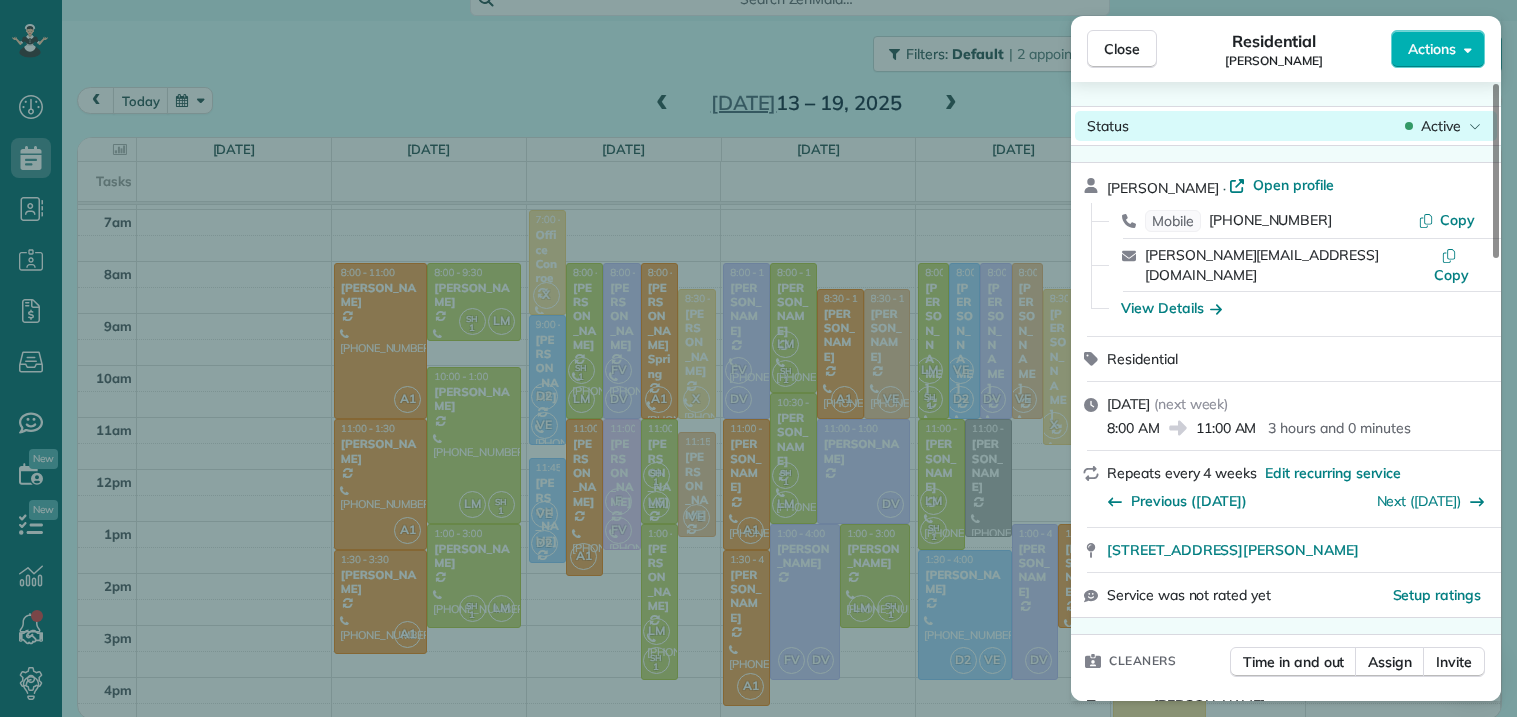 click on "Active" at bounding box center (1441, 126) 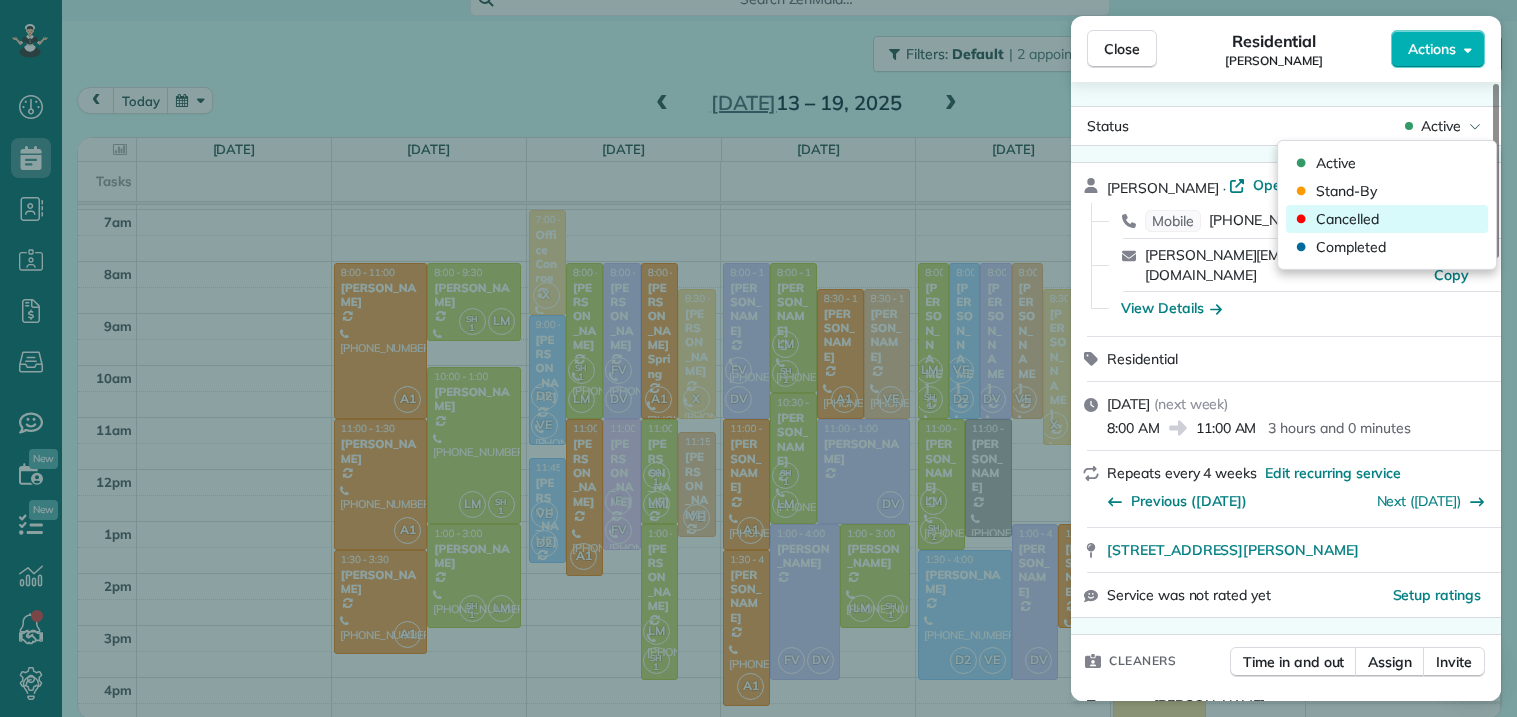 click on "Cancelled" at bounding box center (1347, 219) 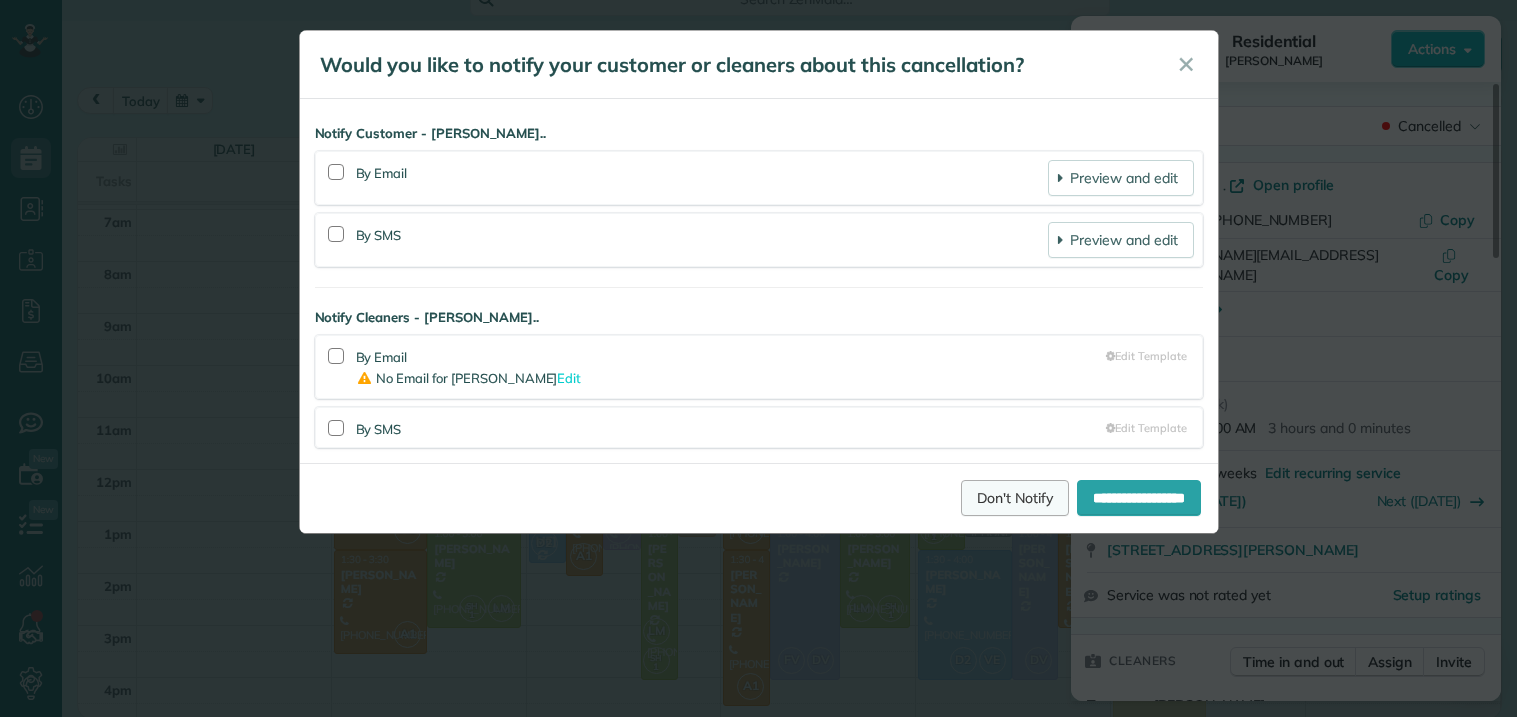 click on "Don't Notify" at bounding box center (1015, 498) 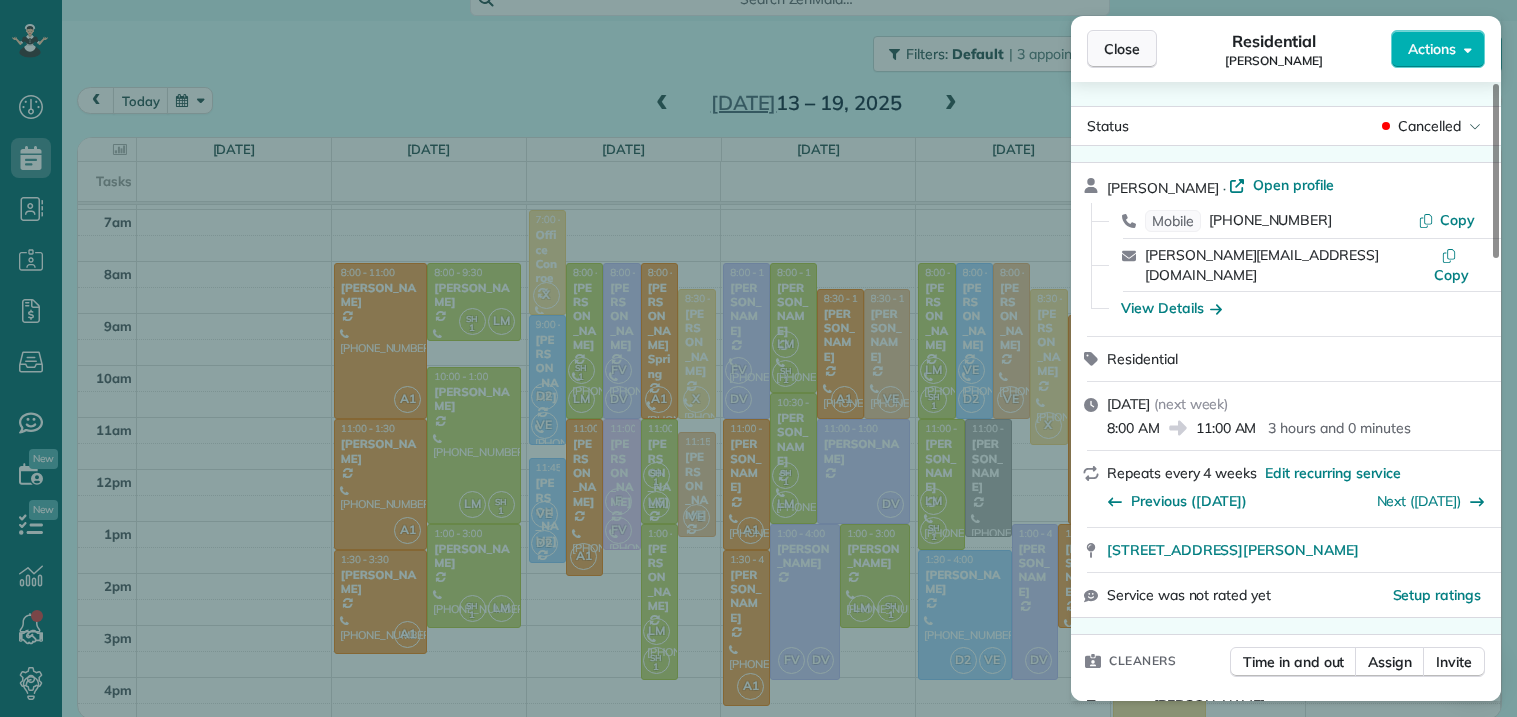click on "Close" at bounding box center (1122, 49) 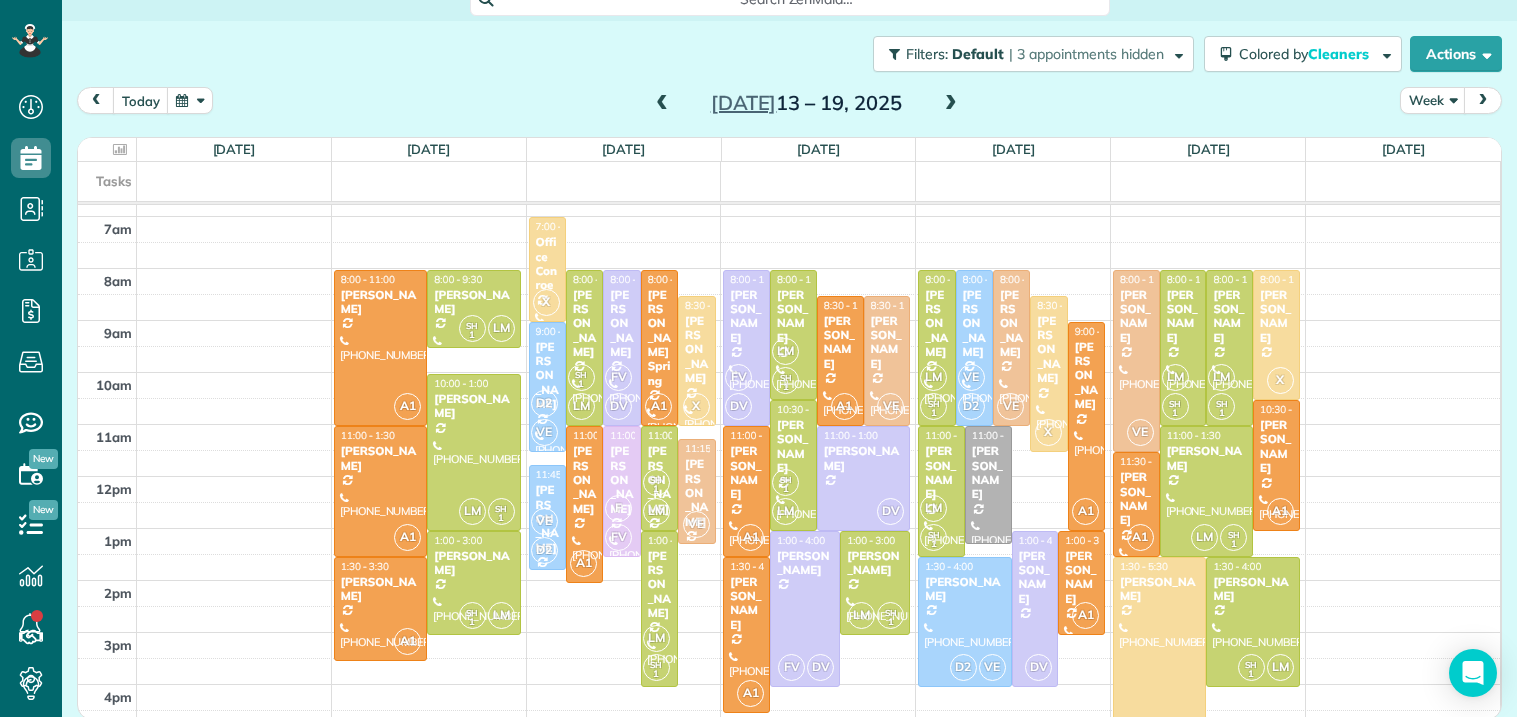 scroll, scrollTop: 193, scrollLeft: 0, axis: vertical 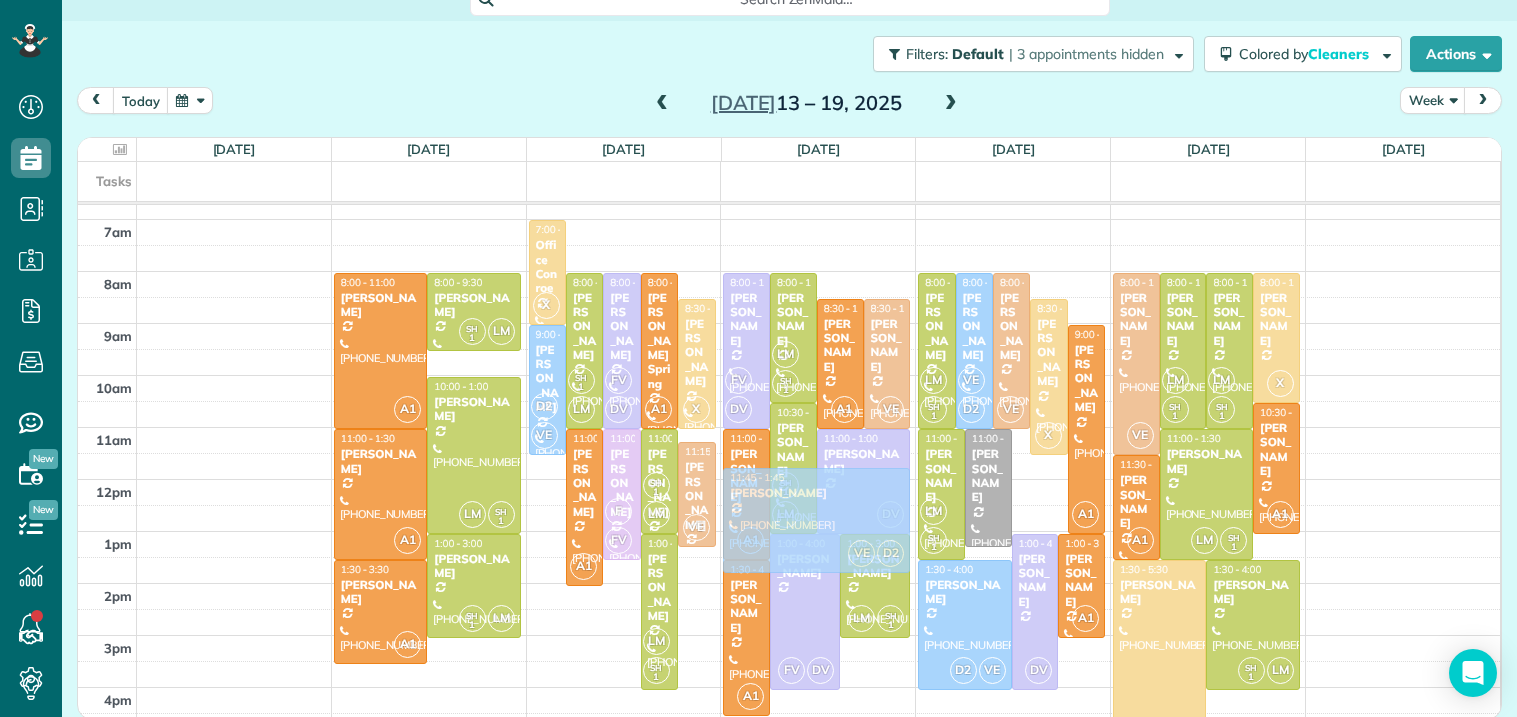 drag, startPoint x: 541, startPoint y: 476, endPoint x: 749, endPoint y: 472, distance: 208.03845 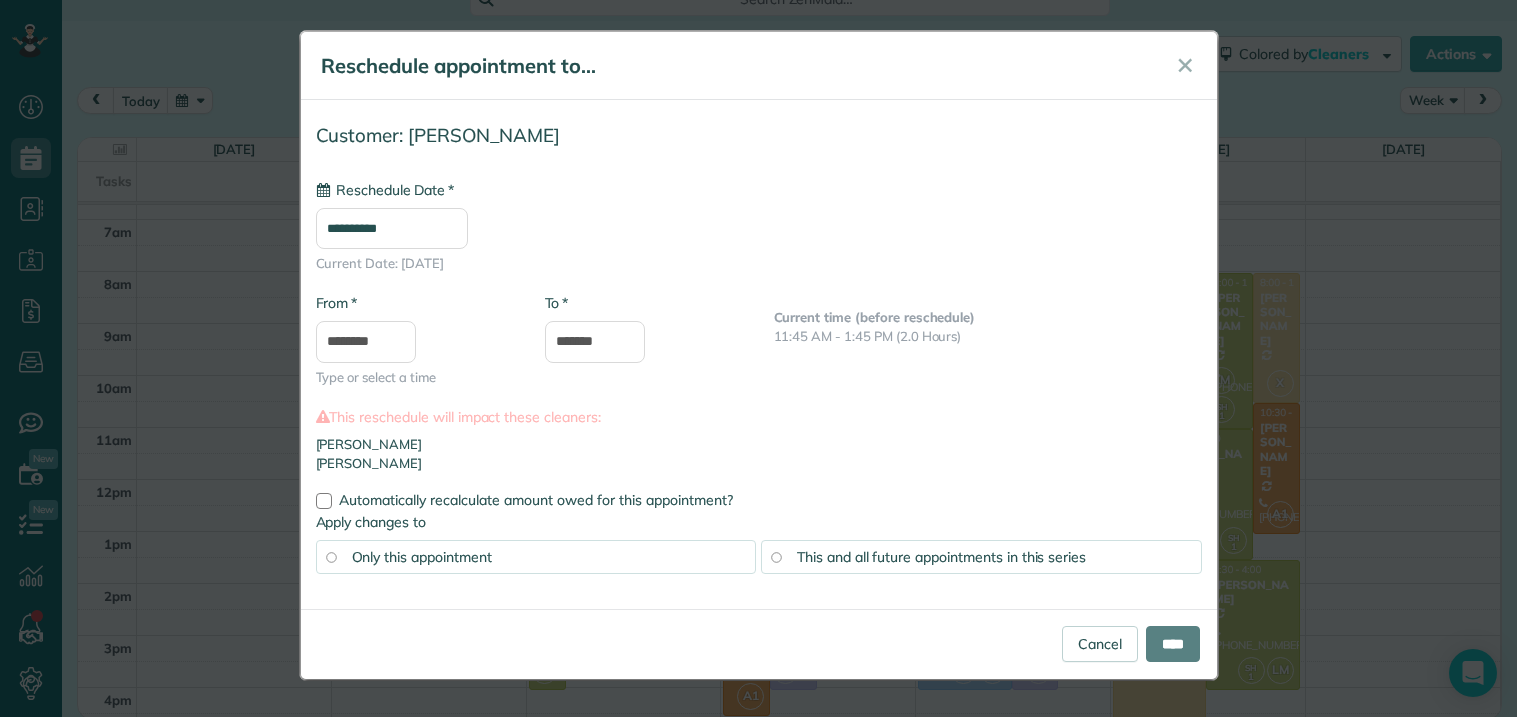 type on "**********" 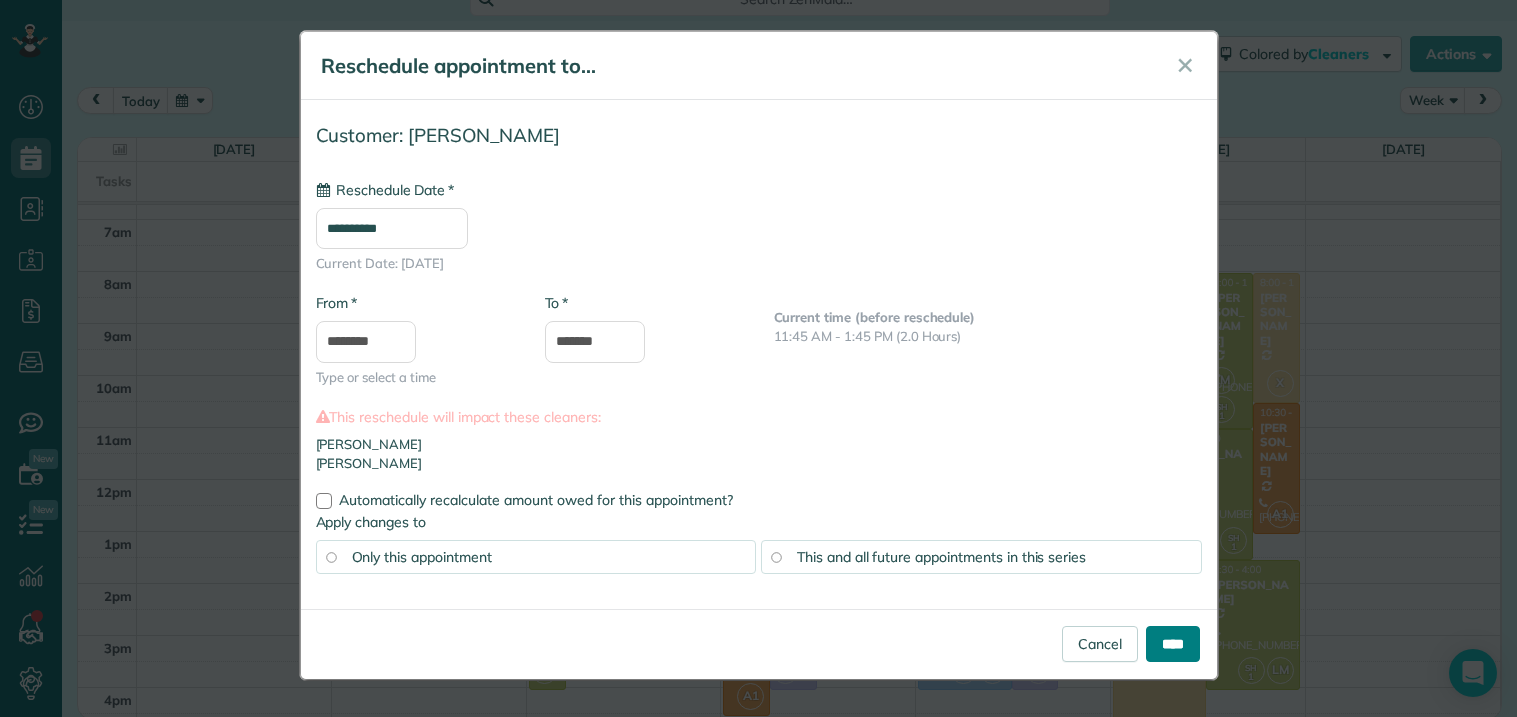 click on "****" at bounding box center (1173, 644) 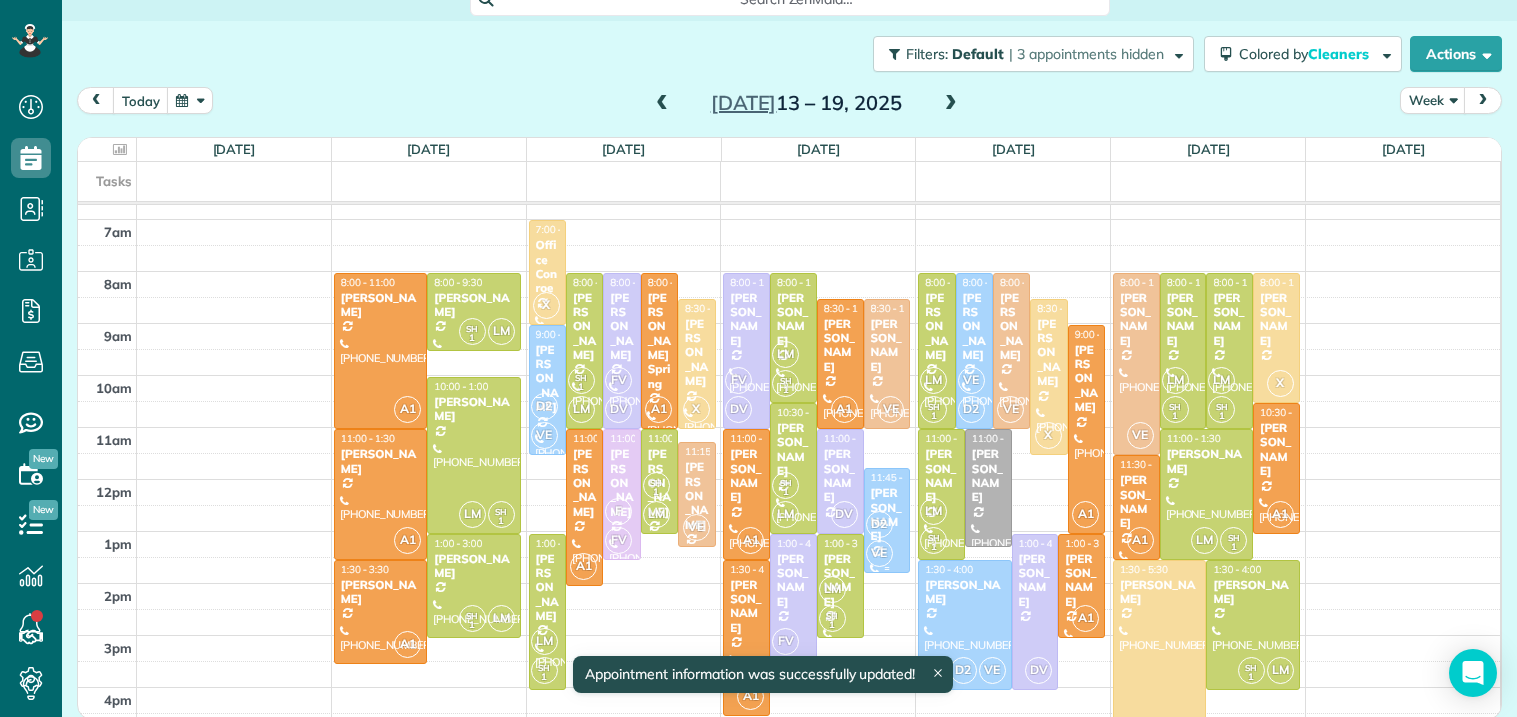 click on "D2 VE" at bounding box center (885, 539) 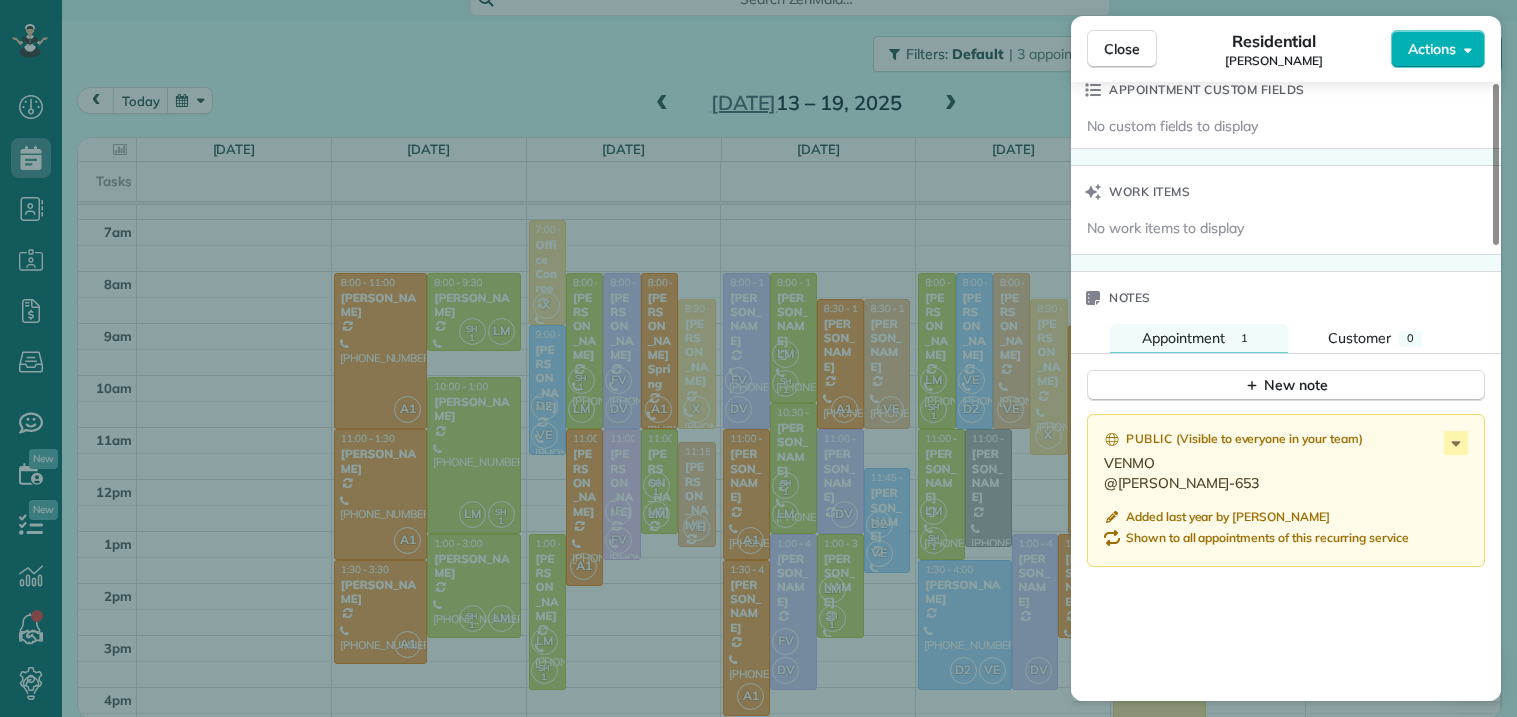 scroll, scrollTop: 1472, scrollLeft: 0, axis: vertical 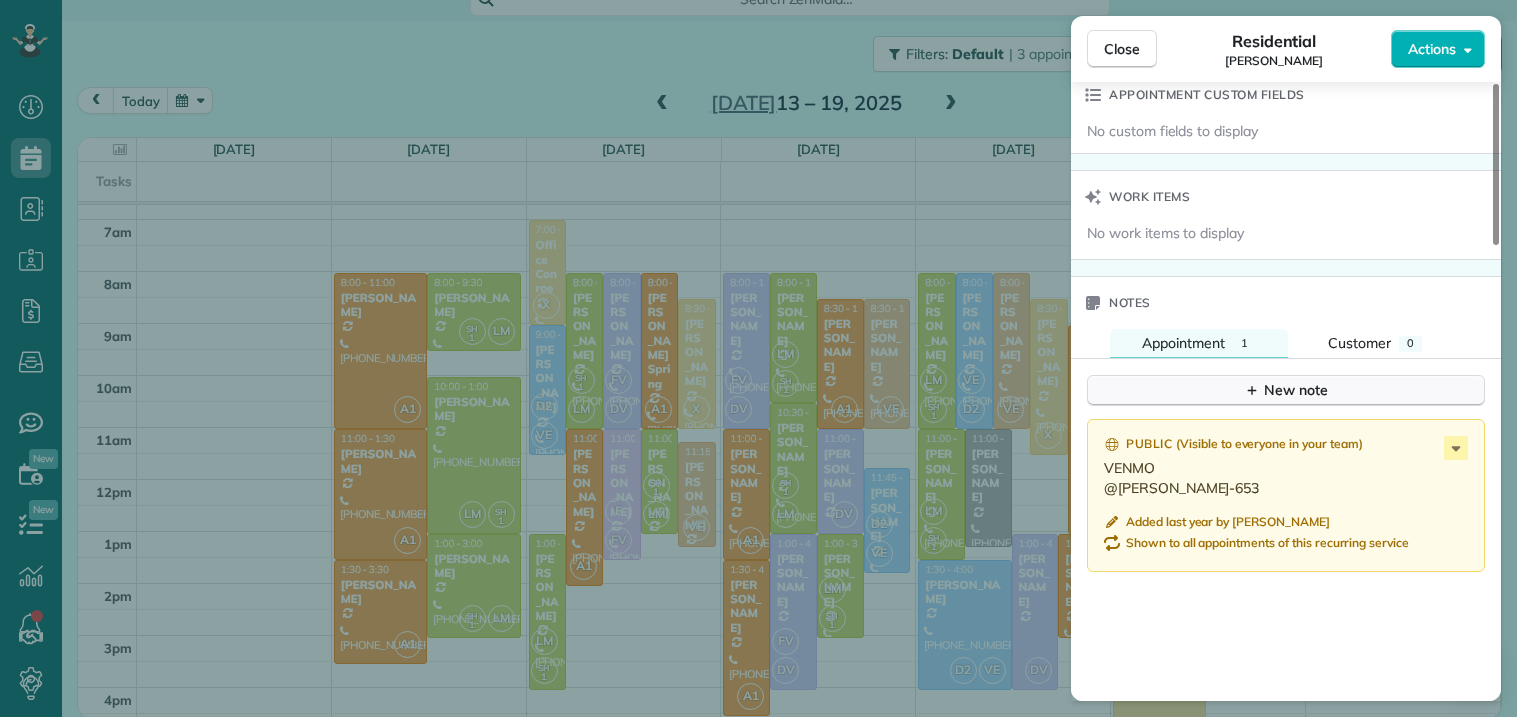 click on "New note" at bounding box center (1286, 390) 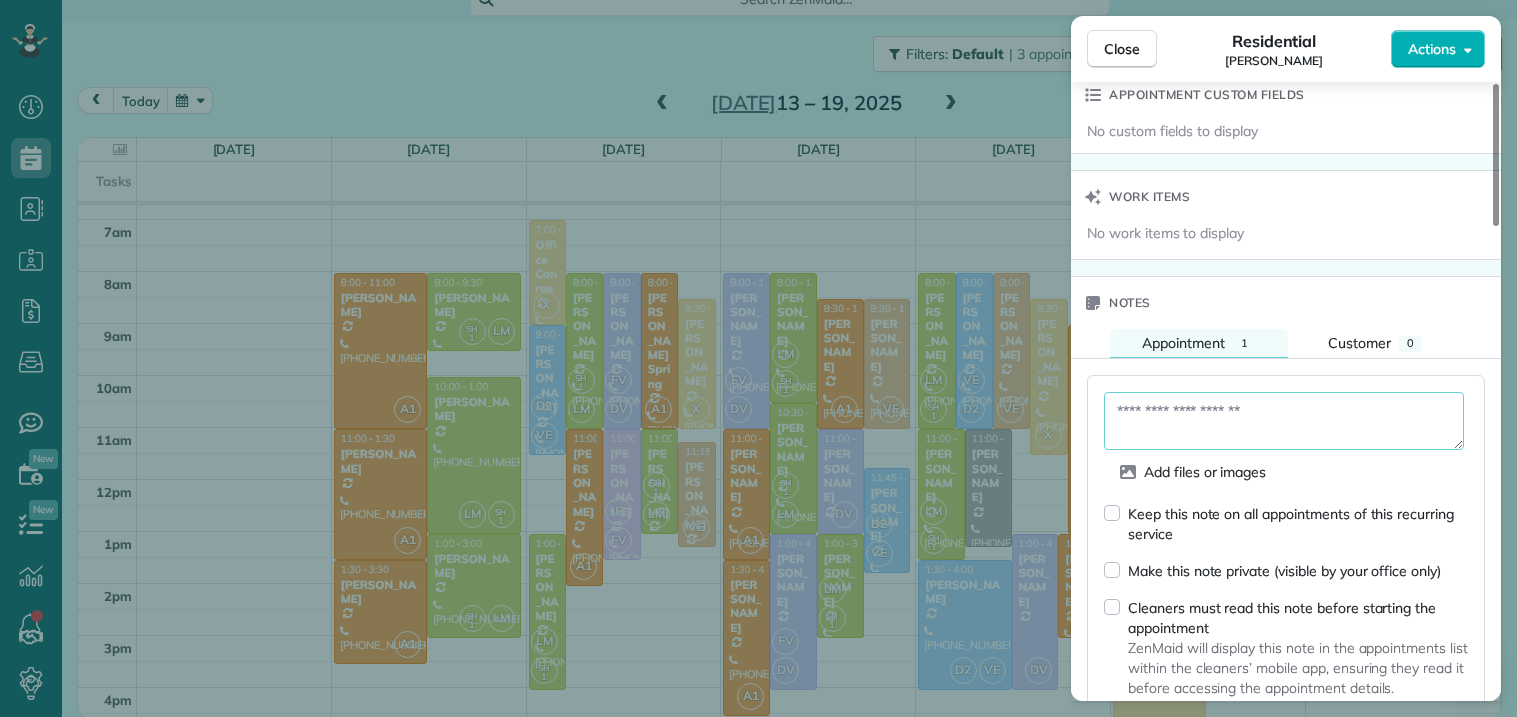click at bounding box center (1284, 421) 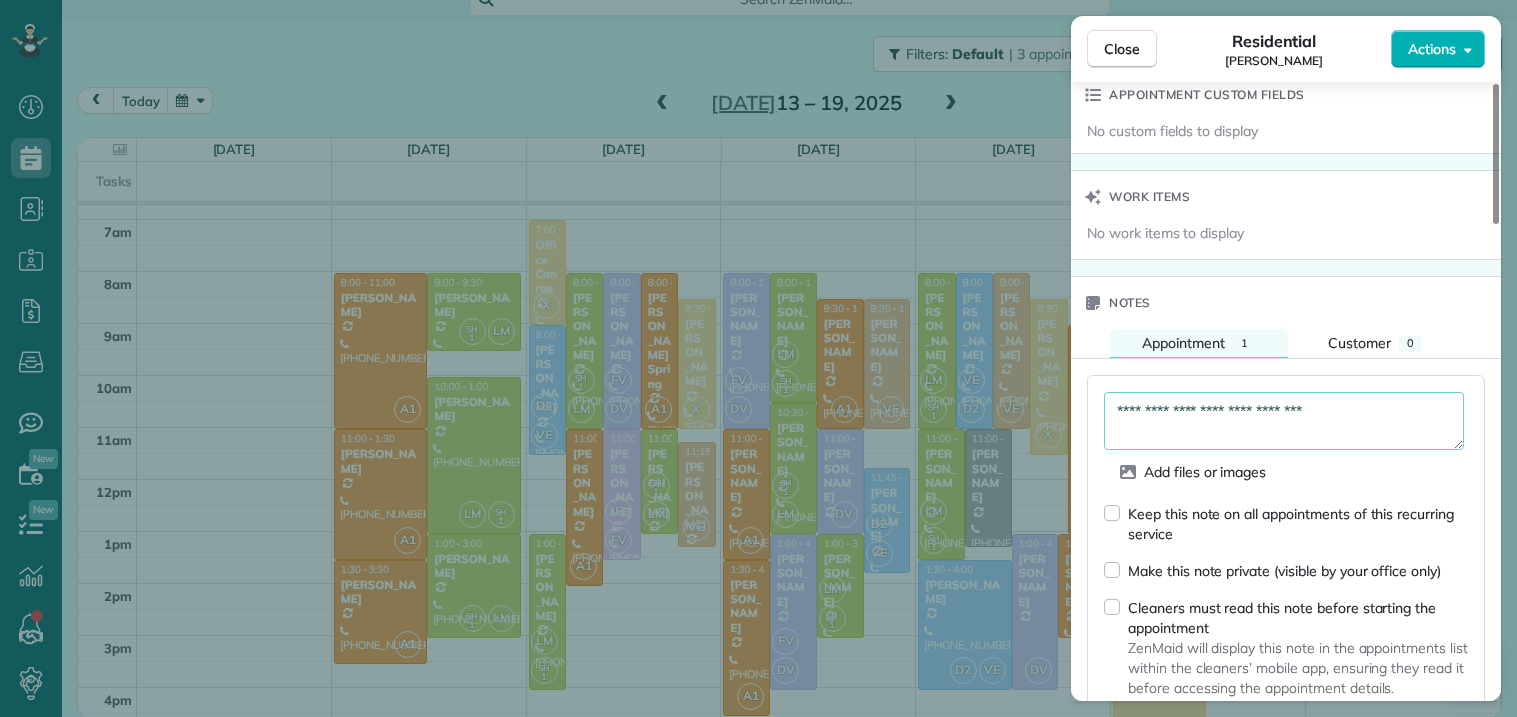click on "**********" at bounding box center (1284, 421) 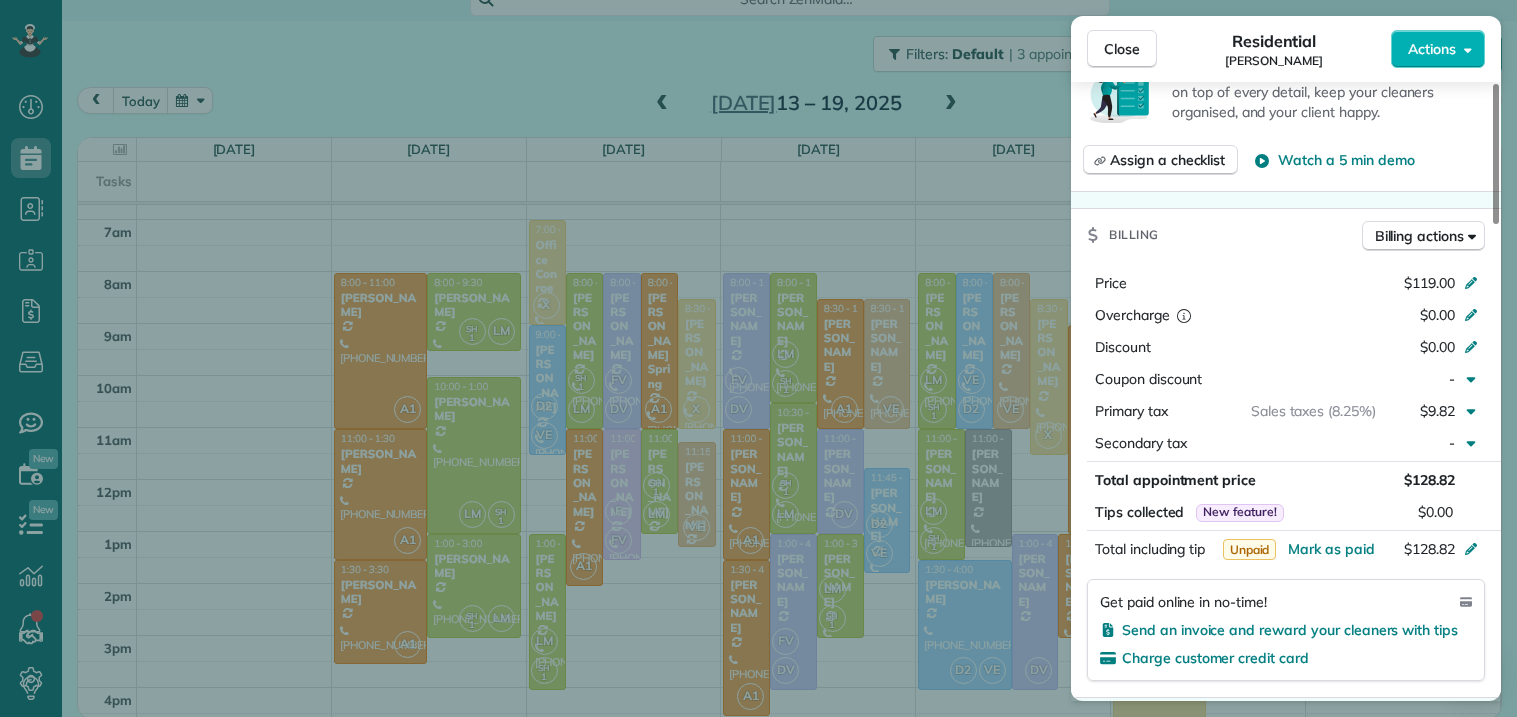 type on "**********" 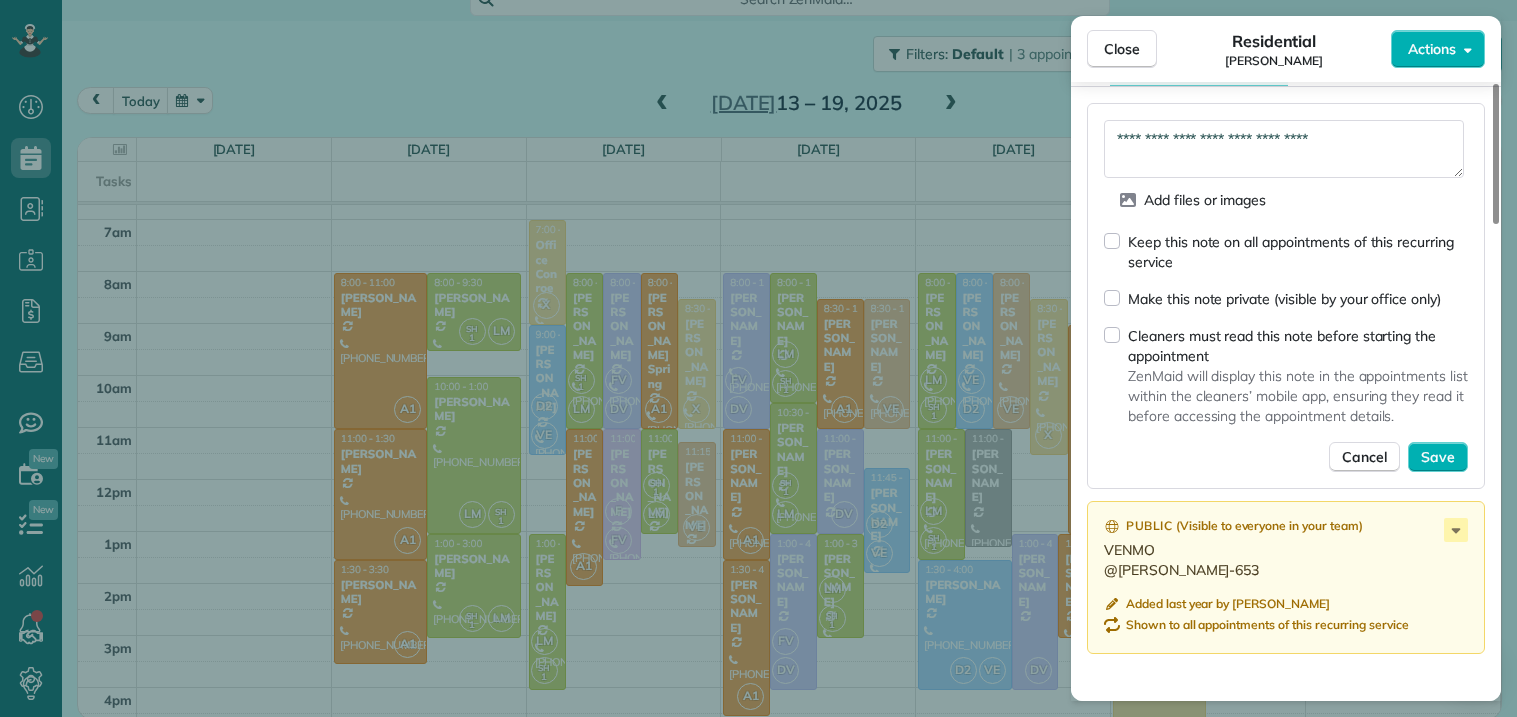 scroll, scrollTop: 1750, scrollLeft: 0, axis: vertical 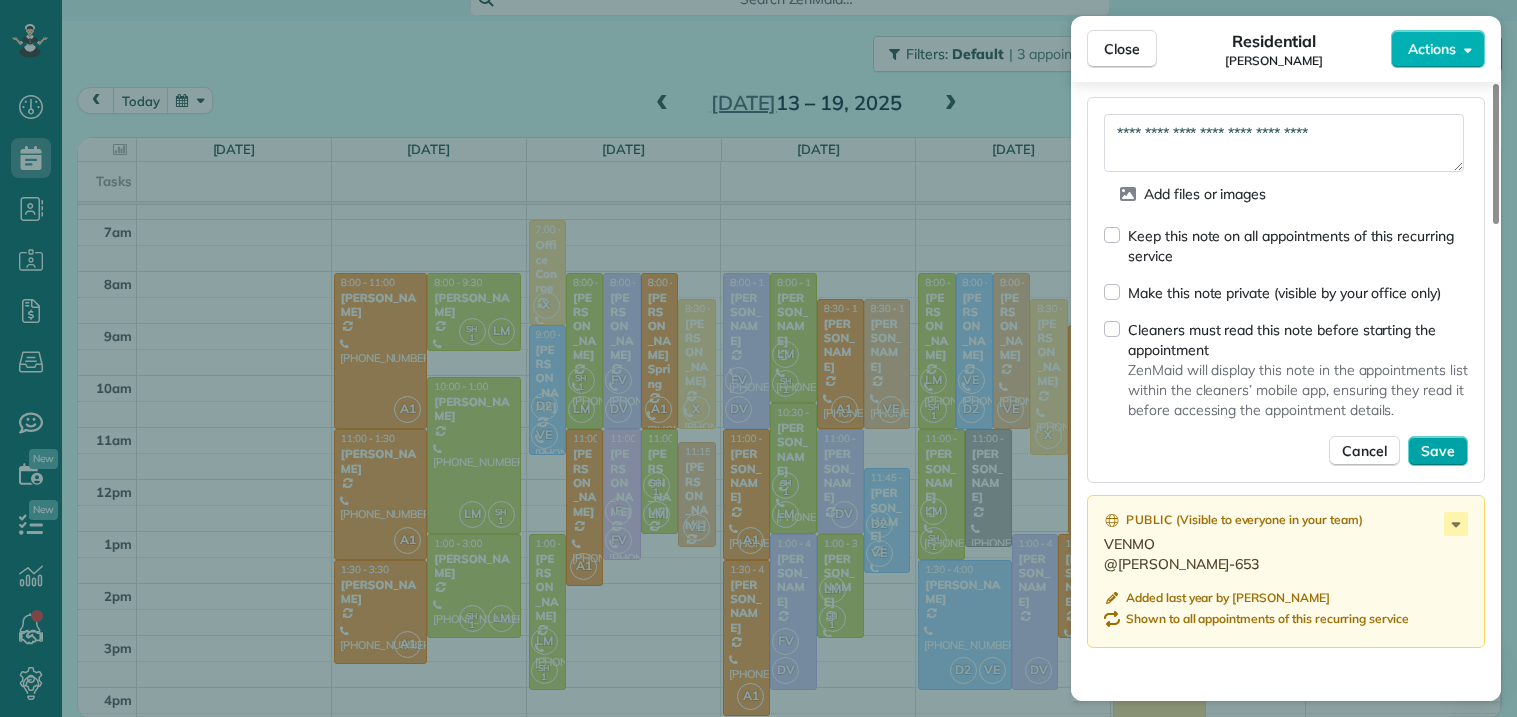 click on "Save" at bounding box center (1438, 451) 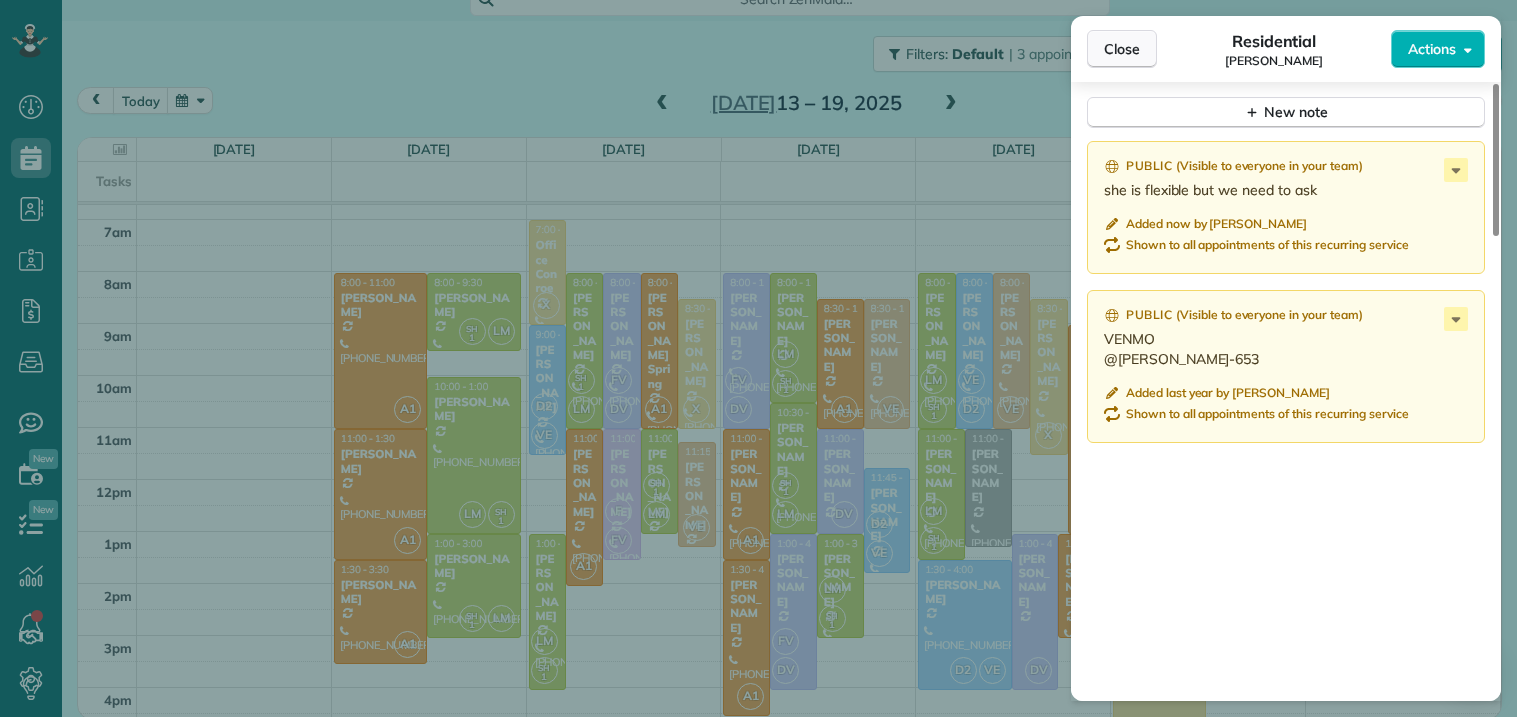 click on "Close" at bounding box center [1122, 49] 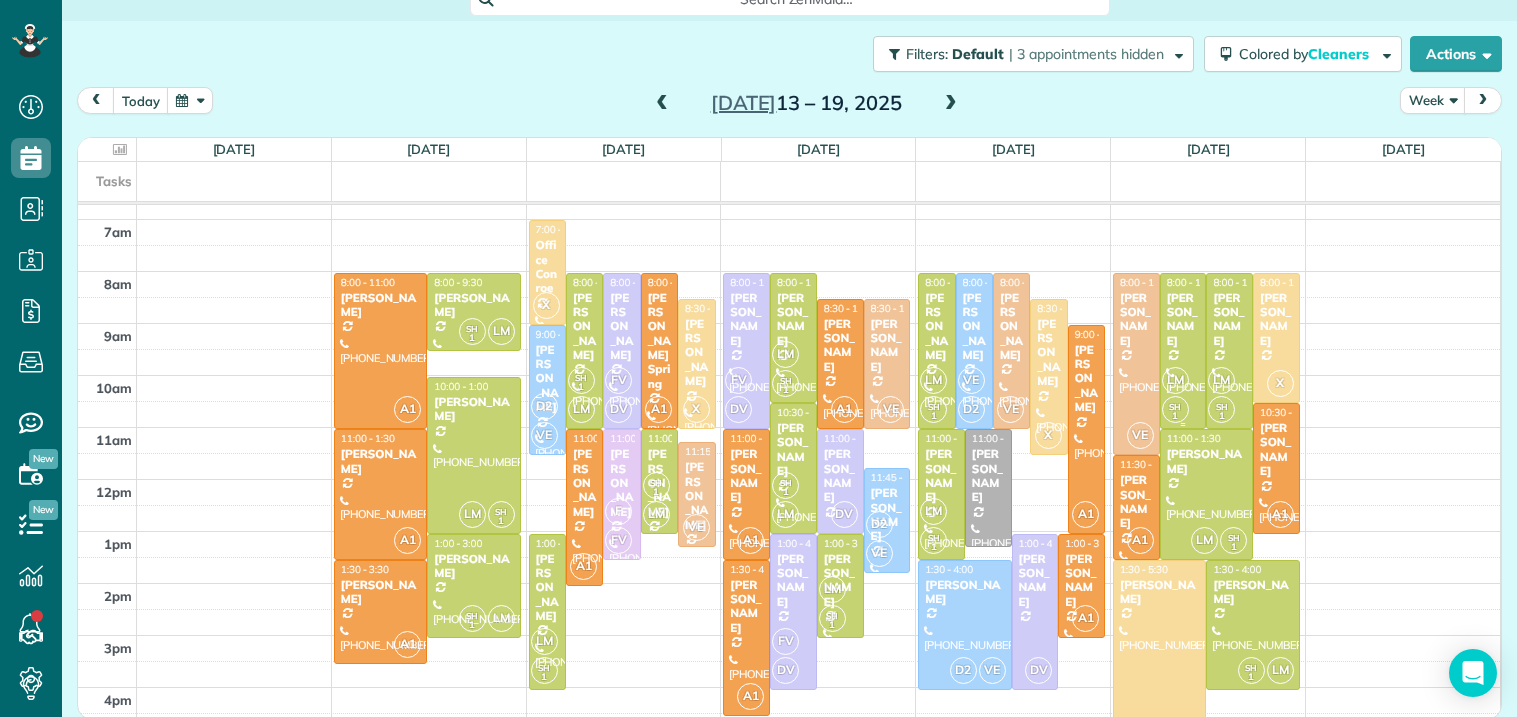 click on "[PERSON_NAME]" at bounding box center [1183, 320] 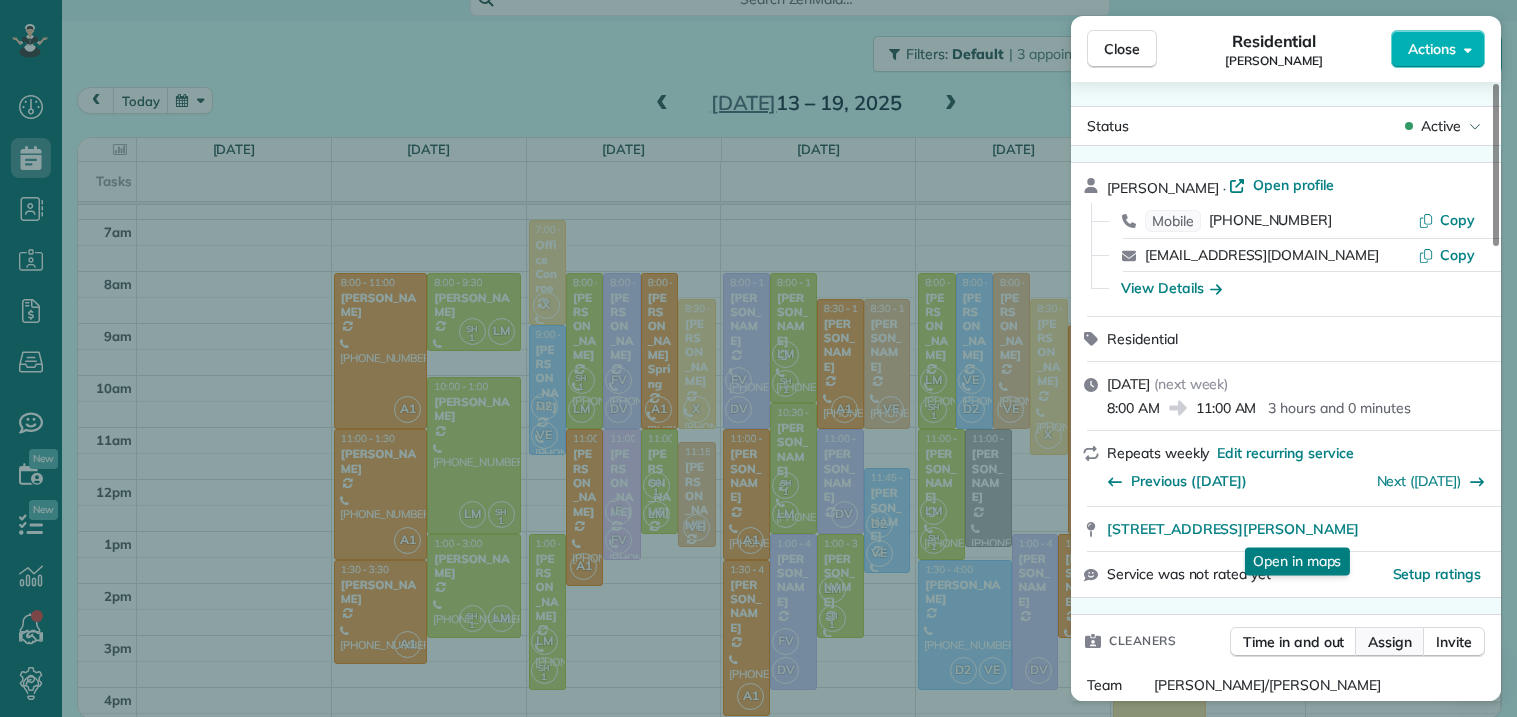 click on "Assign" at bounding box center (1390, 642) 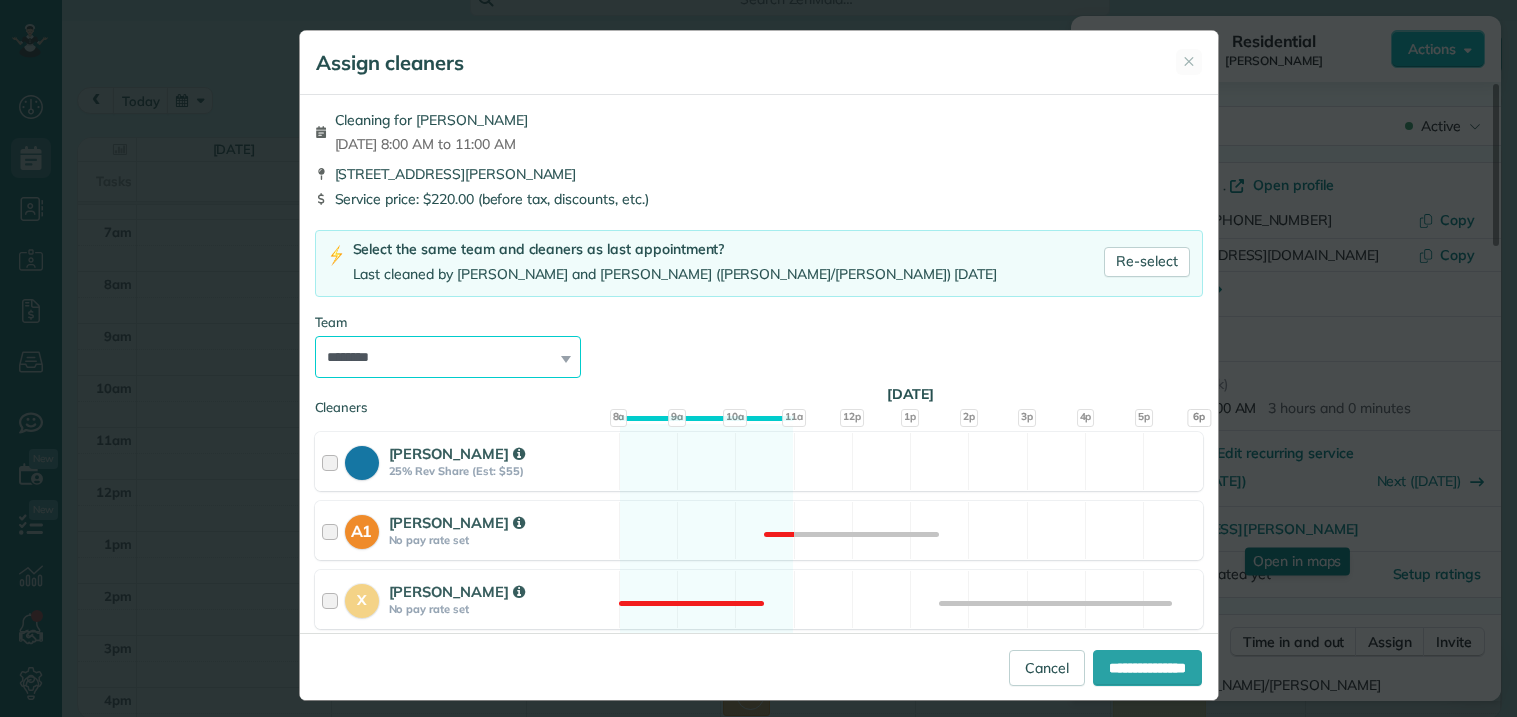 click on "**********" at bounding box center (448, 357) 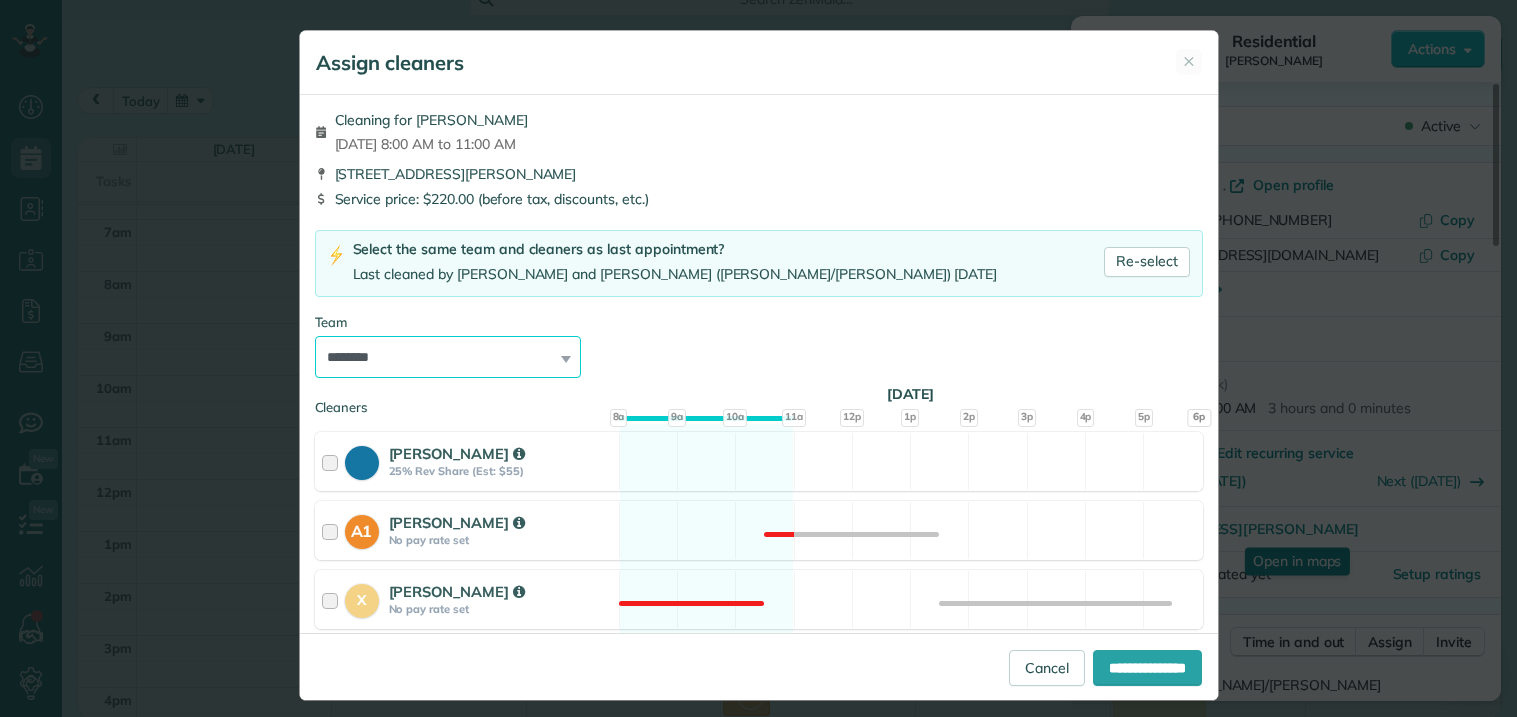 select on "*****" 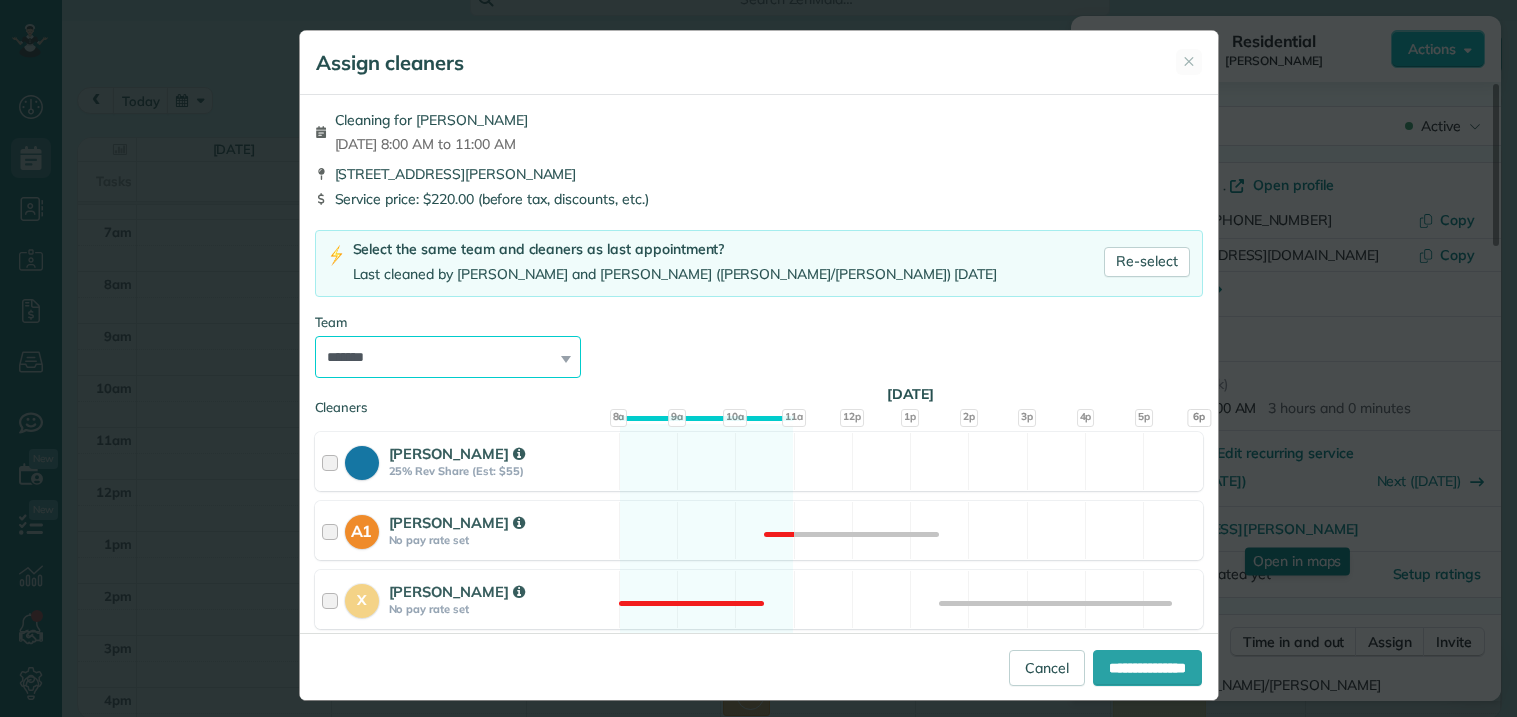 click on "**********" at bounding box center [448, 357] 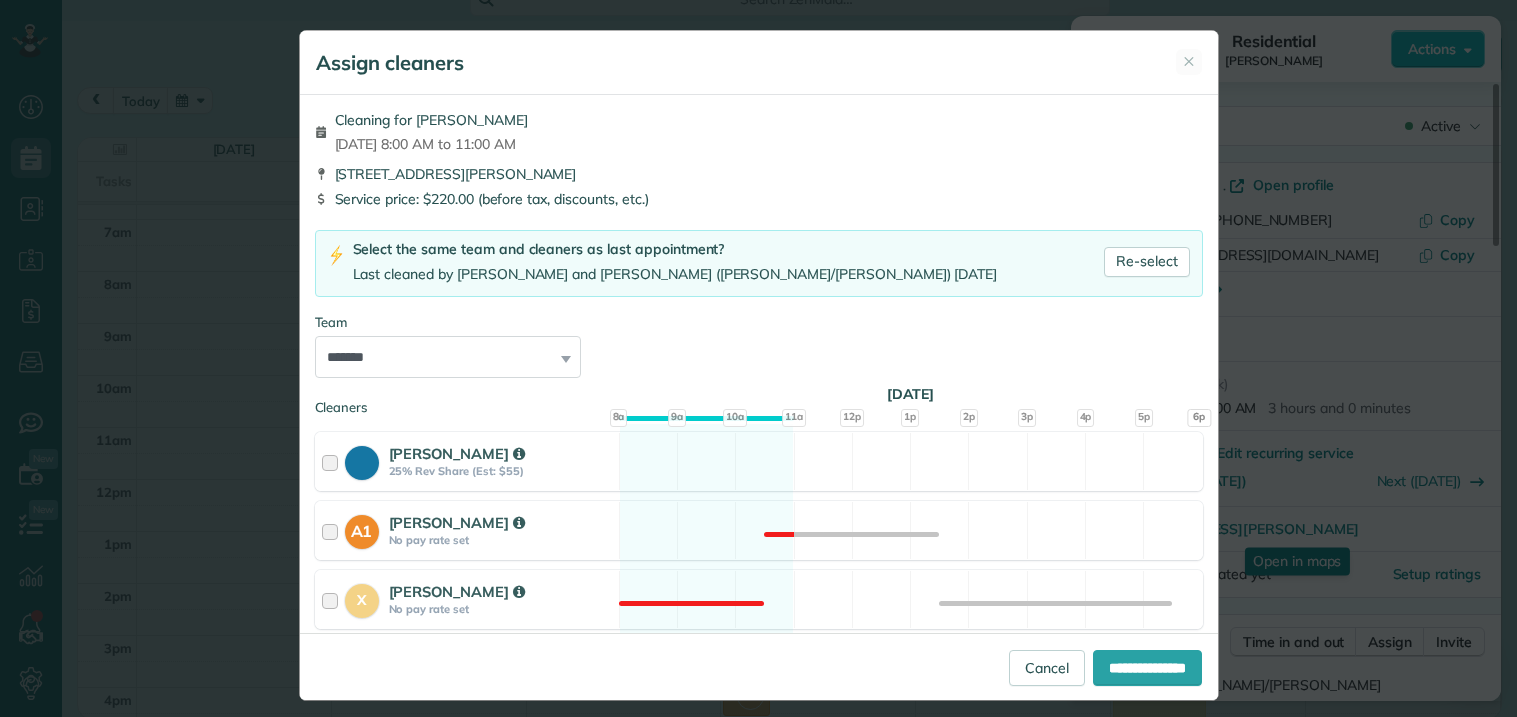 click on "**********" at bounding box center (759, 666) 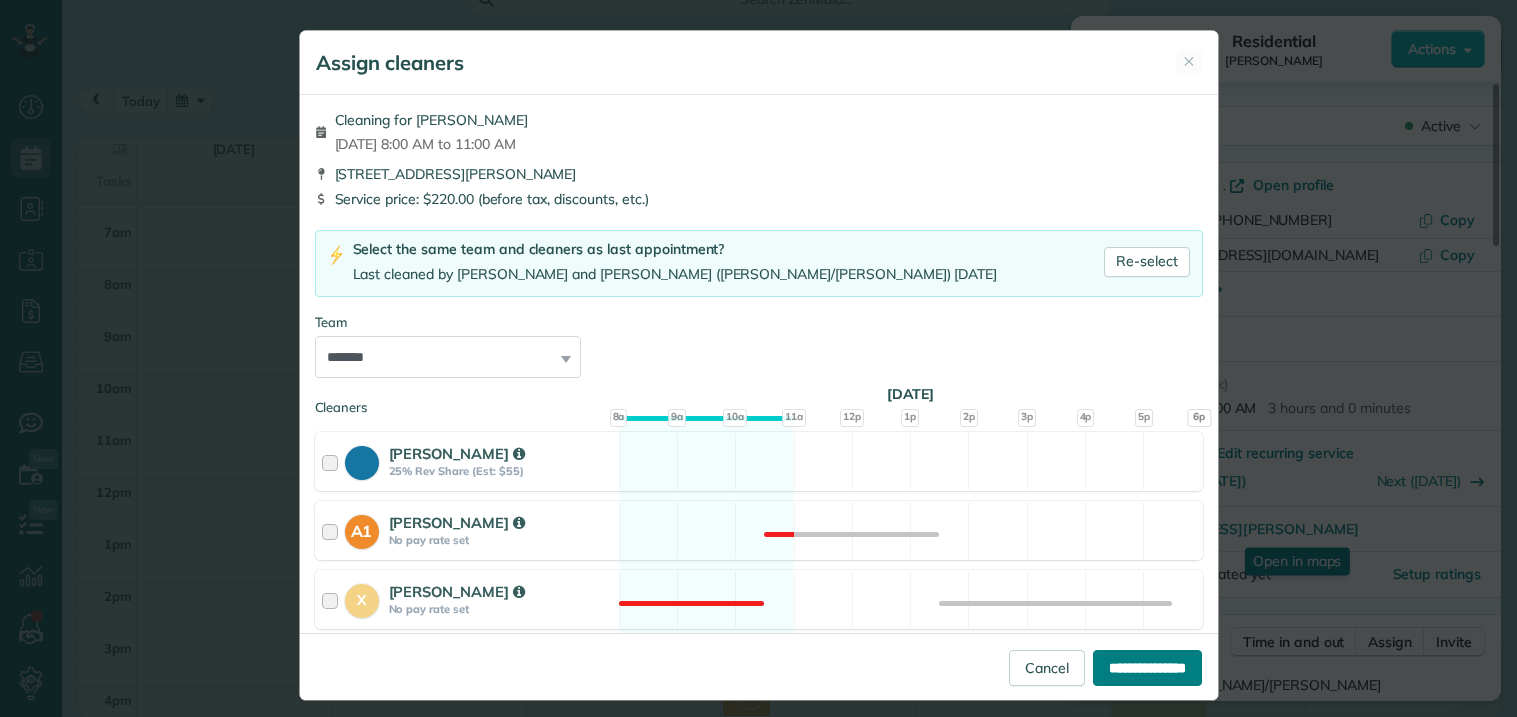 click on "**********" at bounding box center [1147, 668] 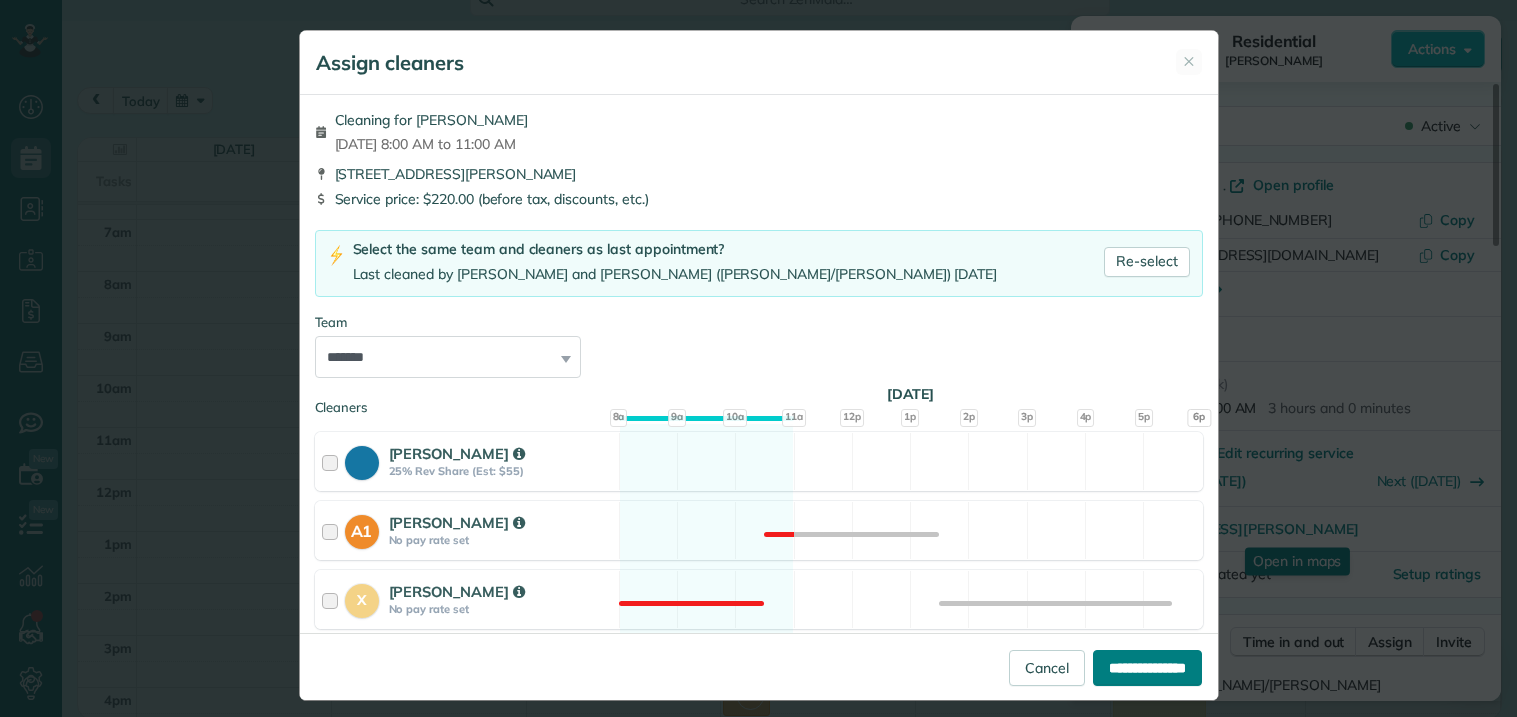type on "**********" 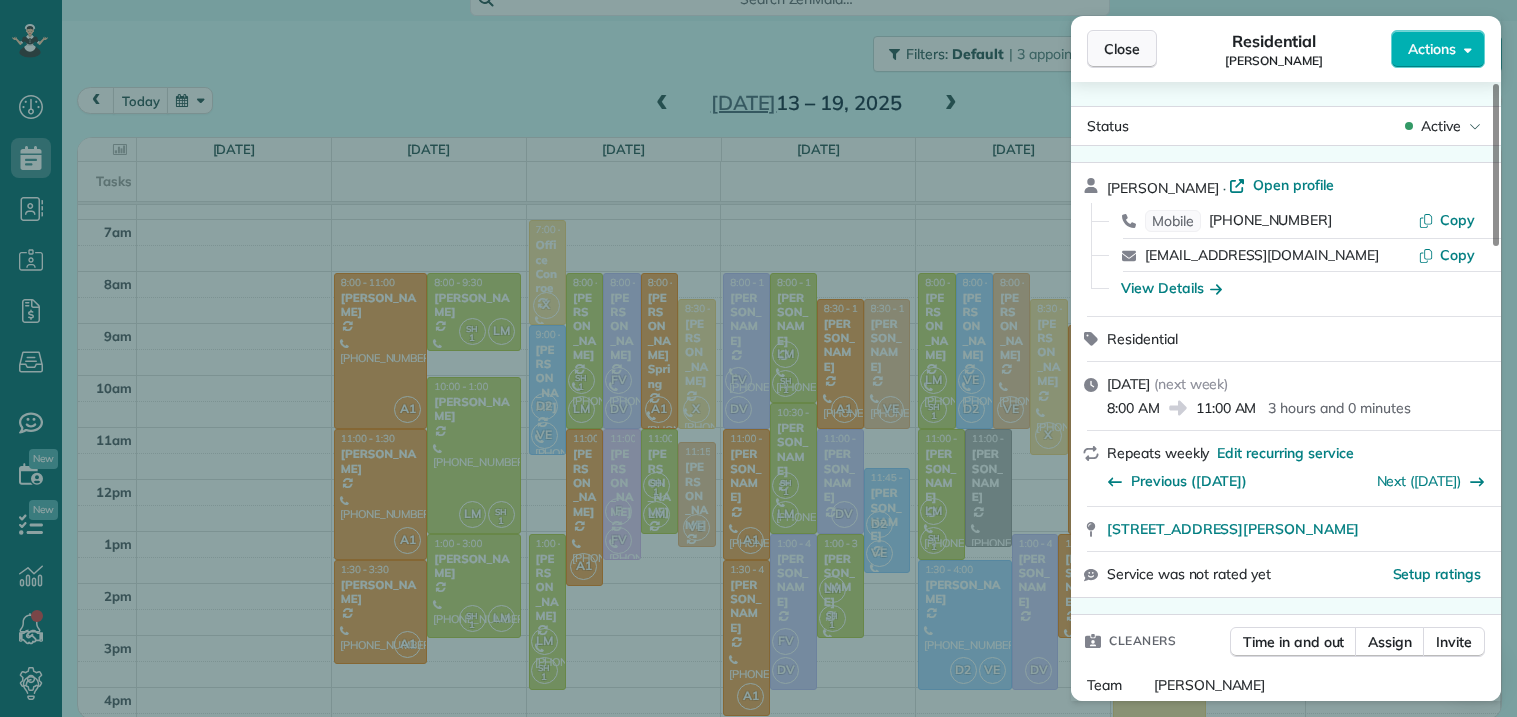 click on "Close" at bounding box center [1122, 49] 